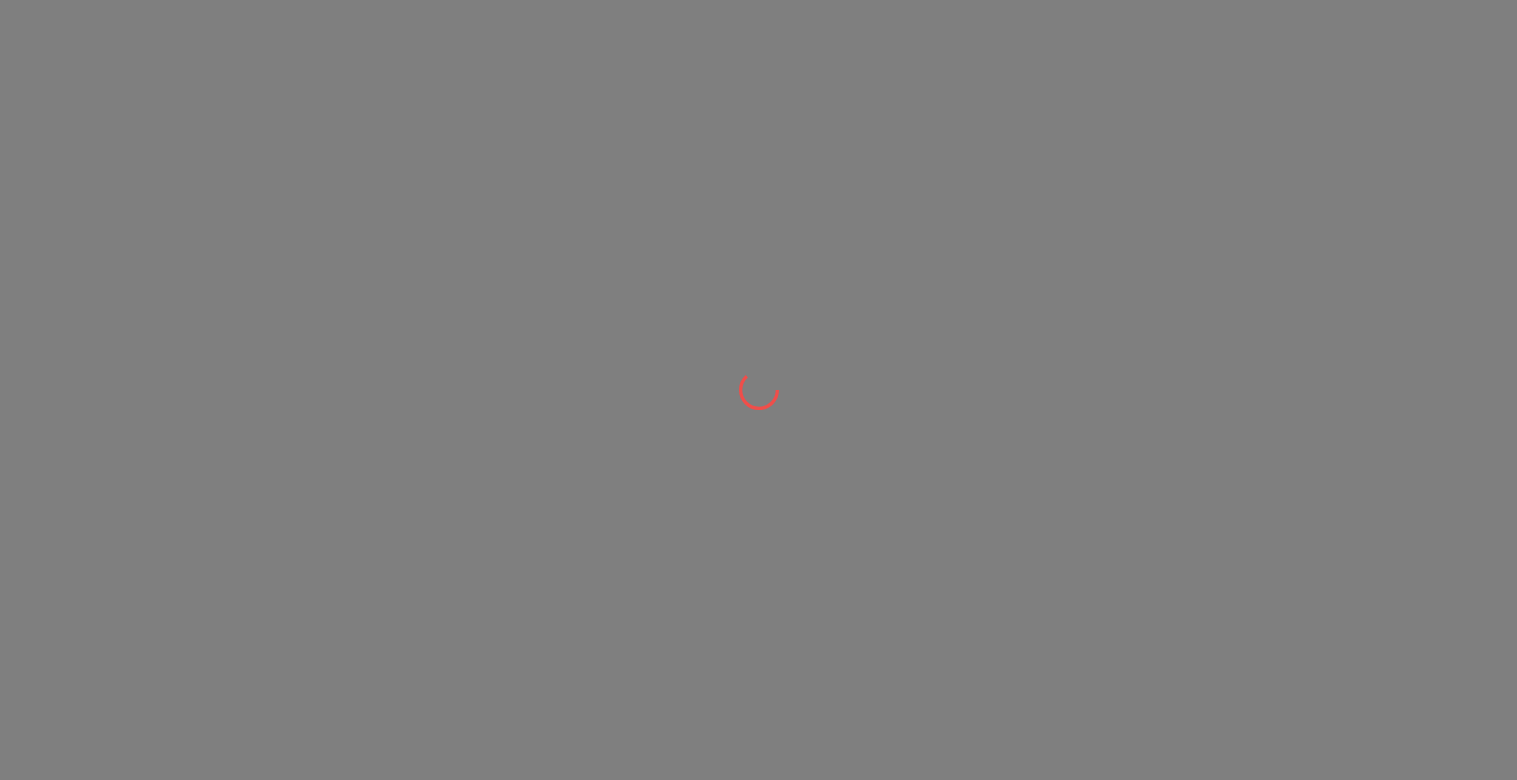 scroll, scrollTop: 0, scrollLeft: 0, axis: both 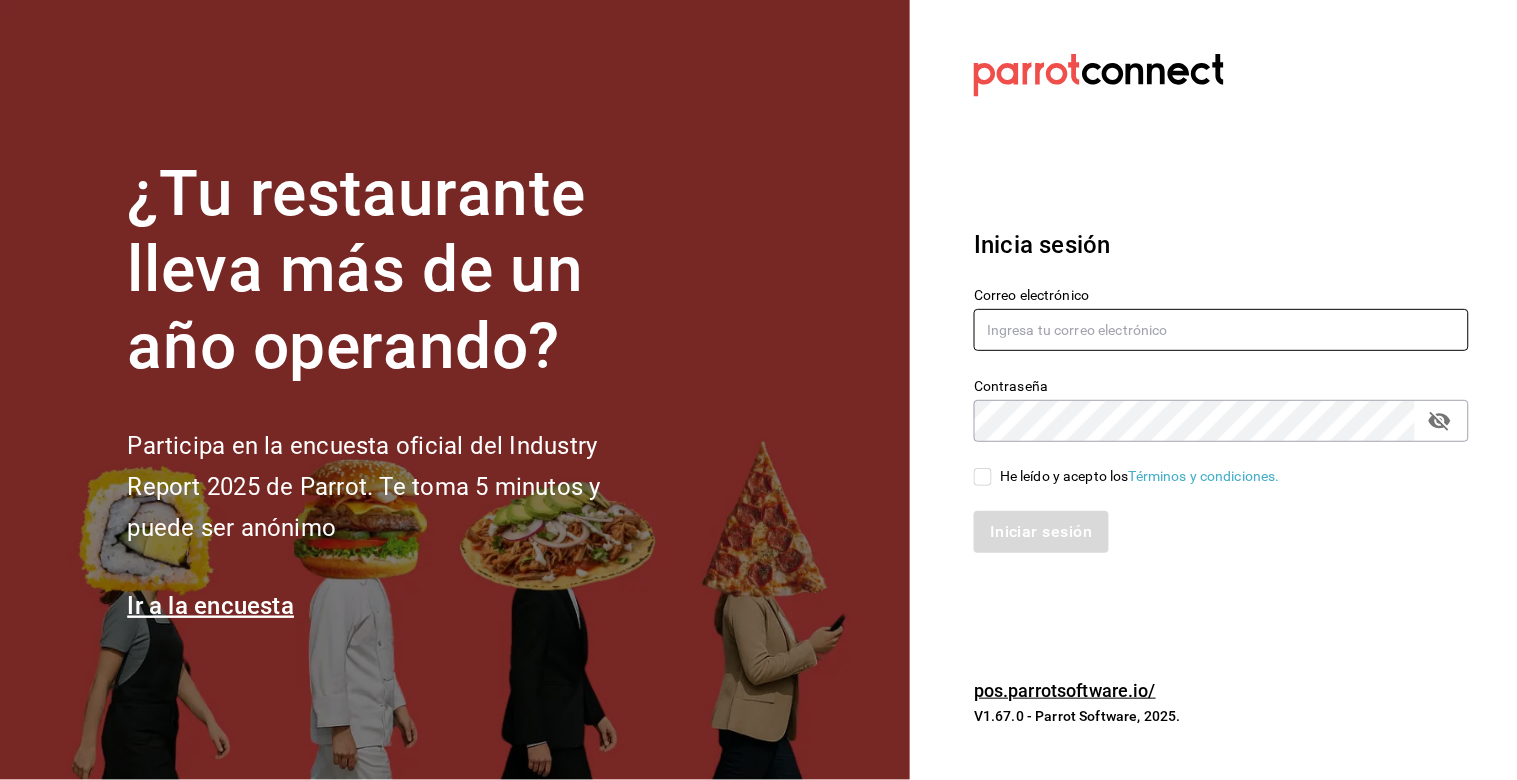 type on "erik.juarez@costeno.com" 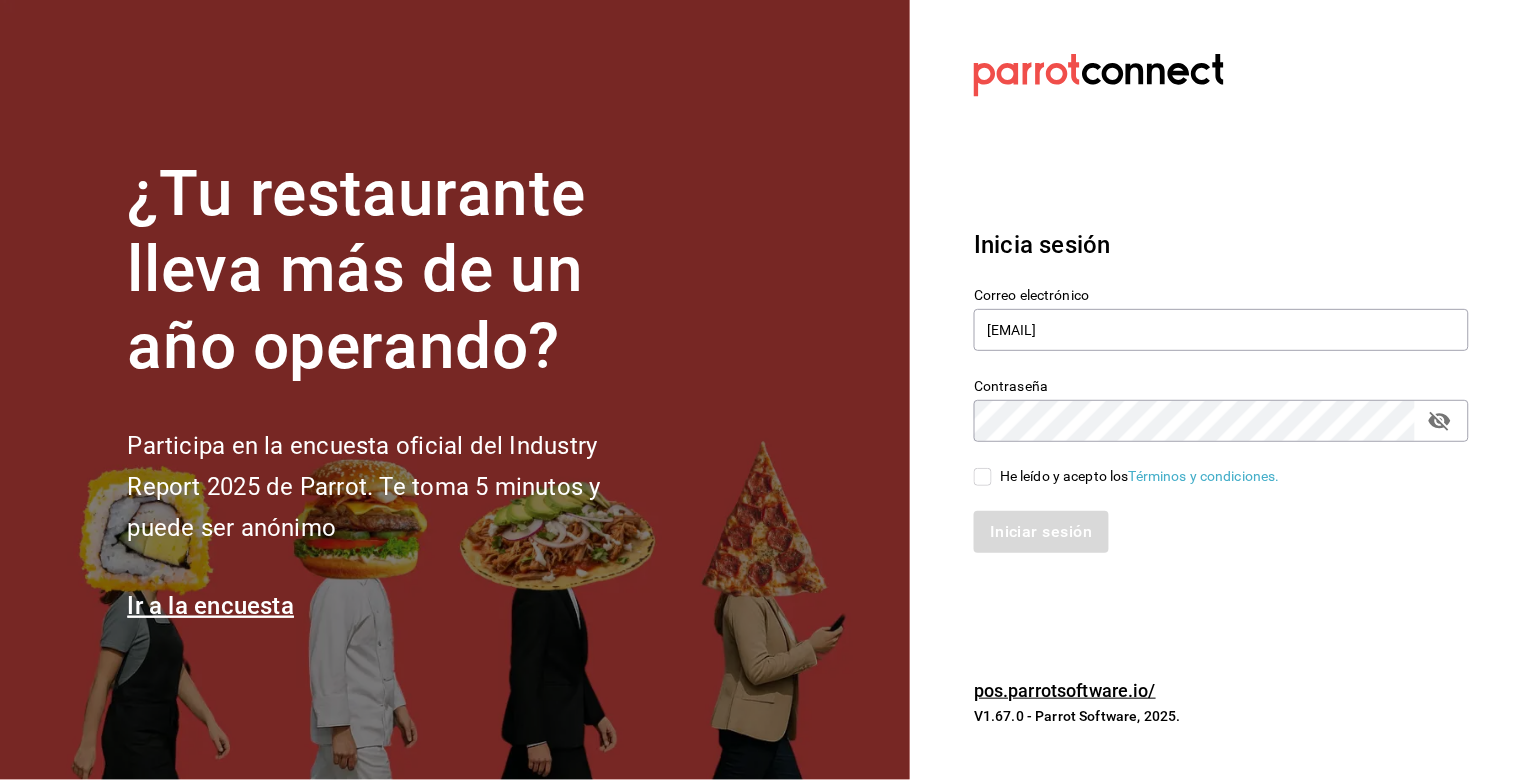 click on "He leído y acepto los  Términos y condiciones." at bounding box center (983, 477) 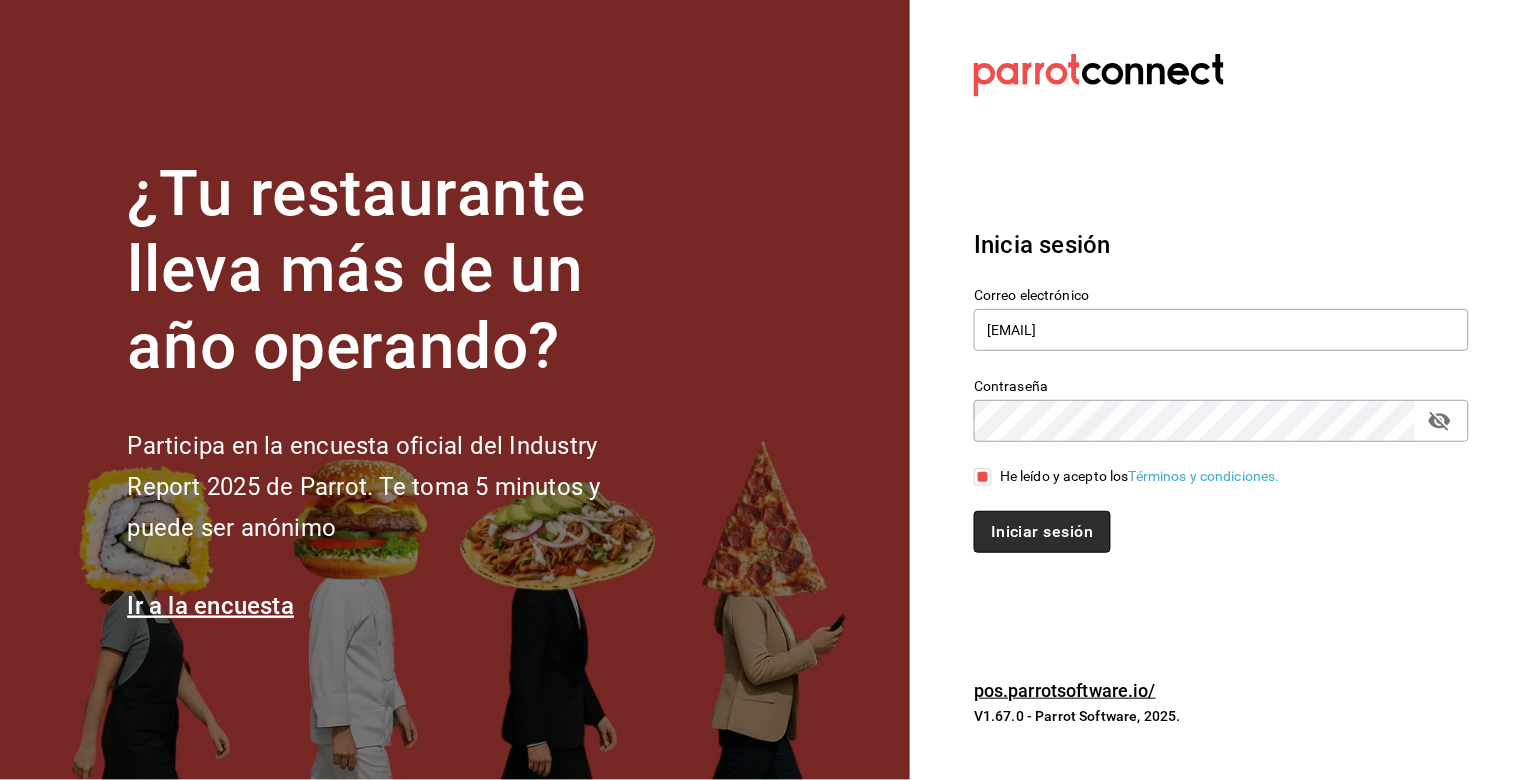 drag, startPoint x: 1033, startPoint y: 547, endPoint x: 1033, endPoint y: 532, distance: 15 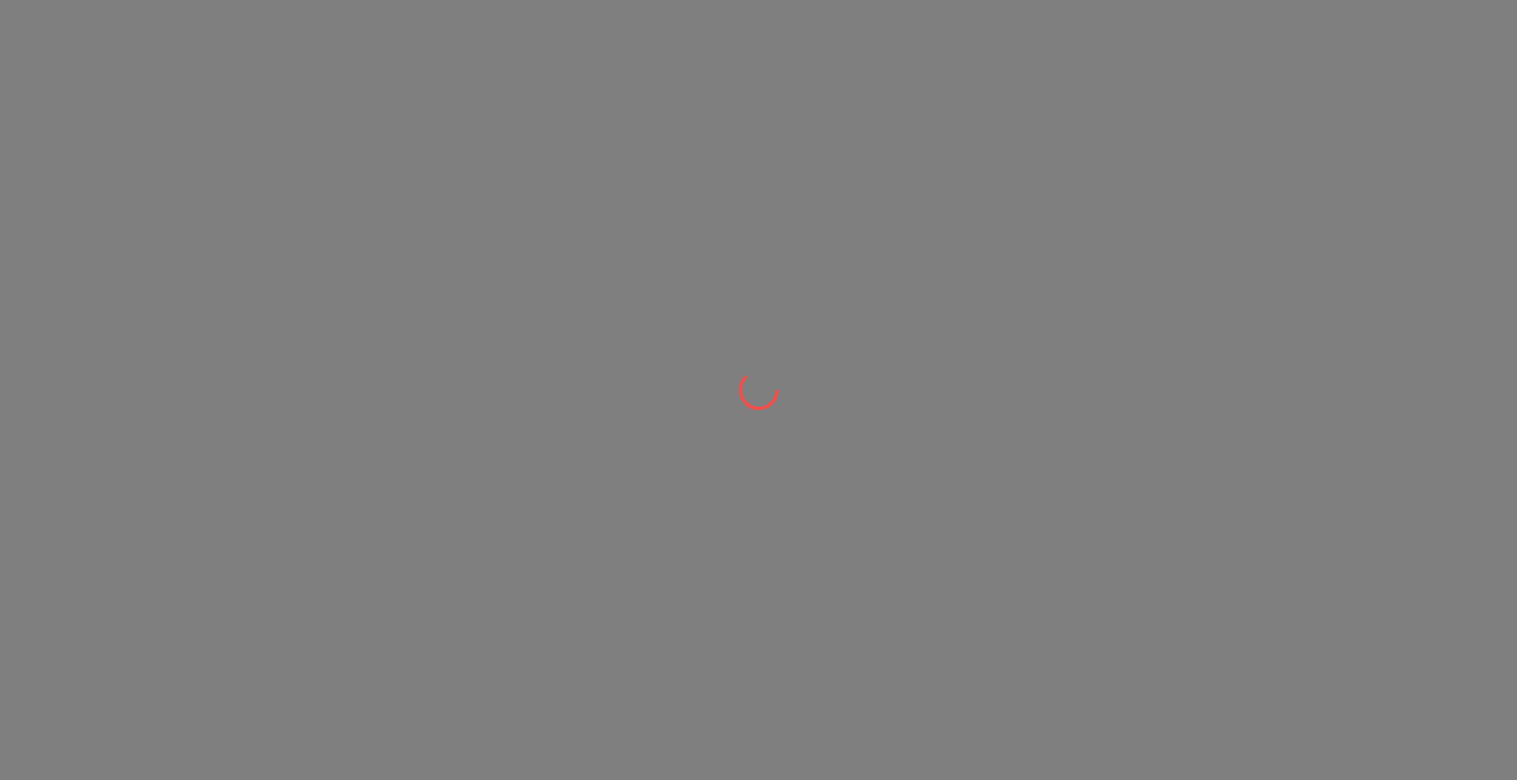 scroll, scrollTop: 0, scrollLeft: 0, axis: both 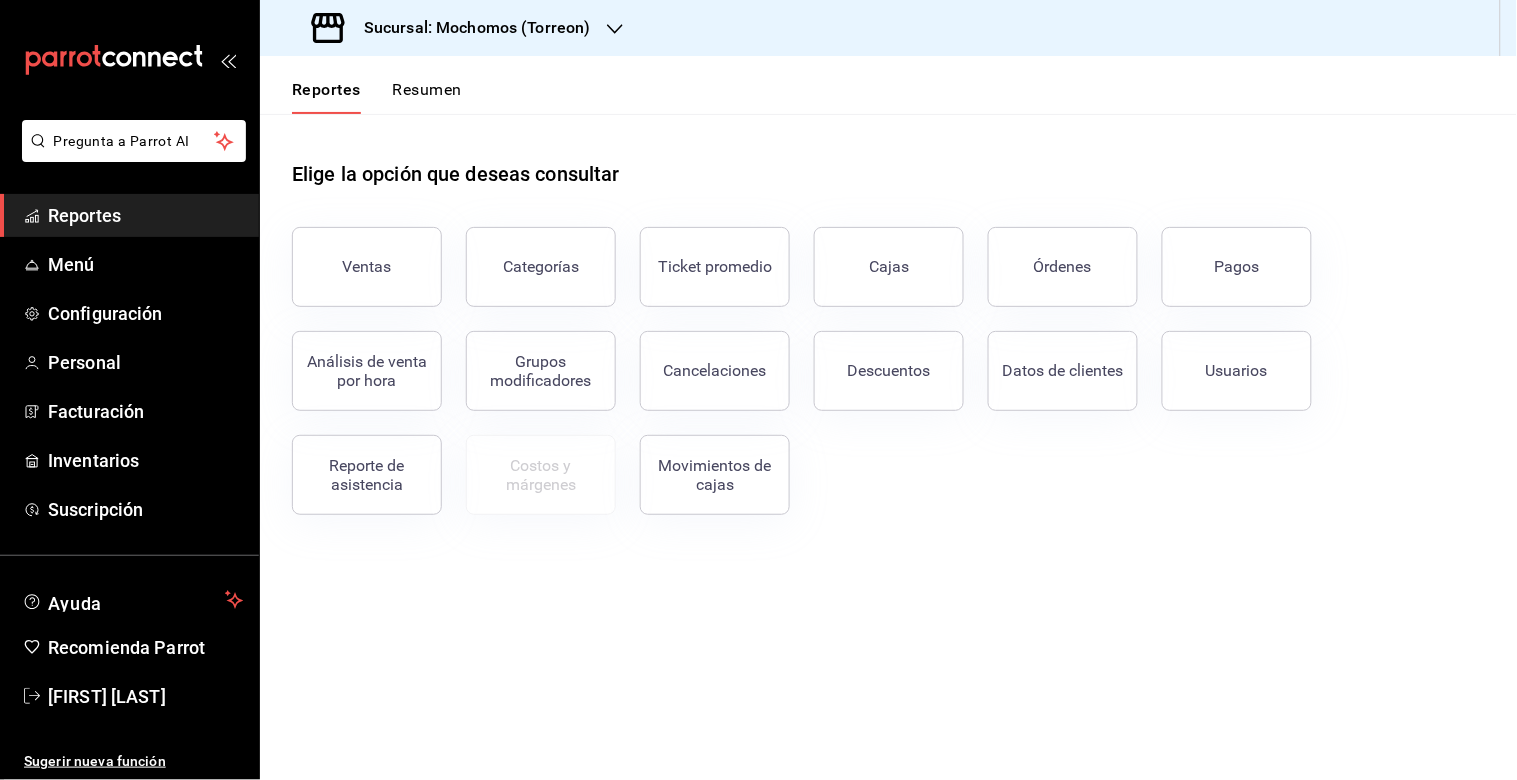 click on "Elige la opción que deseas consultar Ventas Categorías Ticket promedio Cajas Órdenes Pagos Análisis de venta por hora Grupos modificadores Cancelaciones Descuentos Datos de clientes Usuarios Reporte de asistencia Costos y márgenes Movimientos de cajas" at bounding box center [888, 447] 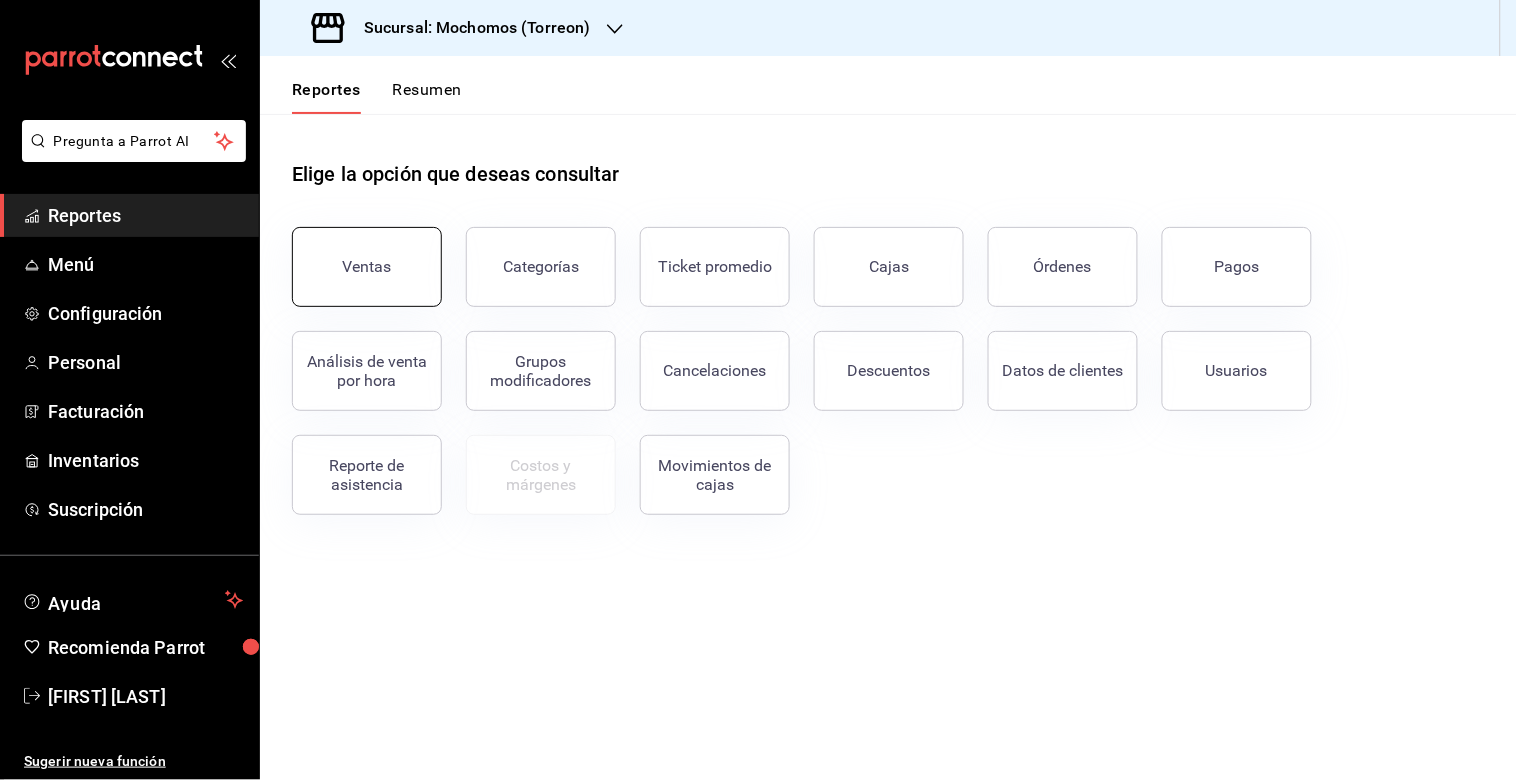 click on "Ventas" at bounding box center [367, 266] 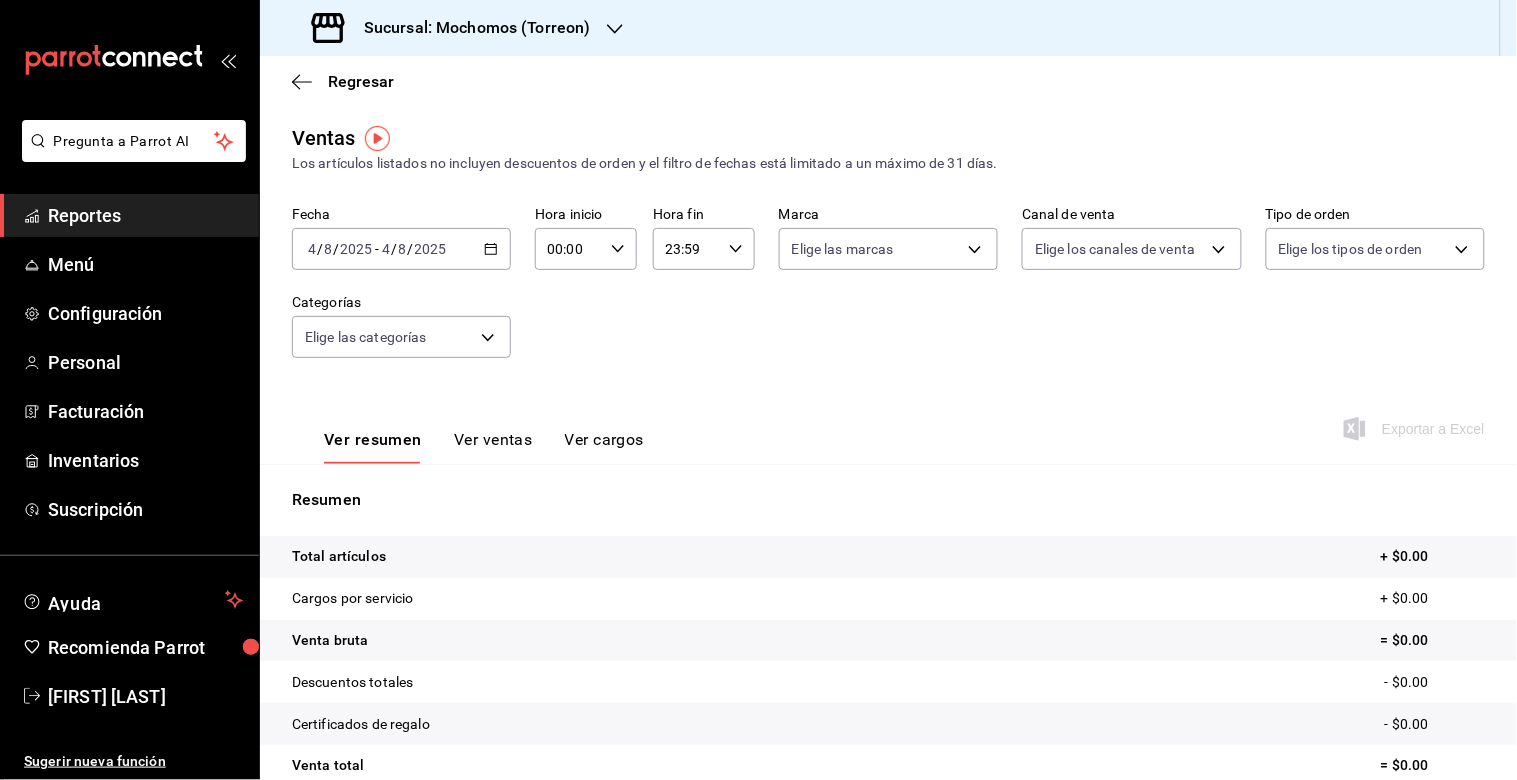 click 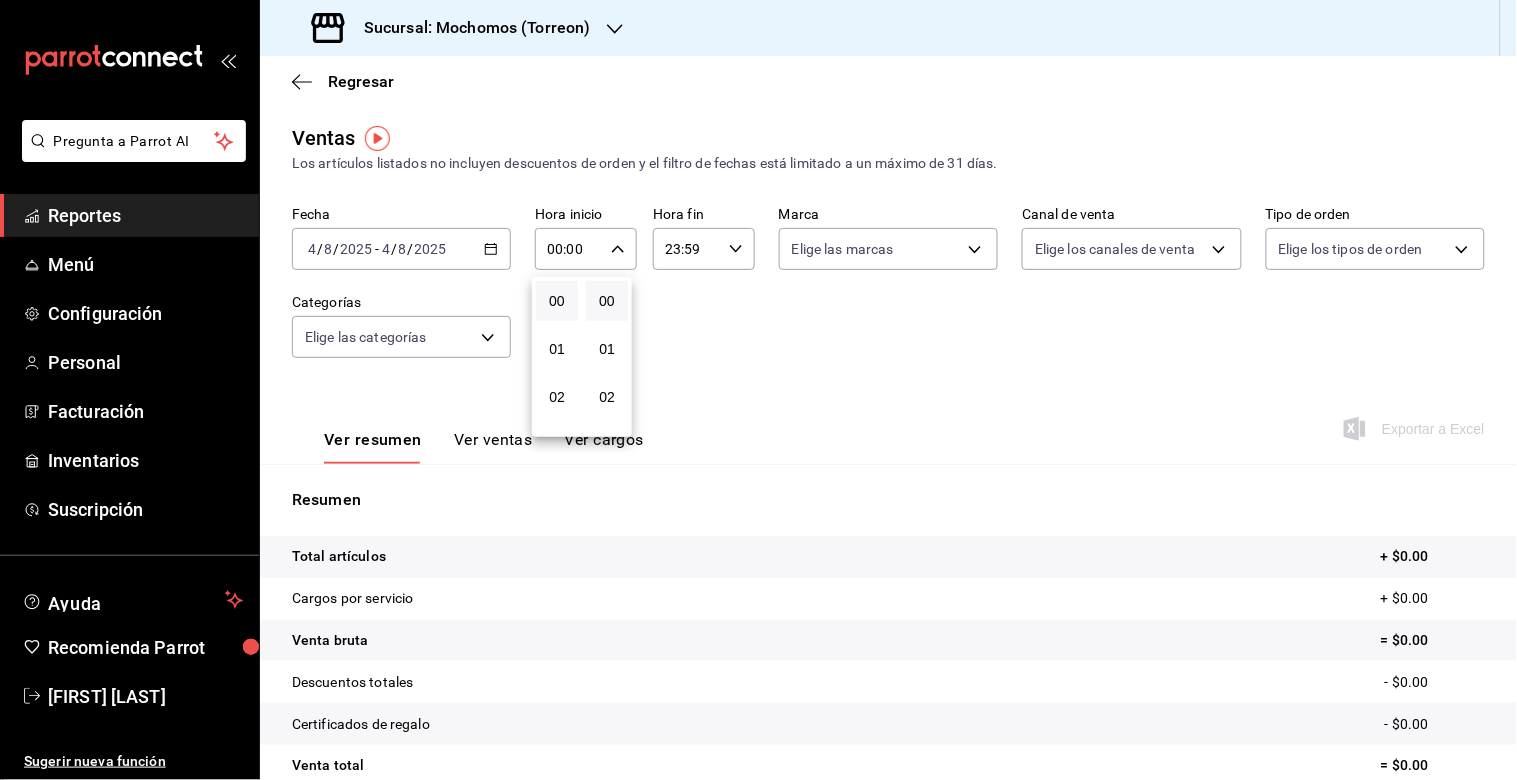click at bounding box center (758, 390) 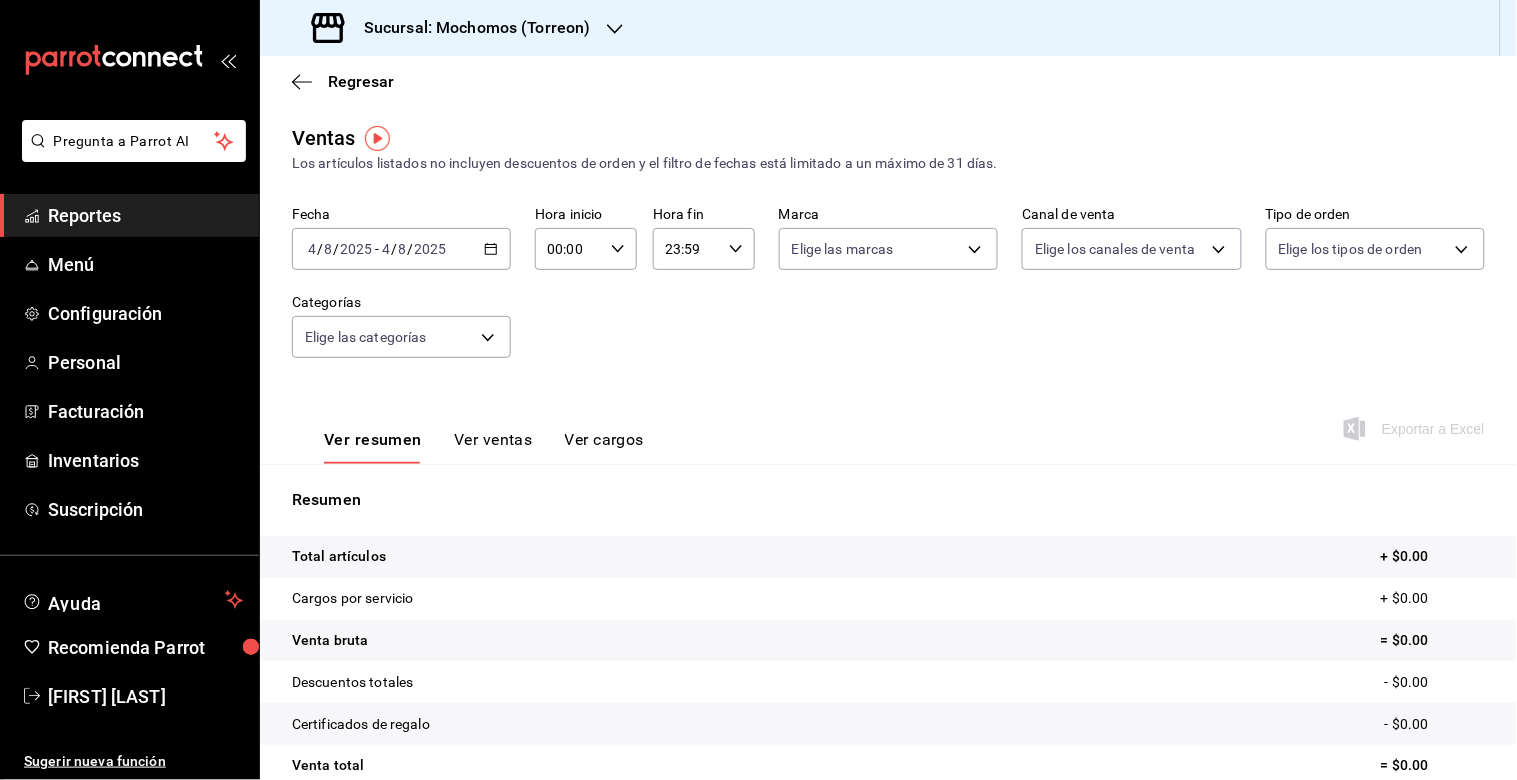 click 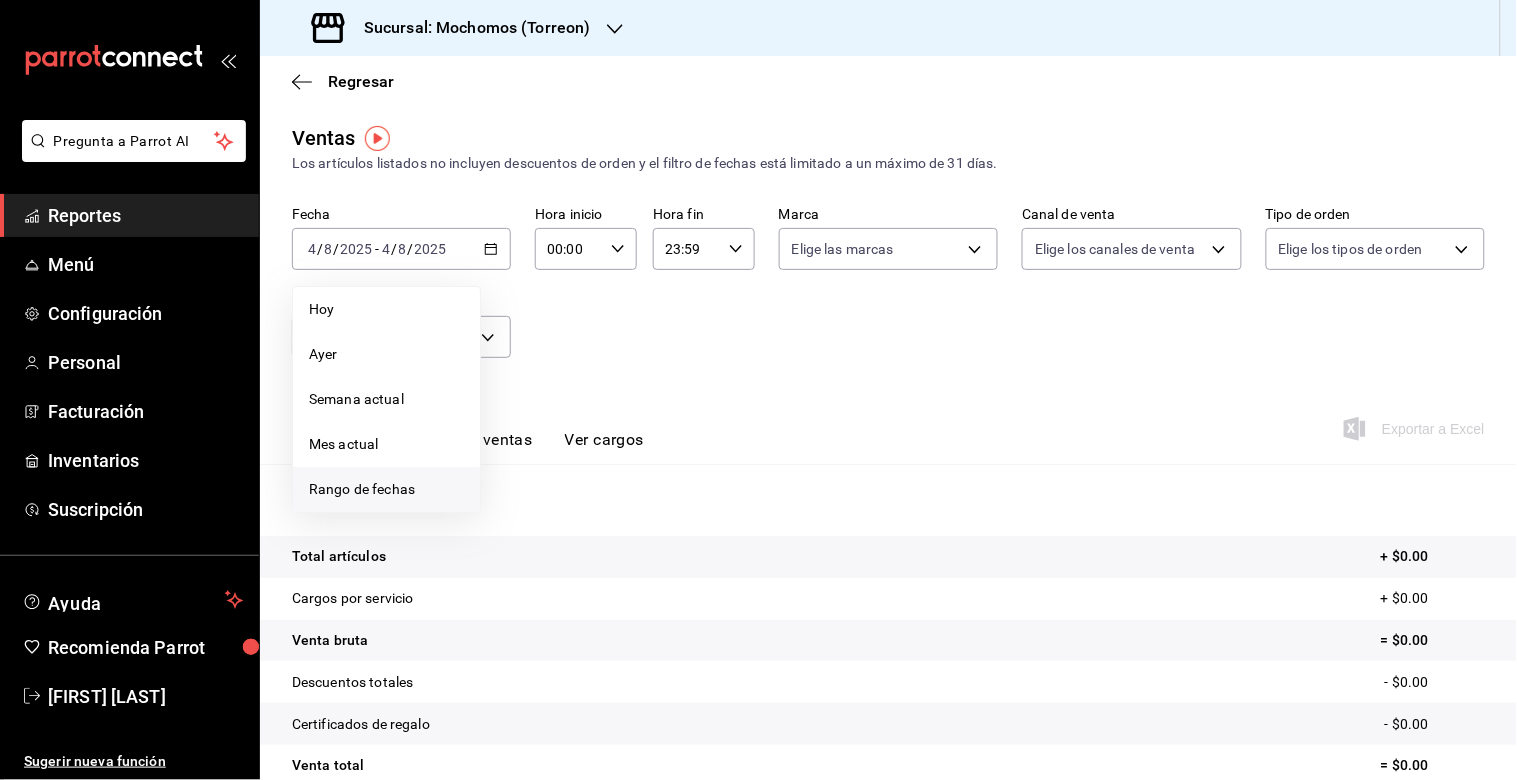 click on "Rango de fechas" at bounding box center (386, 489) 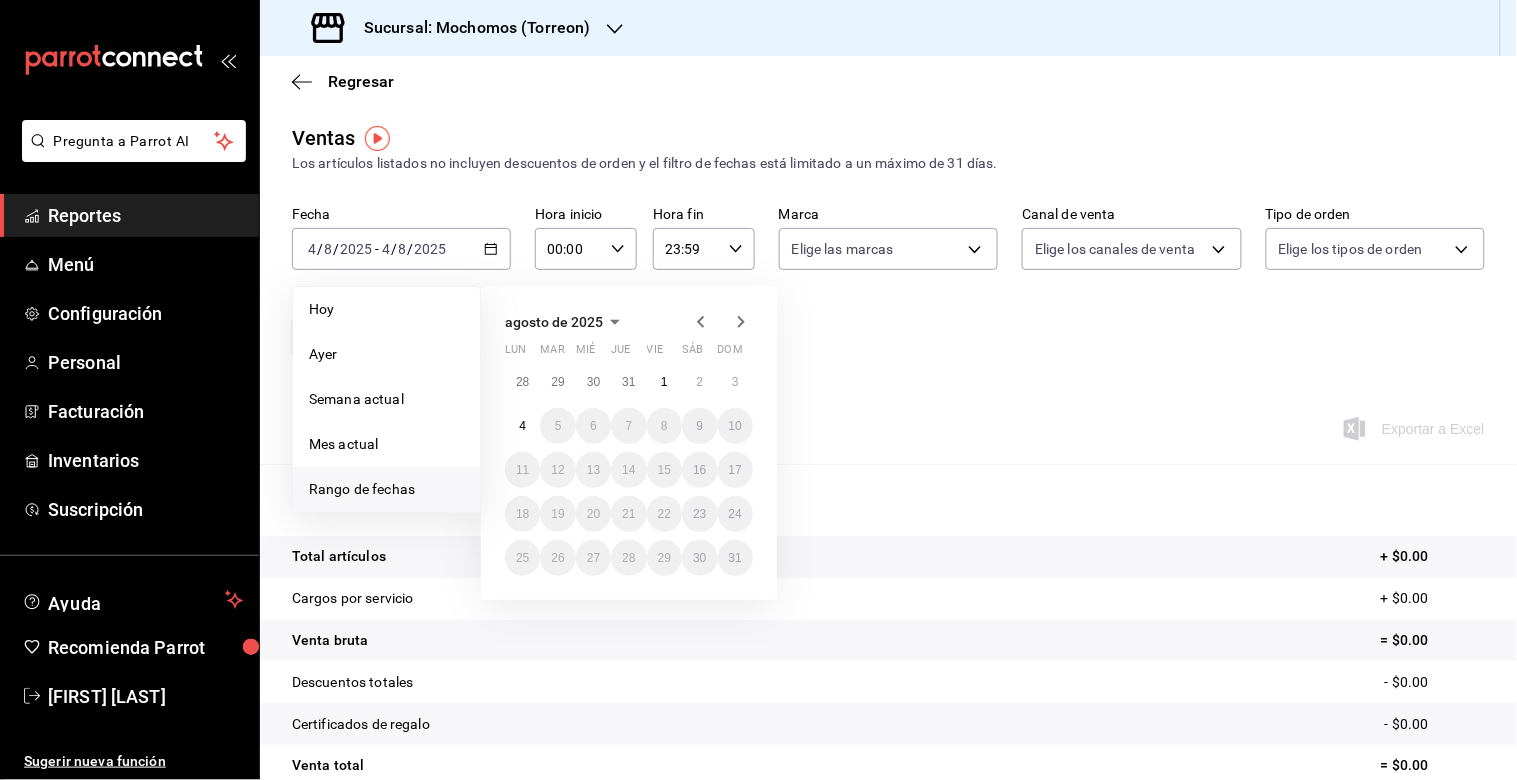 click 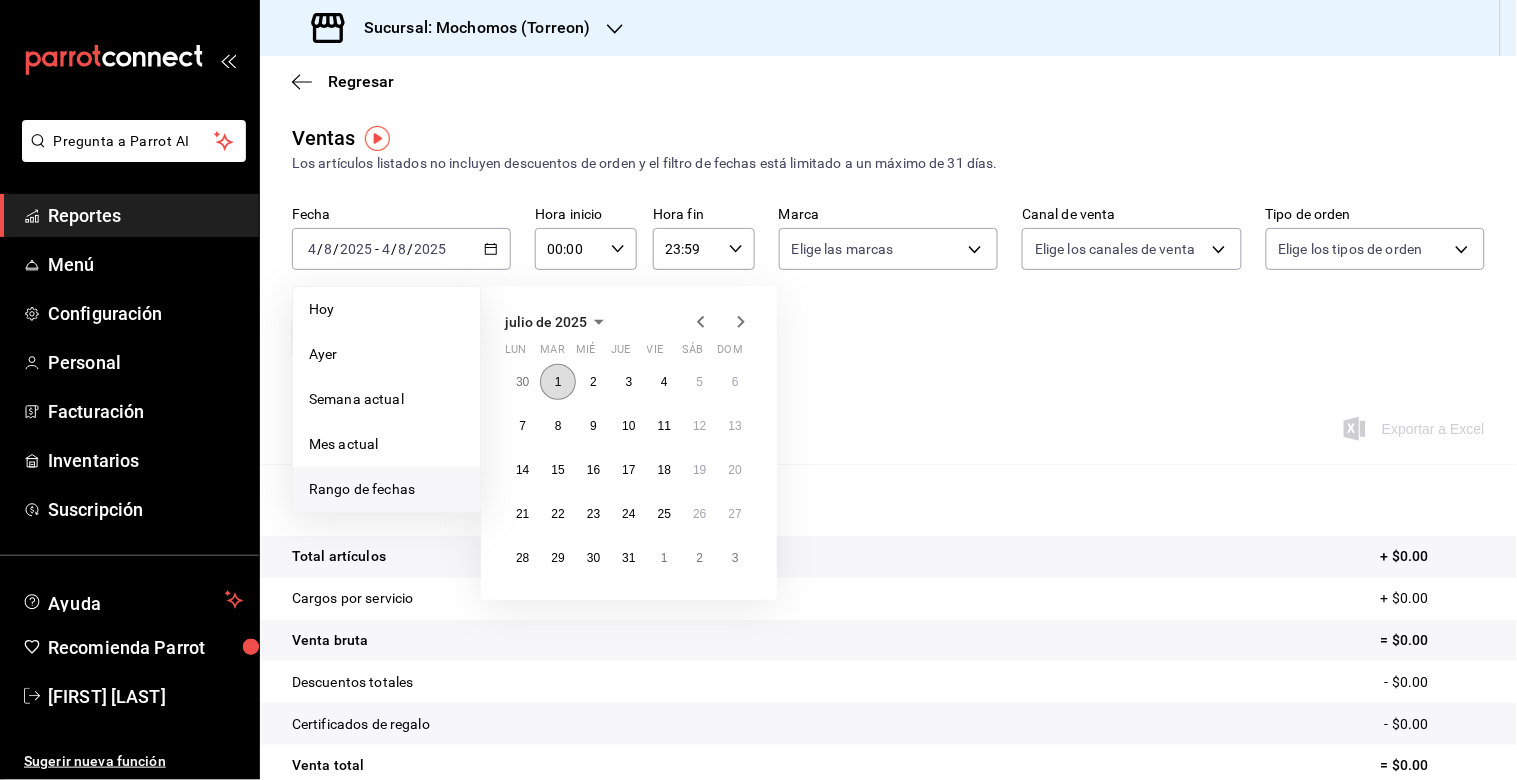 click on "1" at bounding box center (558, 382) 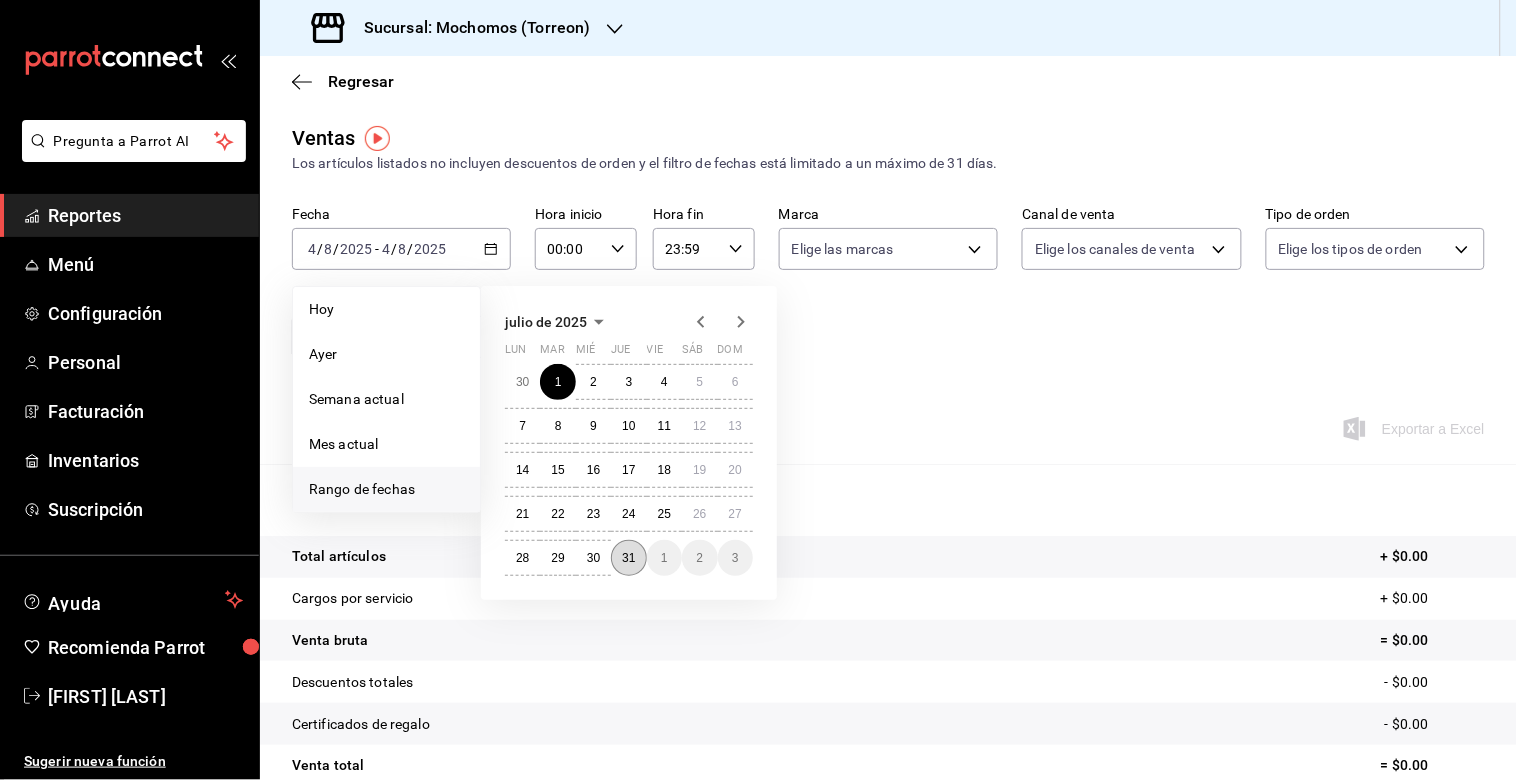 click on "31" at bounding box center (628, 558) 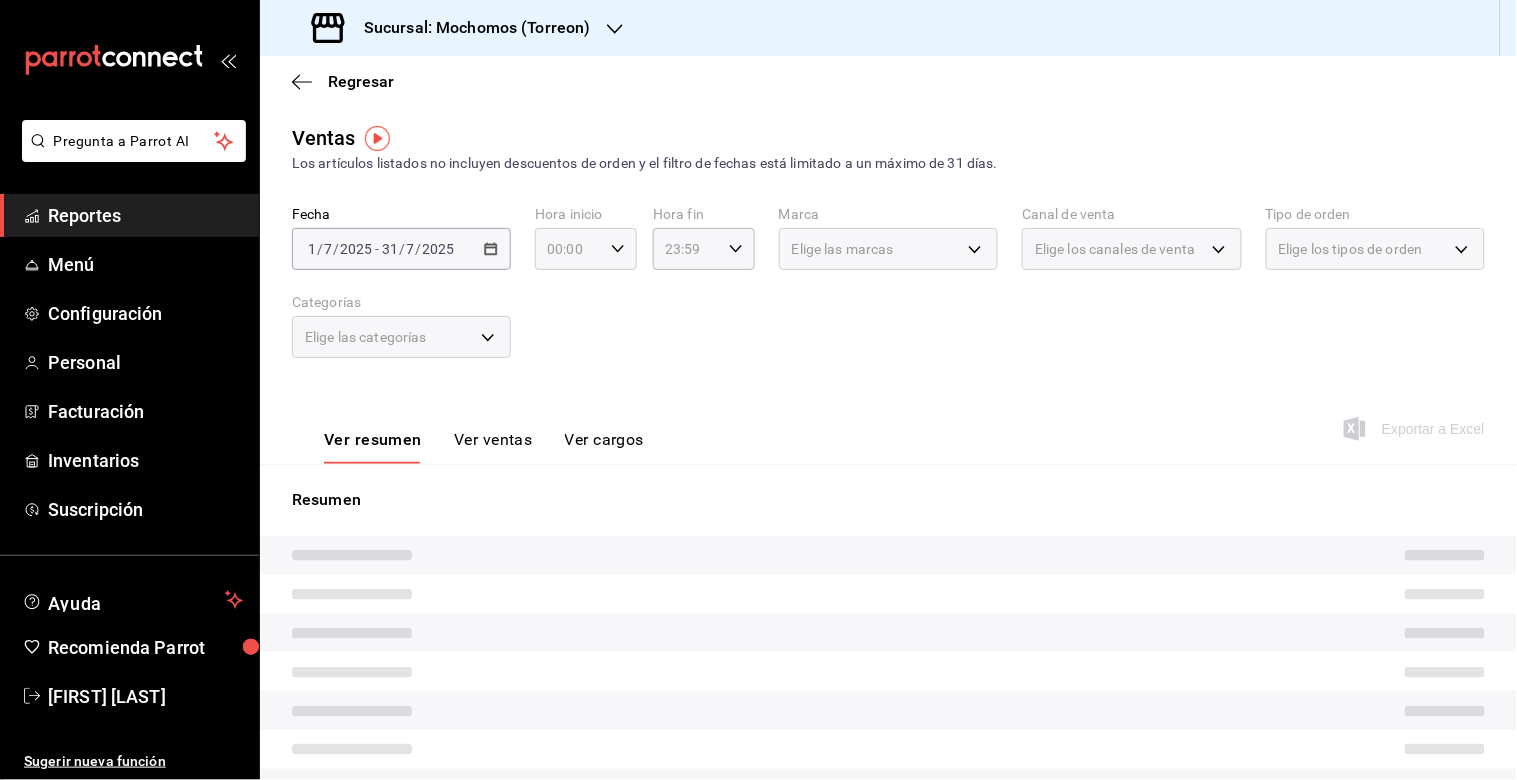 click 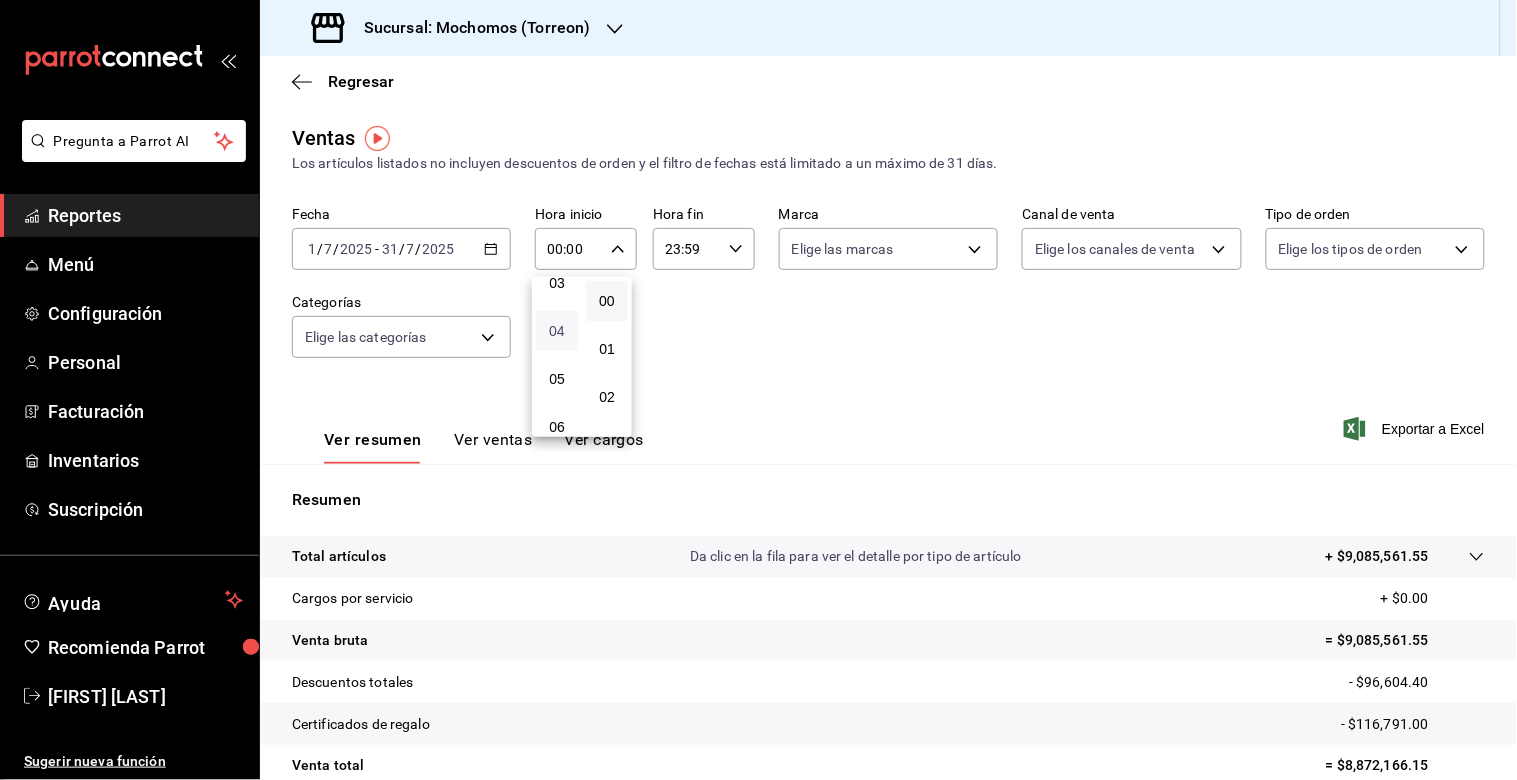 scroll, scrollTop: 174, scrollLeft: 0, axis: vertical 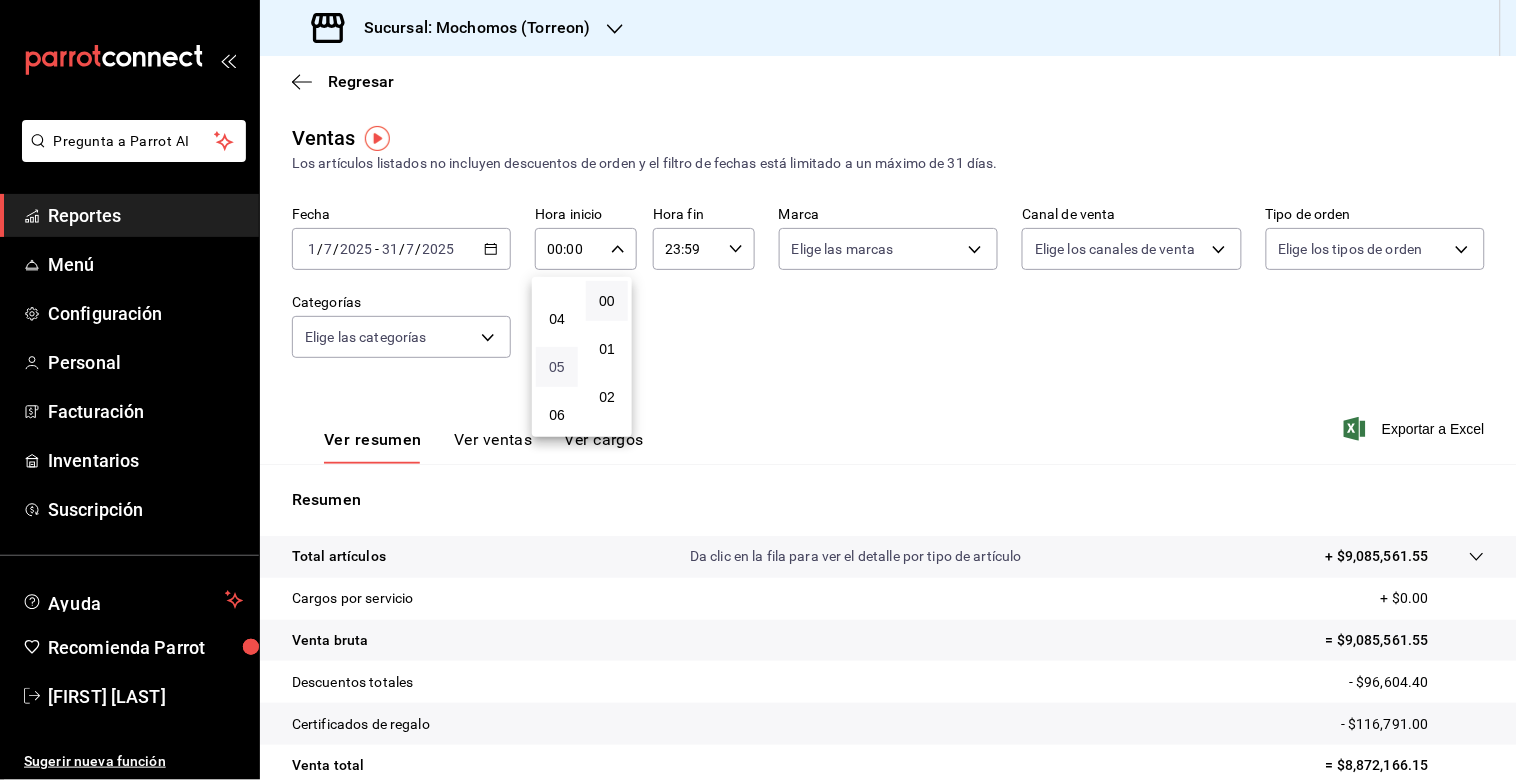 click on "05" at bounding box center [557, 367] 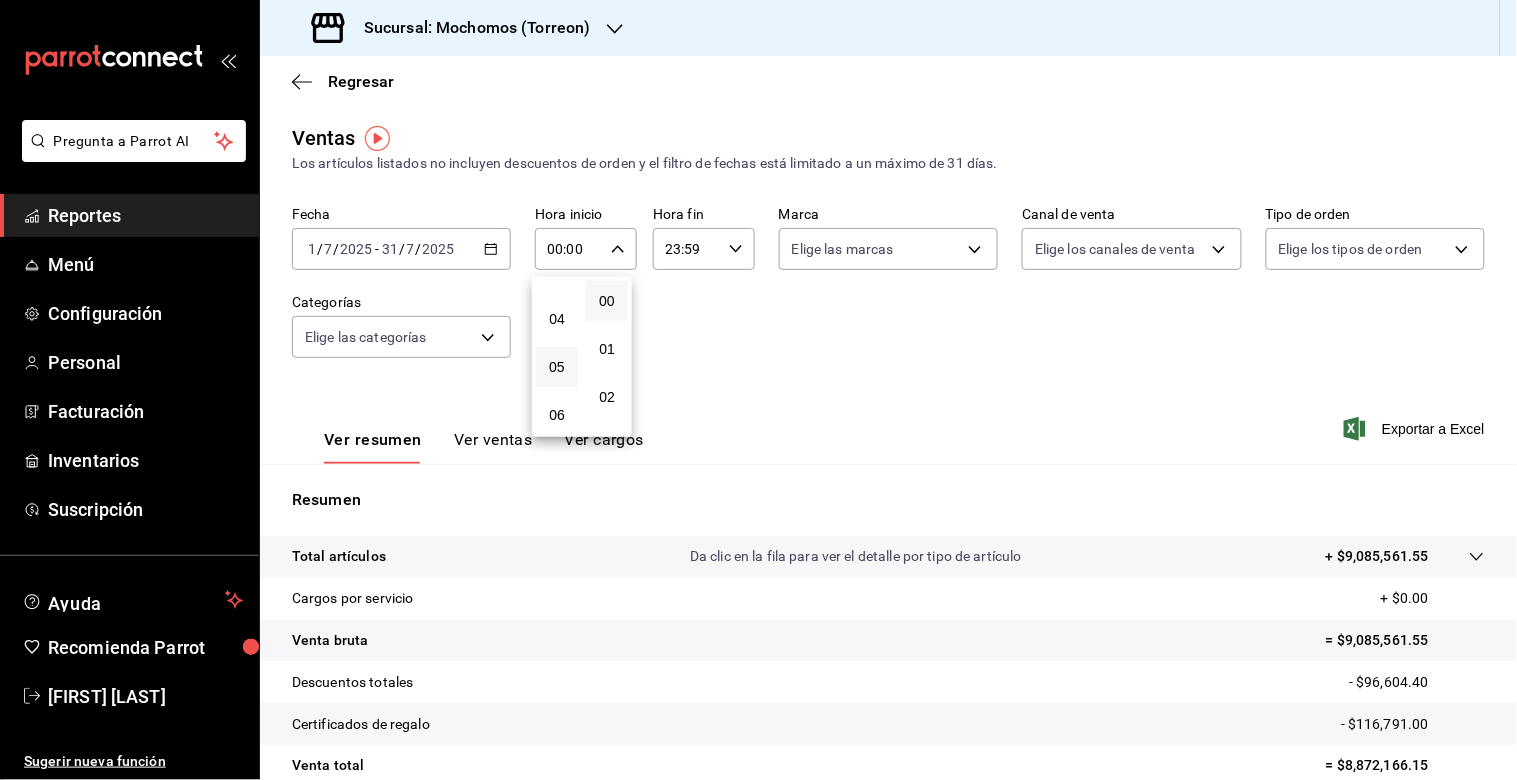 type on "05:00" 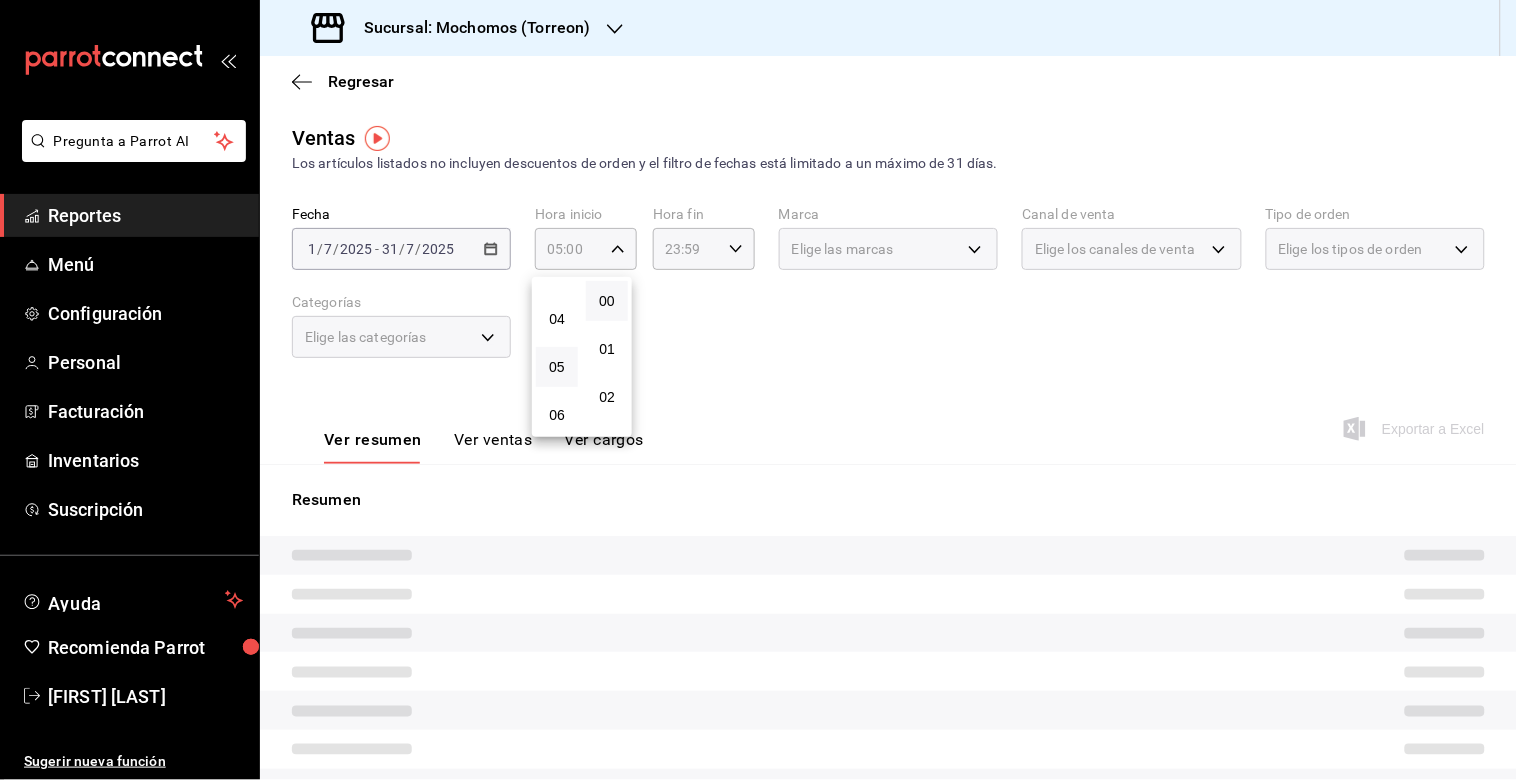 click at bounding box center [758, 390] 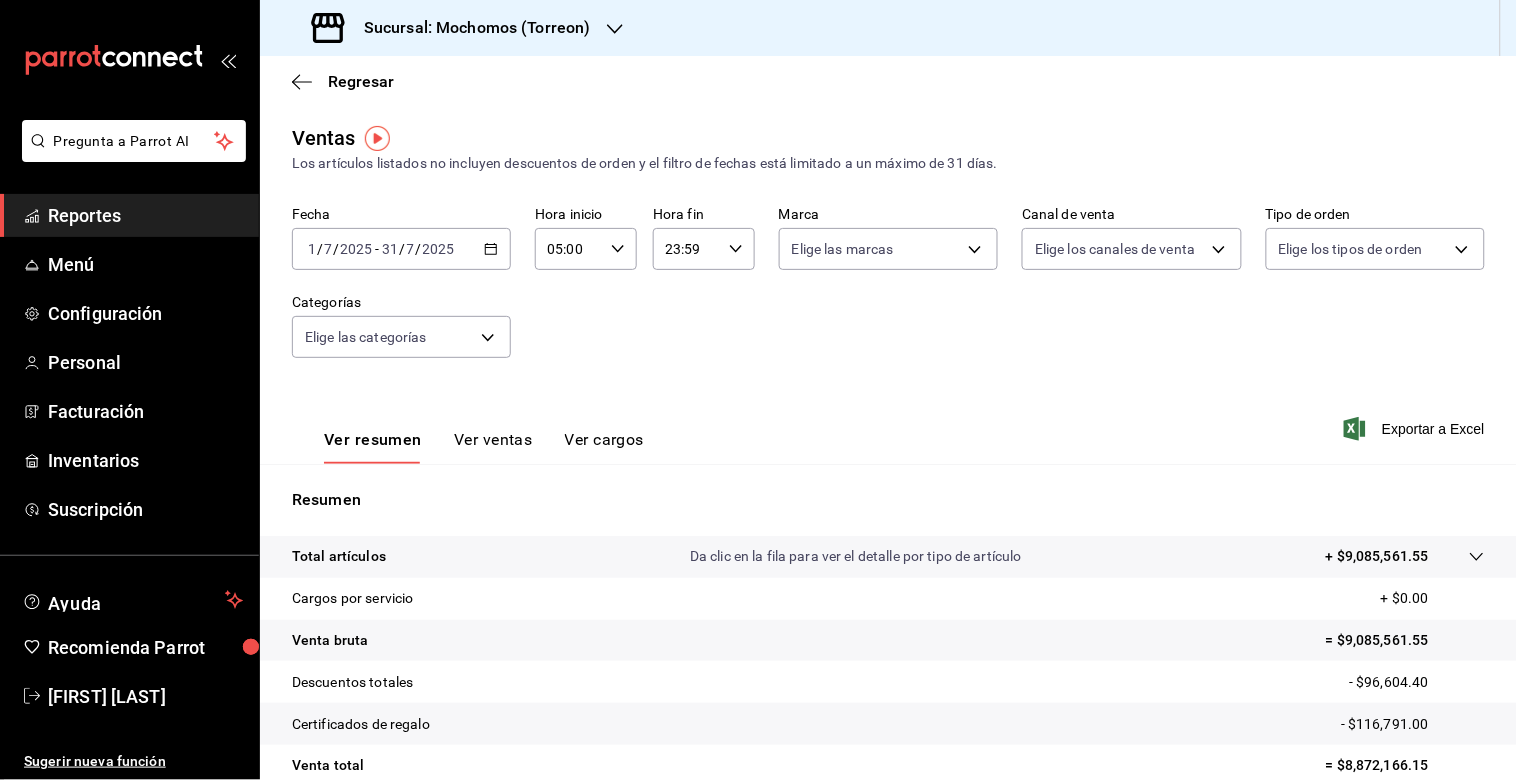 click on "23:59" at bounding box center (687, 249) 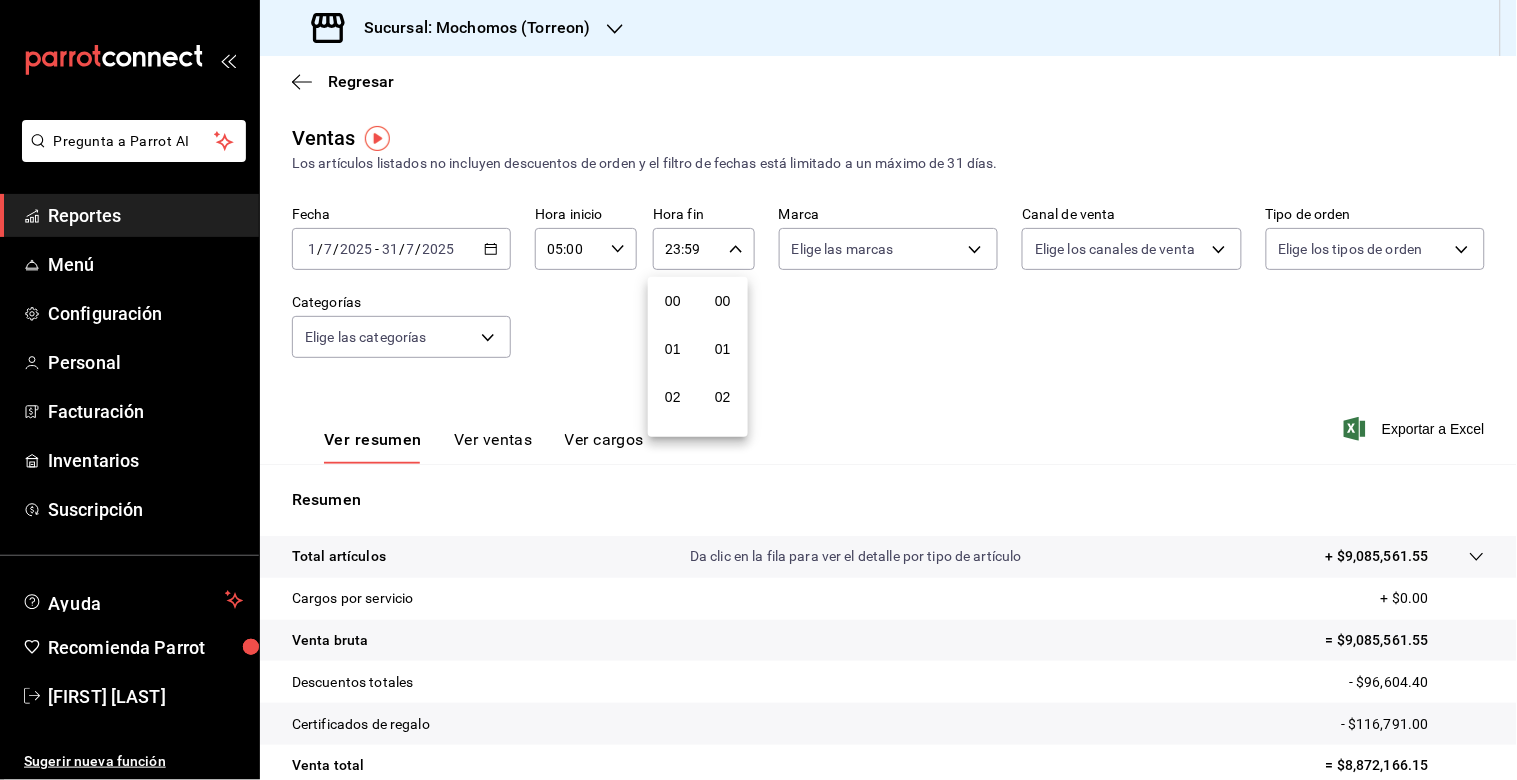 scroll, scrollTop: 981, scrollLeft: 0, axis: vertical 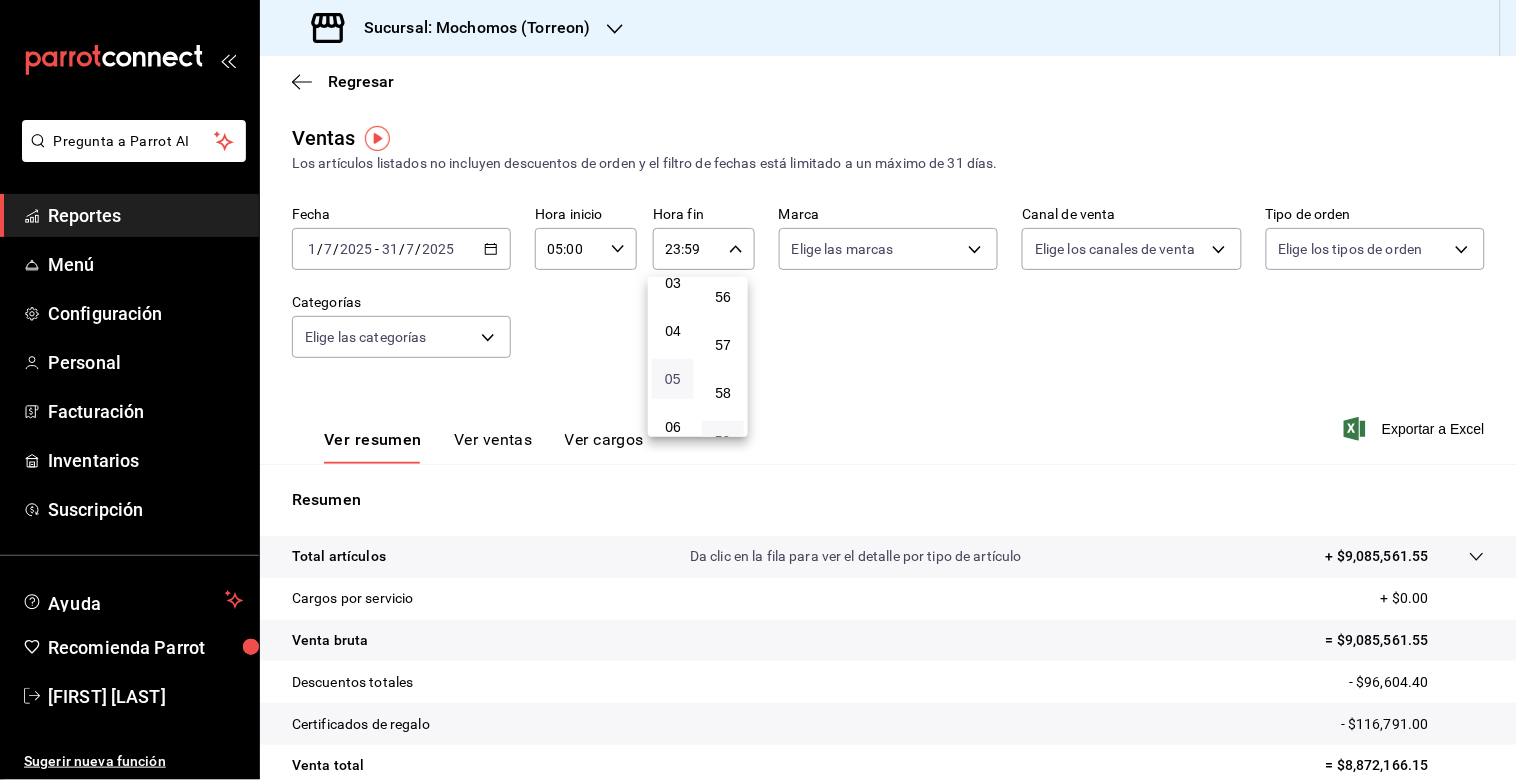 click on "05" at bounding box center [673, 379] 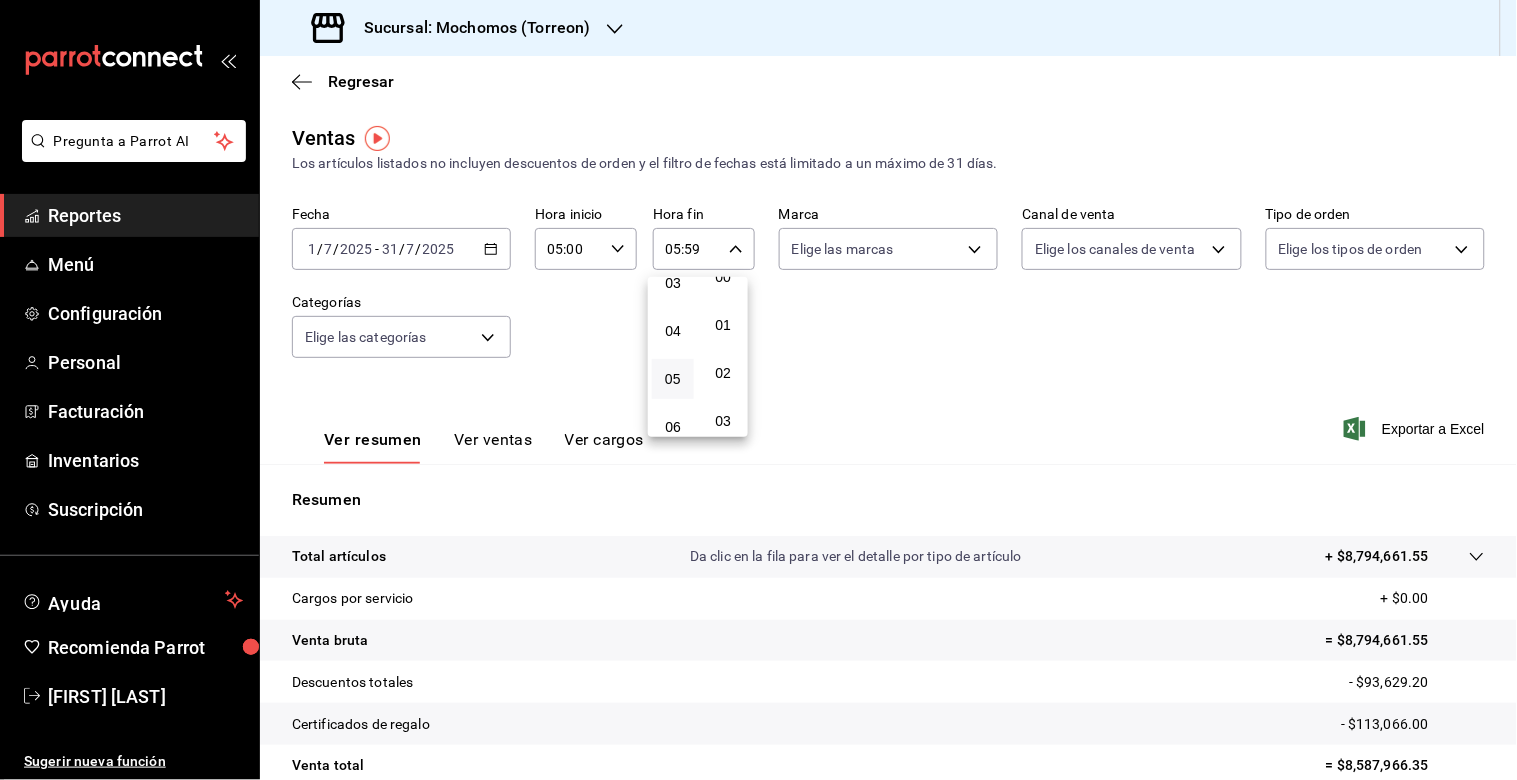scroll, scrollTop: 0, scrollLeft: 0, axis: both 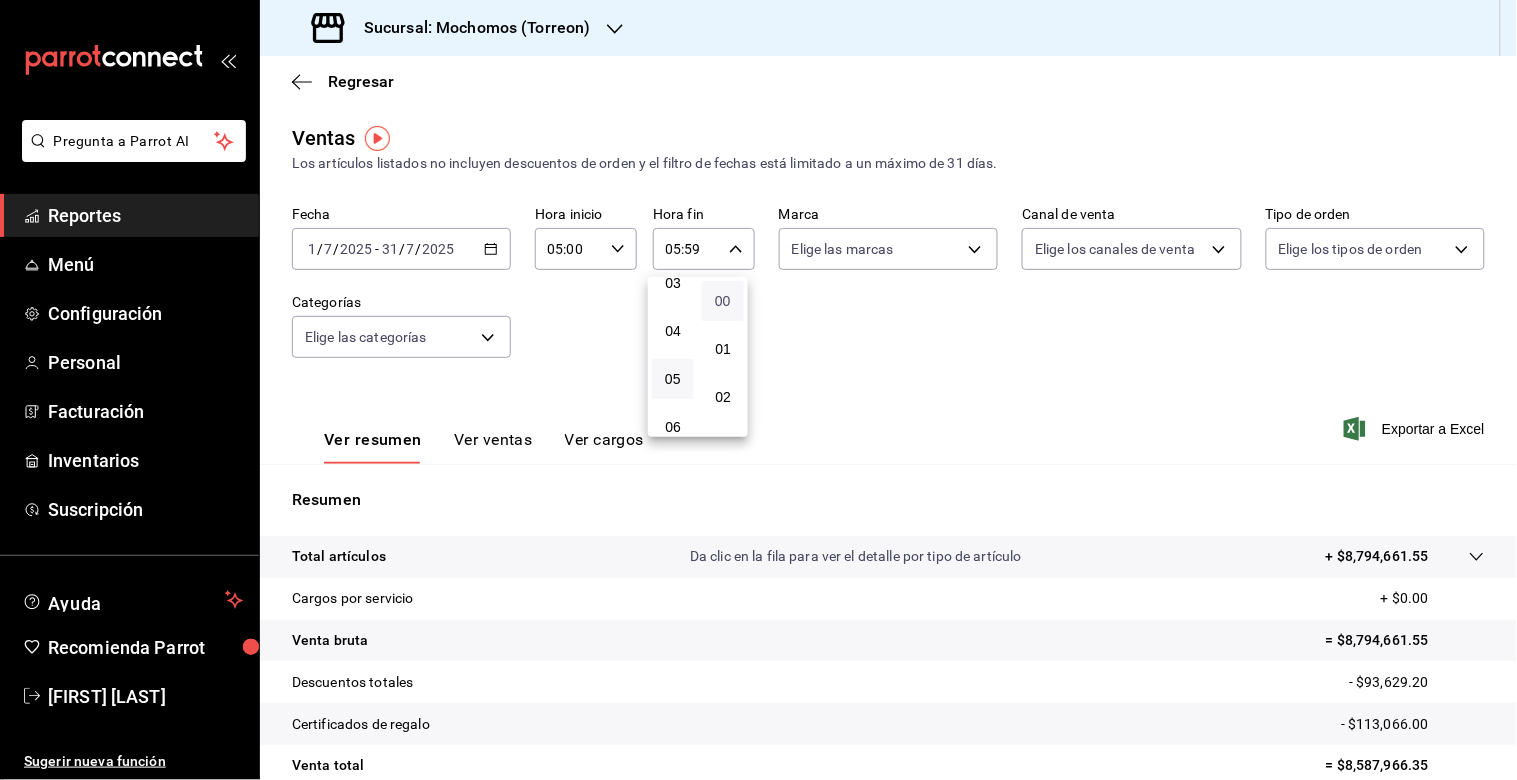 click on "00" at bounding box center (723, 301) 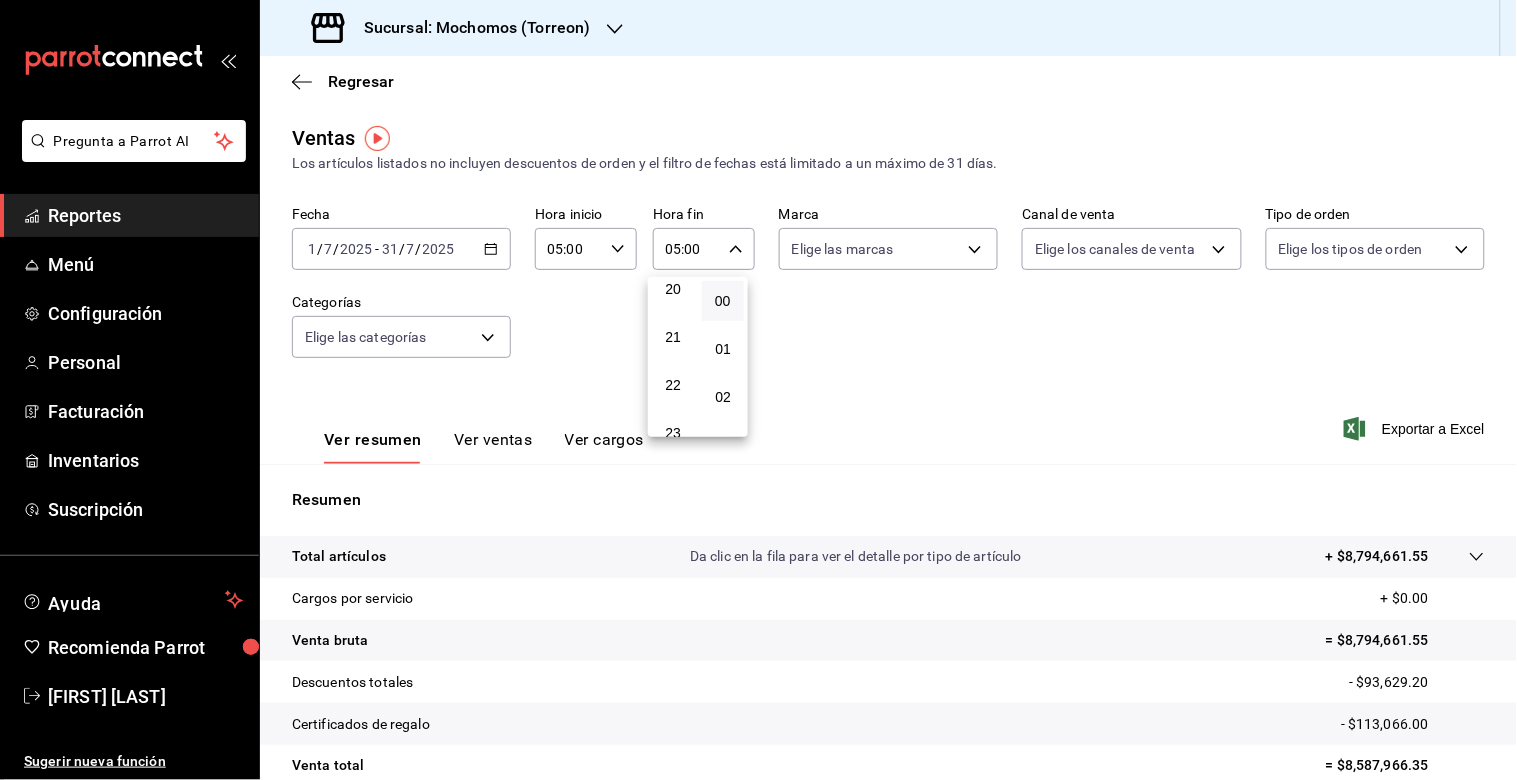 scroll, scrollTop: 981, scrollLeft: 0, axis: vertical 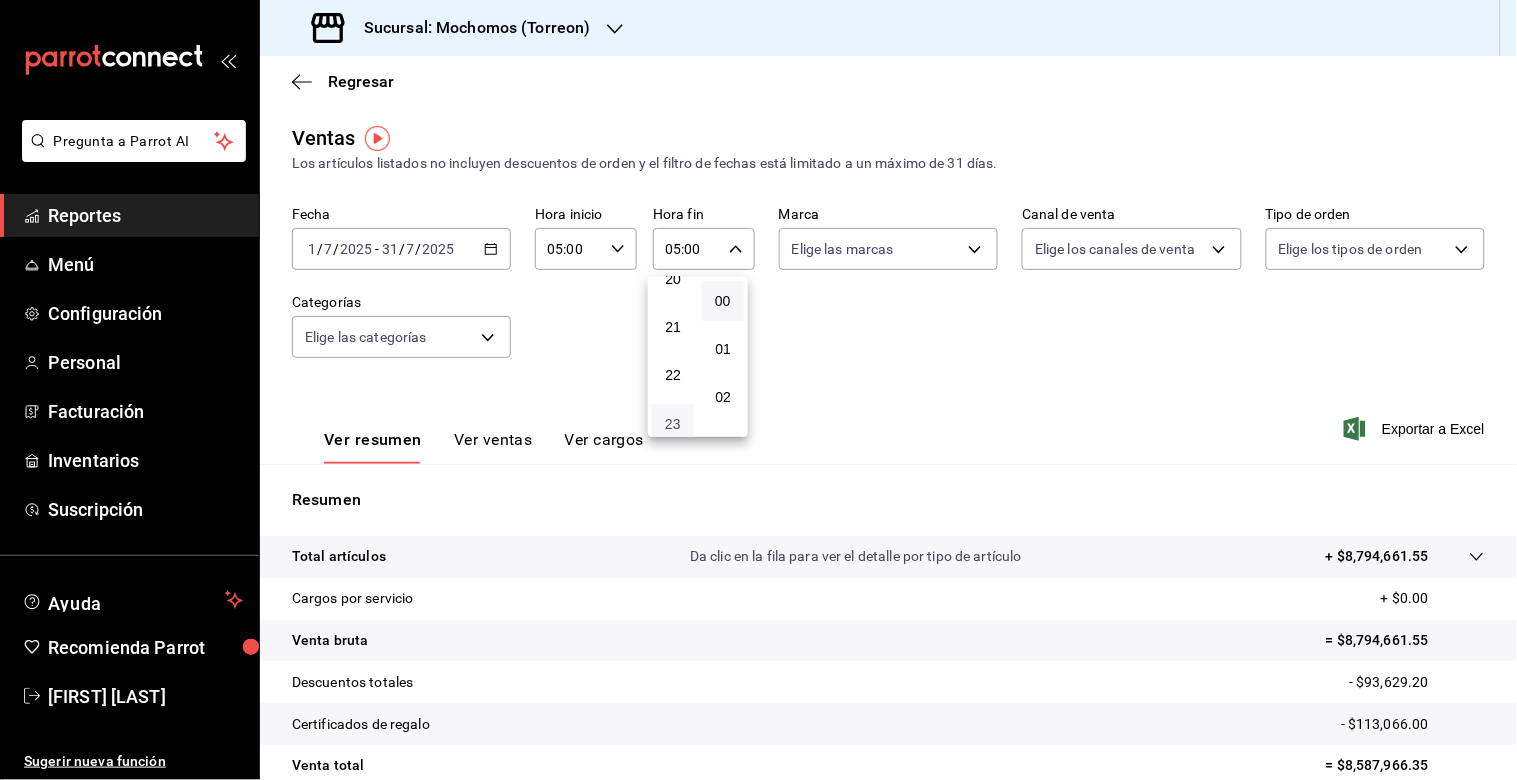 click on "23" at bounding box center [673, 424] 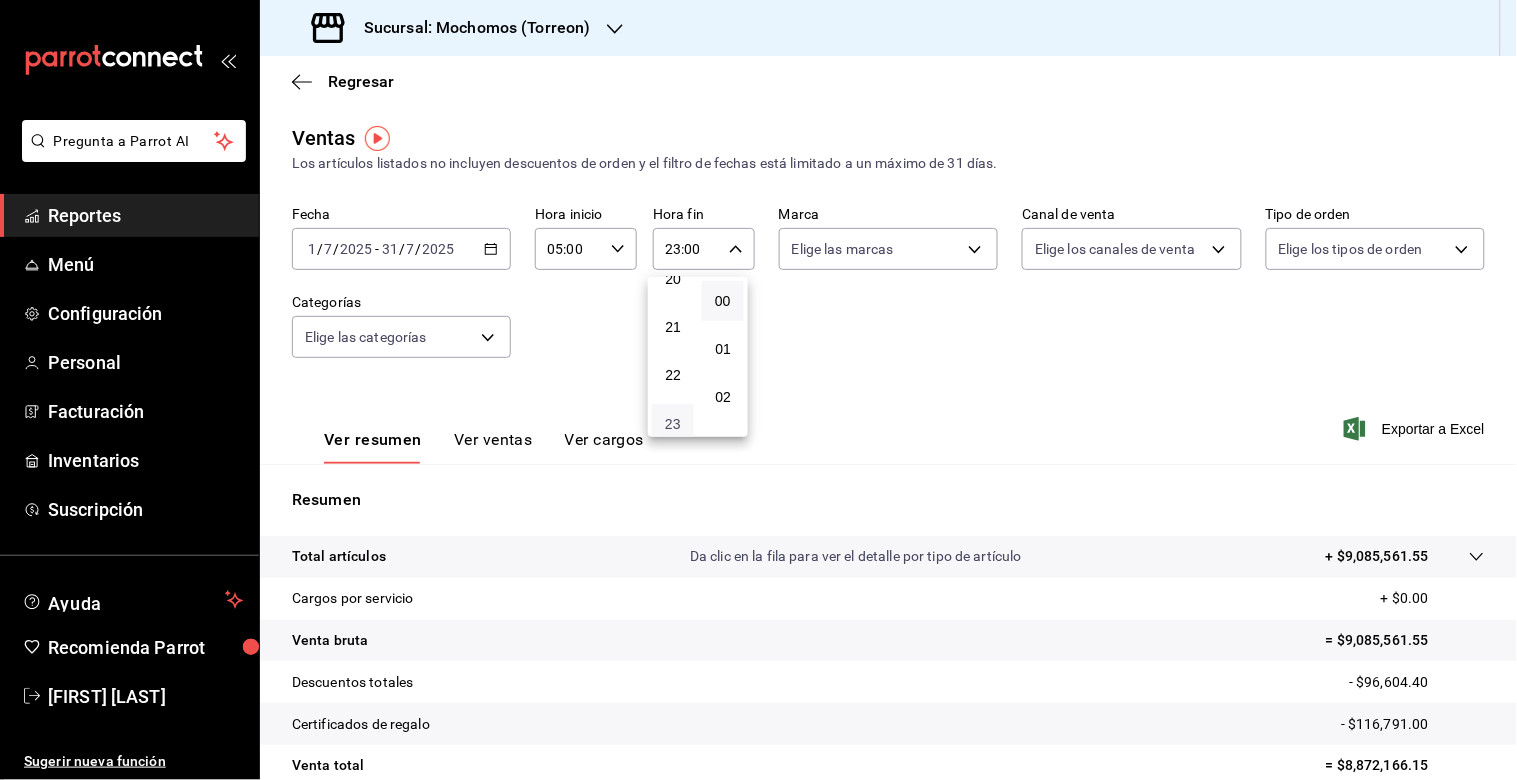 click on "23" at bounding box center (673, 424) 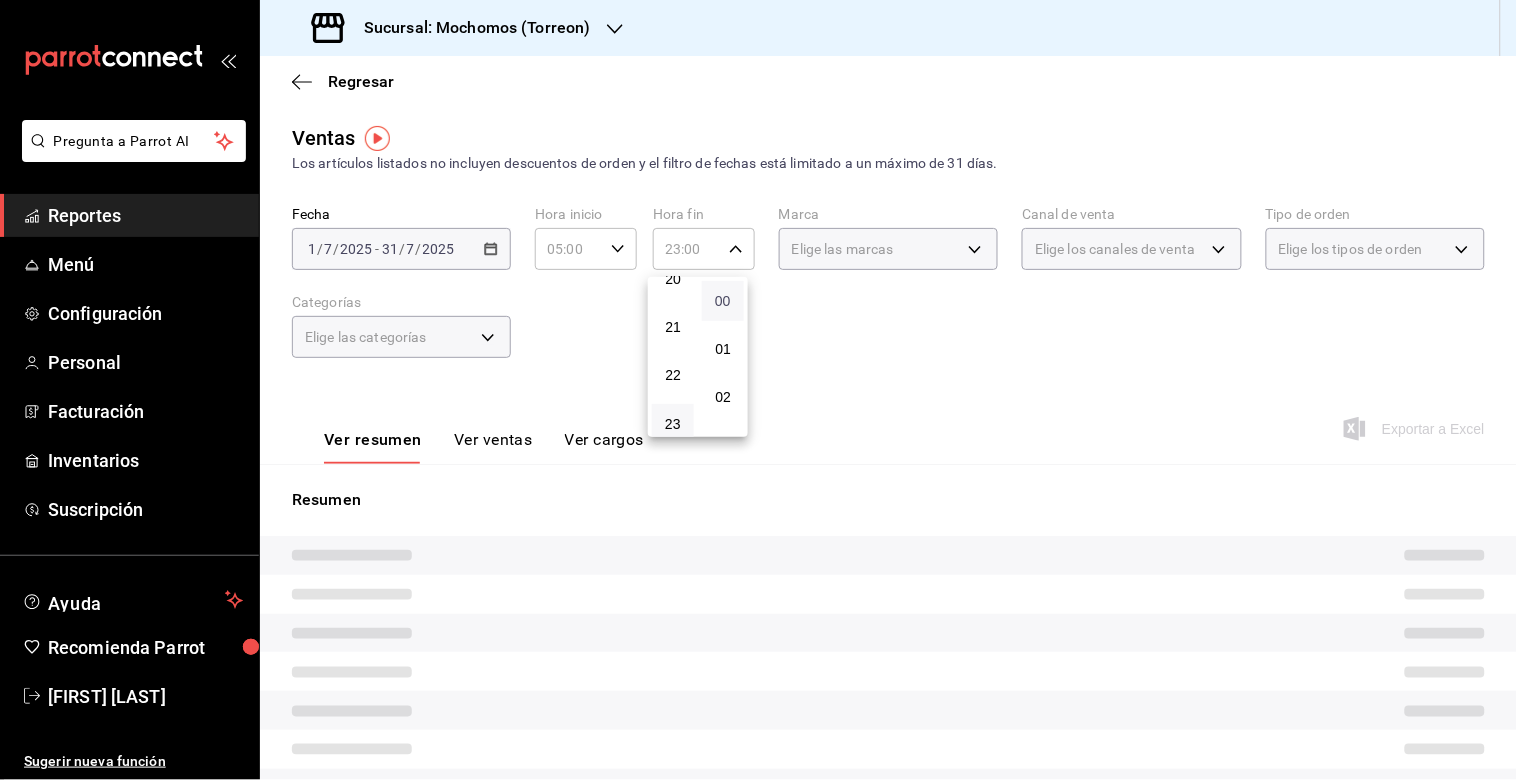 click on "00" at bounding box center [723, 301] 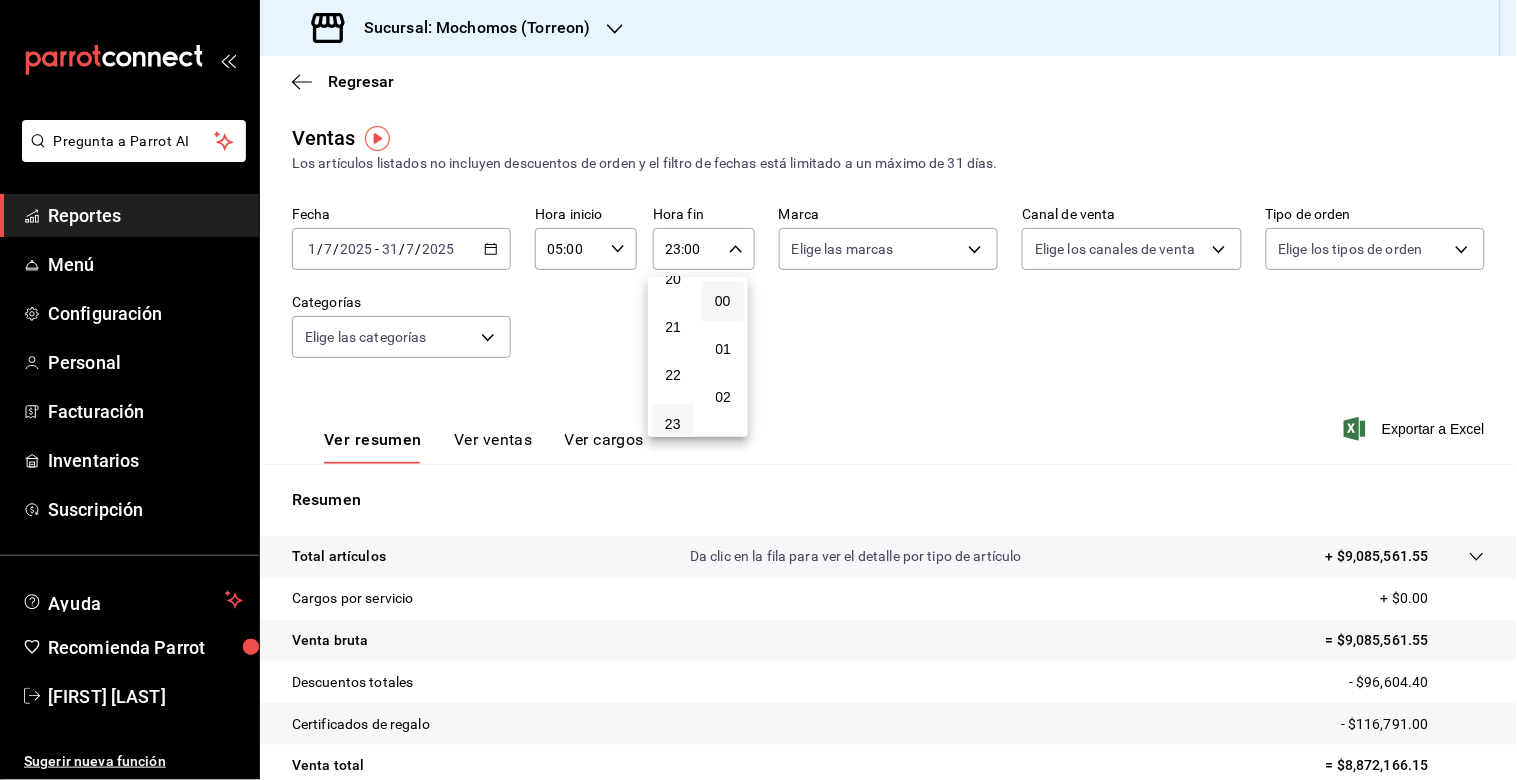 click at bounding box center [758, 390] 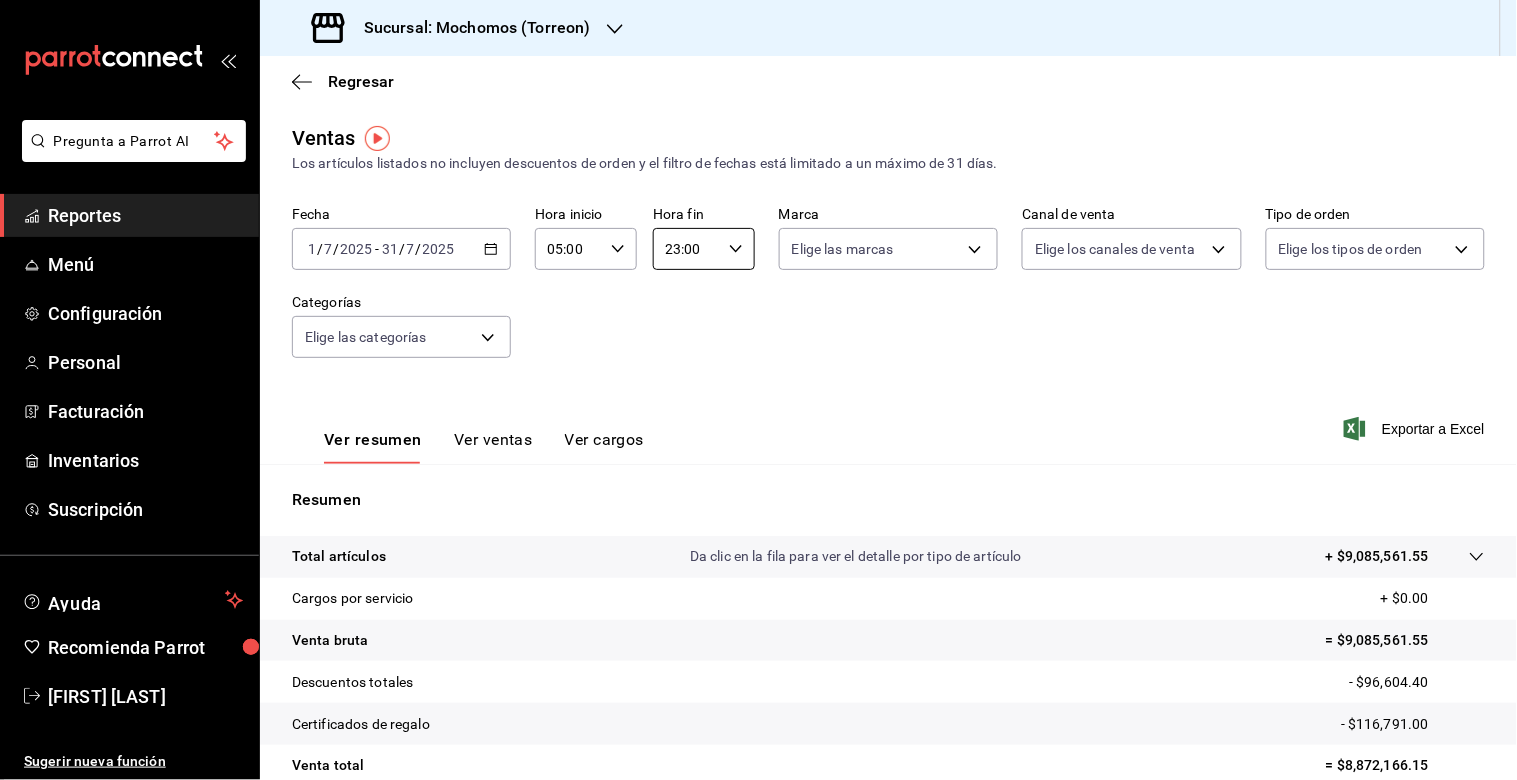 click on "Fecha [DATE] [DATE] - [DATE] [DATE] Hora inicio 05:00 Hora inicio Hora fin 23:00 Hora fin Marca Elige las marcas Canal de venta Elige los canales de venta Tipo de orden Elige los tipos de orden Categorías Elige las categorías" at bounding box center (888, 294) 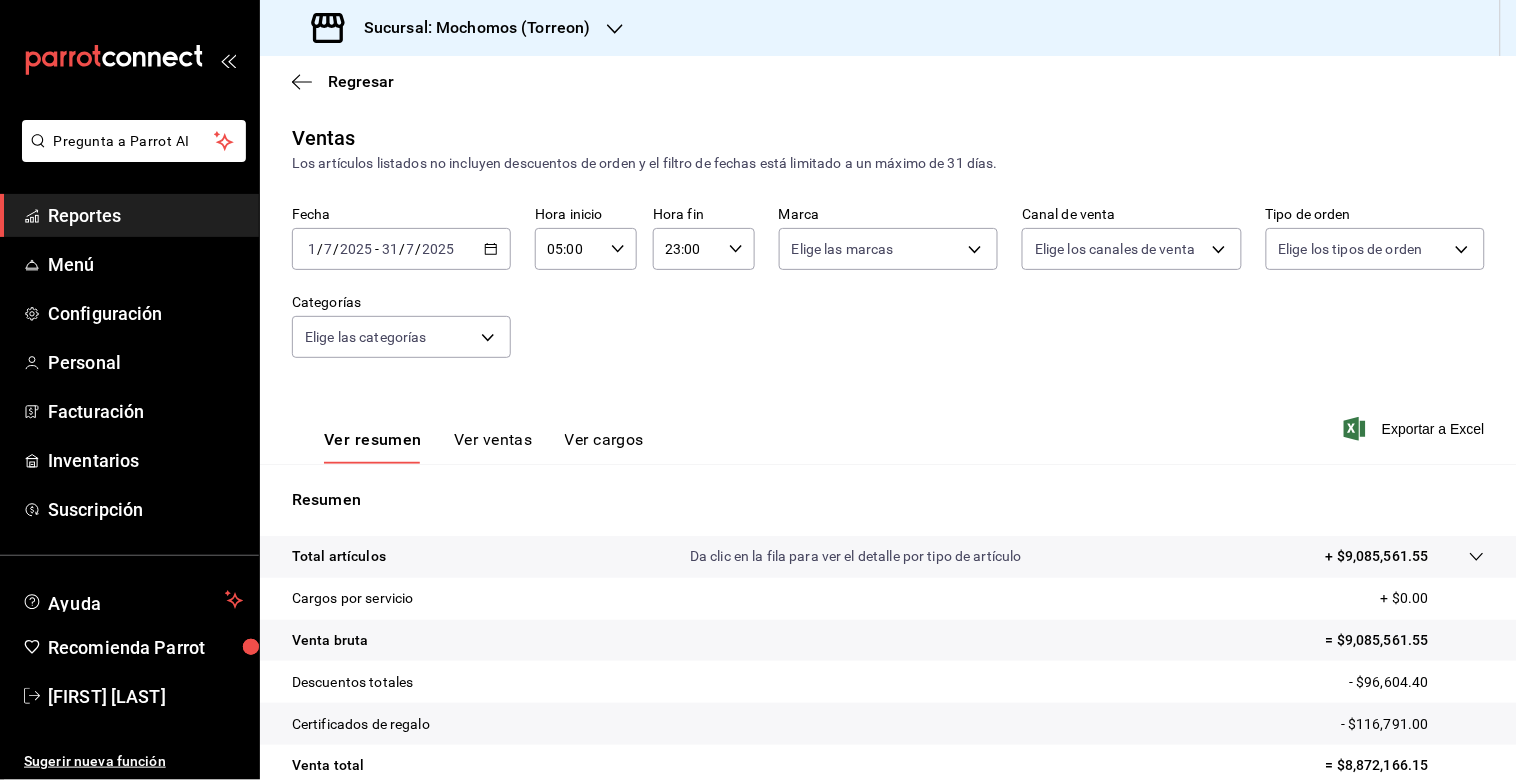 scroll, scrollTop: 178, scrollLeft: 0, axis: vertical 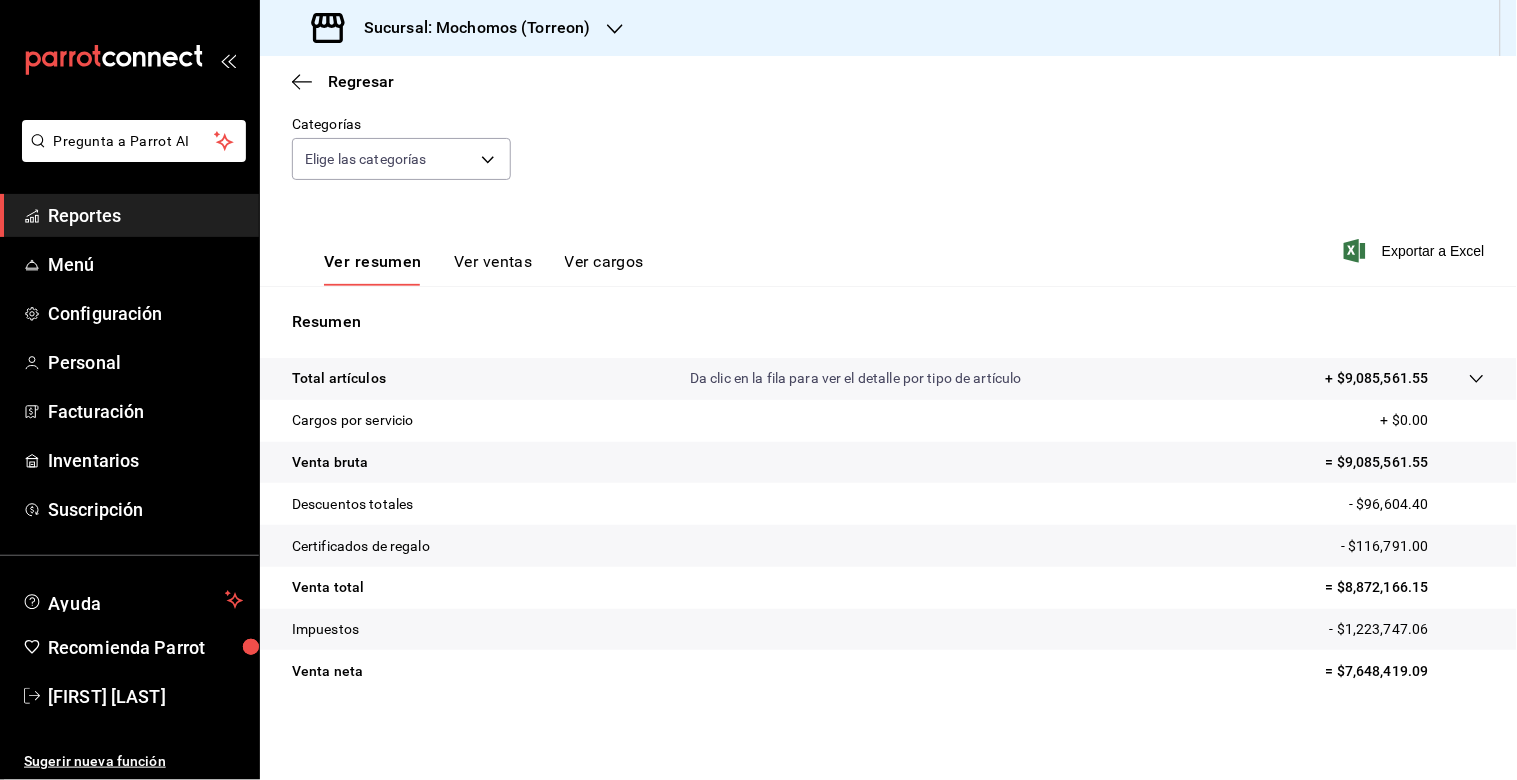 click on "Venta neta = $7,648,419.09" at bounding box center (888, 671) 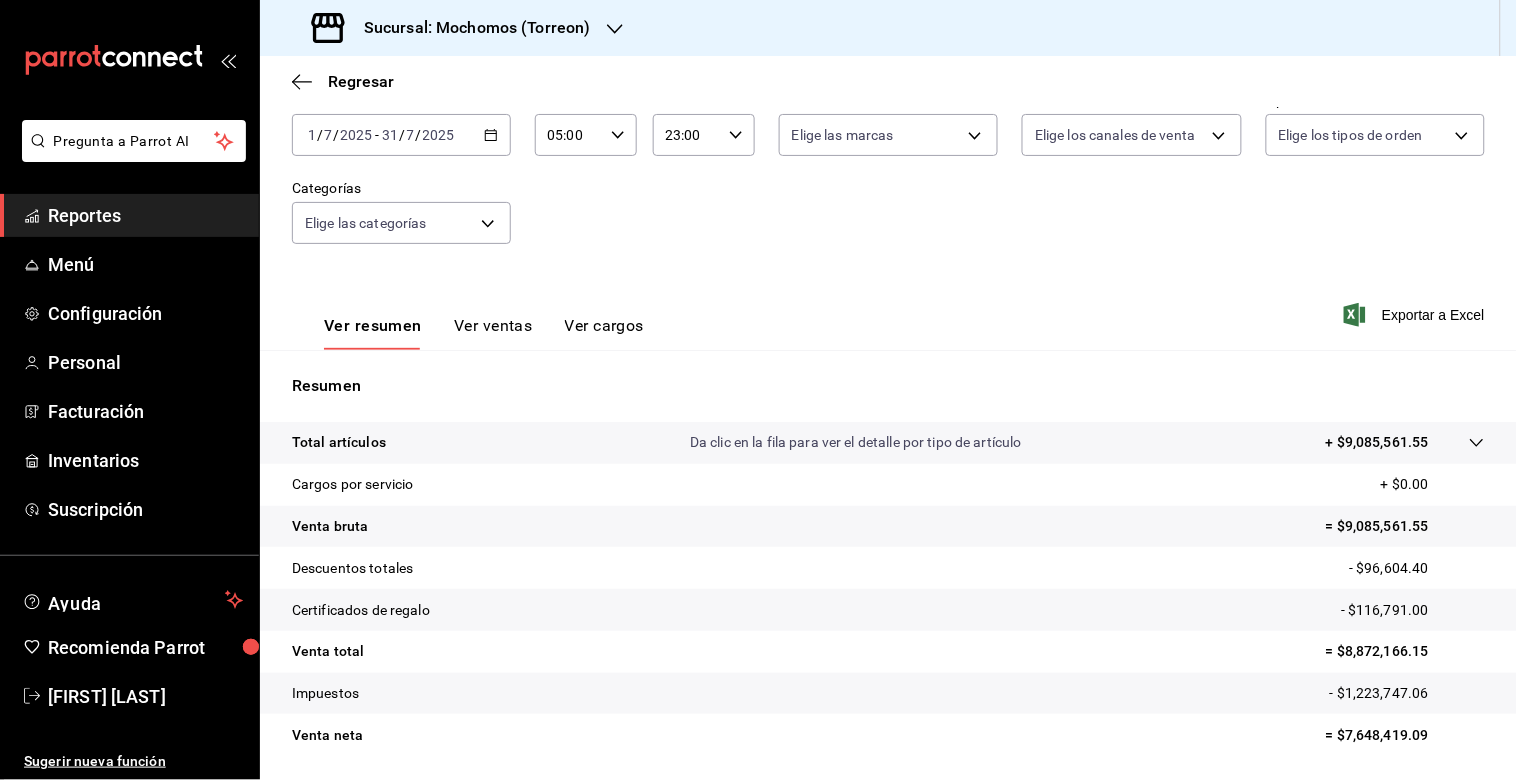 scroll, scrollTop: 178, scrollLeft: 0, axis: vertical 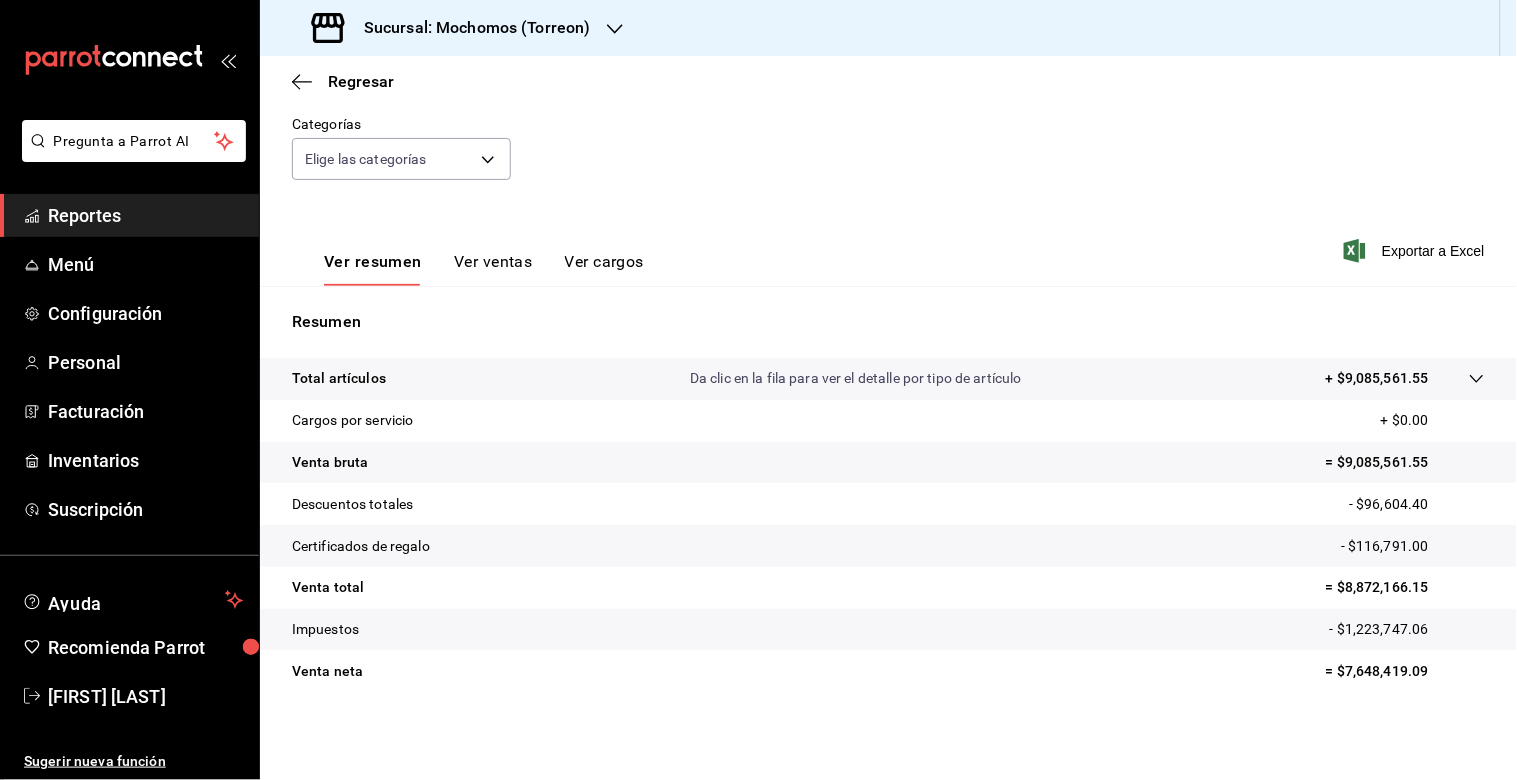 click on "Total artículos Da clic en la fila para ver el detalle por tipo de artículo + $9,085,561.55" at bounding box center [888, 379] 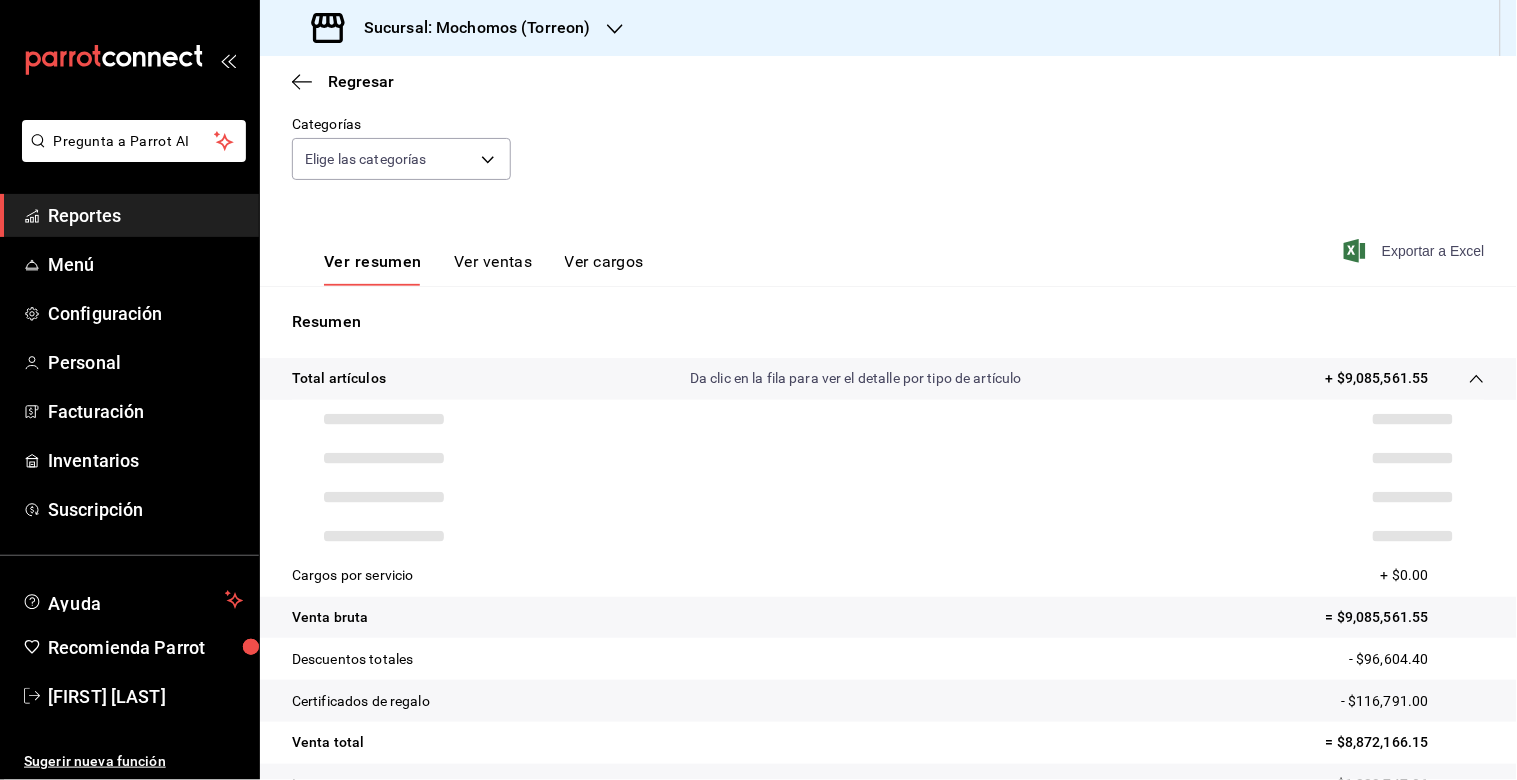 click on "Exportar a Excel" at bounding box center [1416, 251] 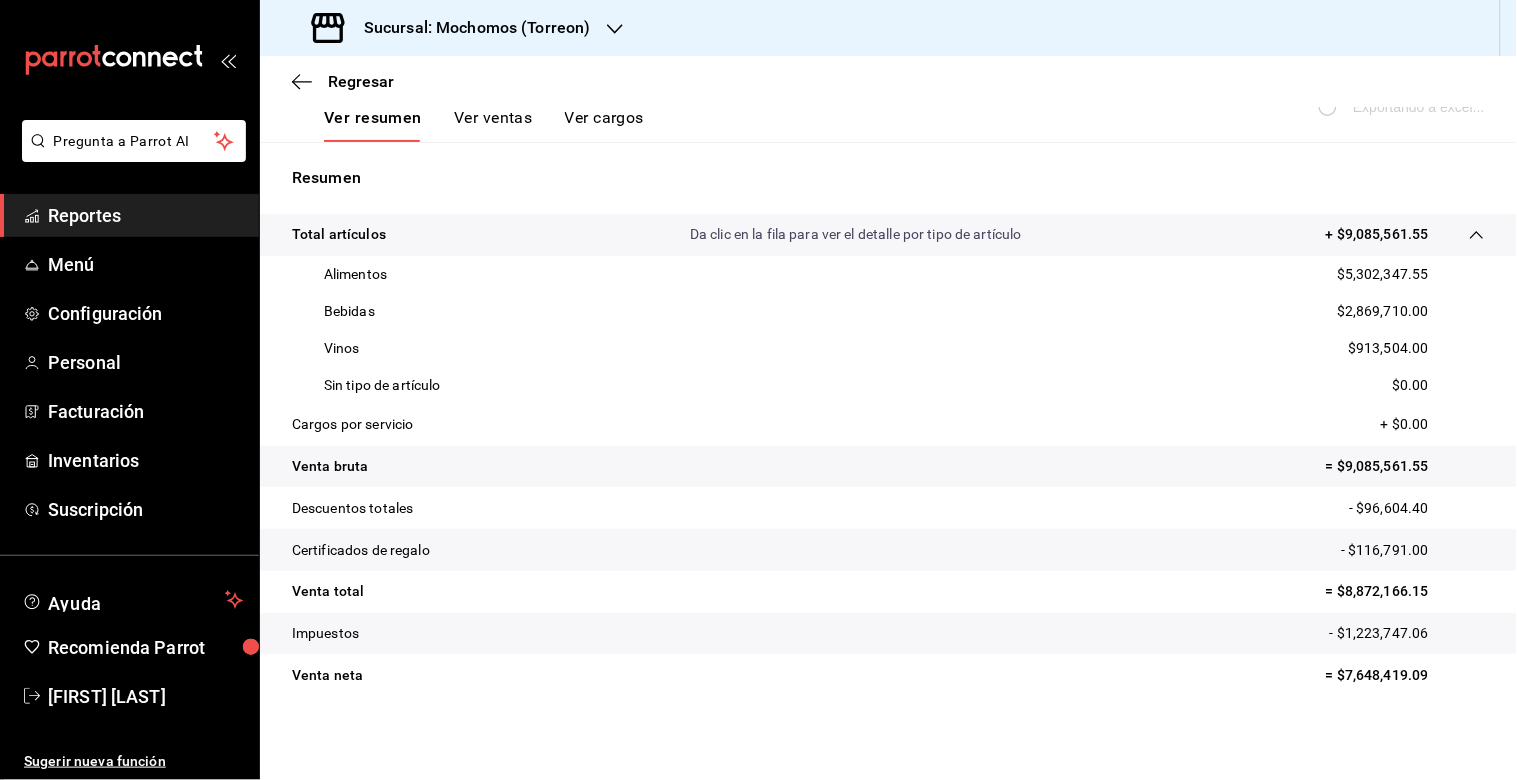 scroll, scrollTop: 326, scrollLeft: 0, axis: vertical 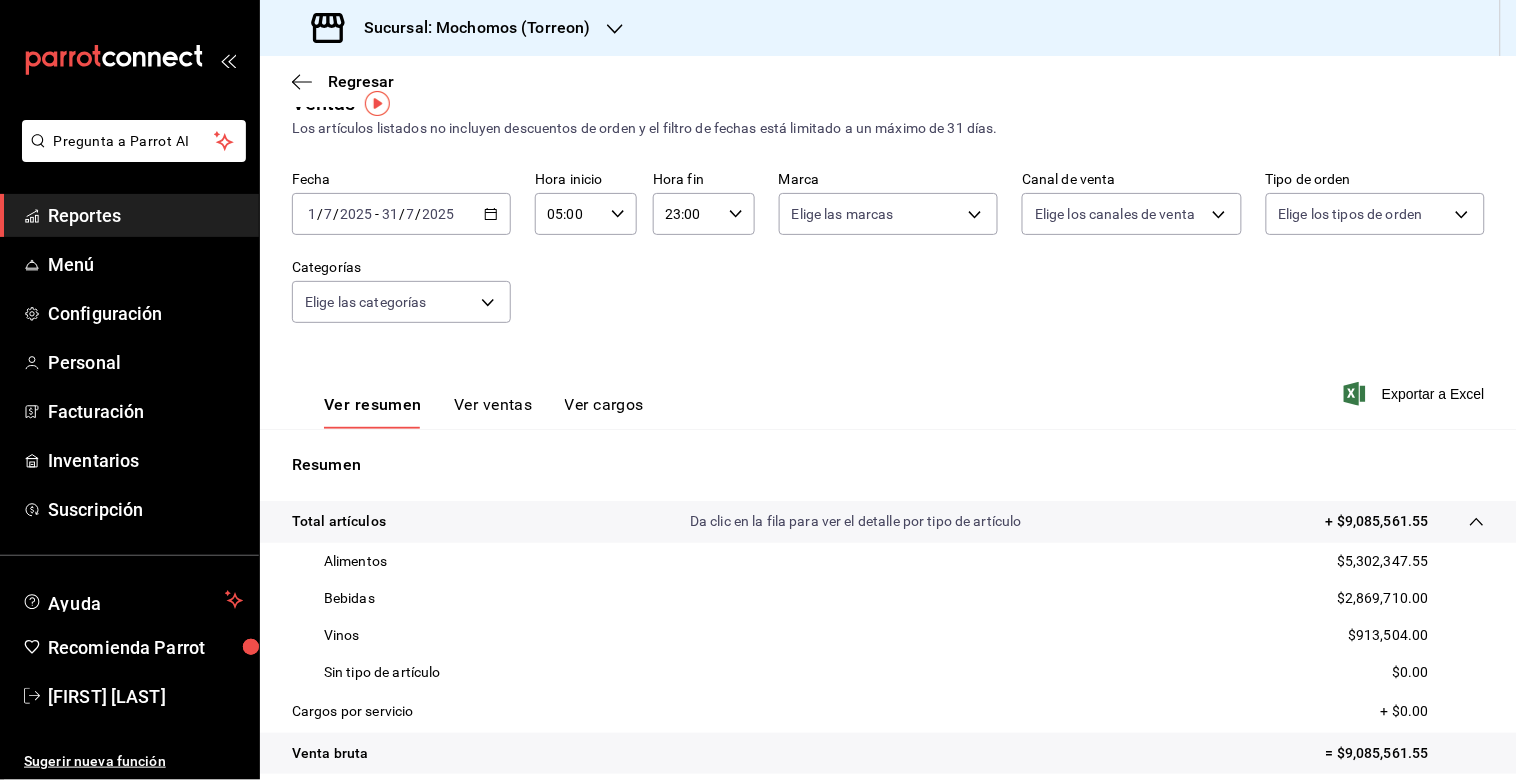 click 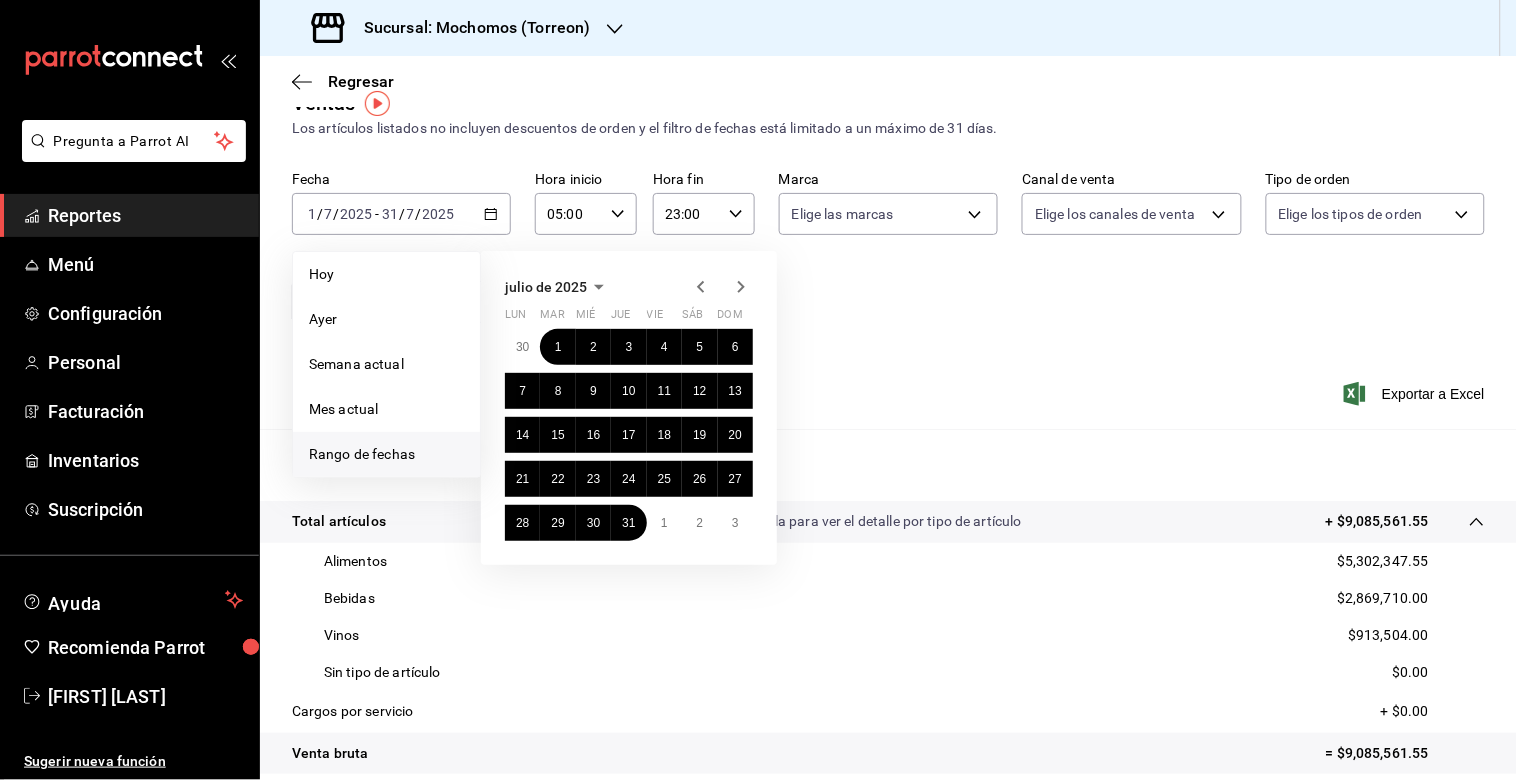 click on "Ver resumen Ver ventas Ver cargos Exportar a Excel" at bounding box center [888, 388] 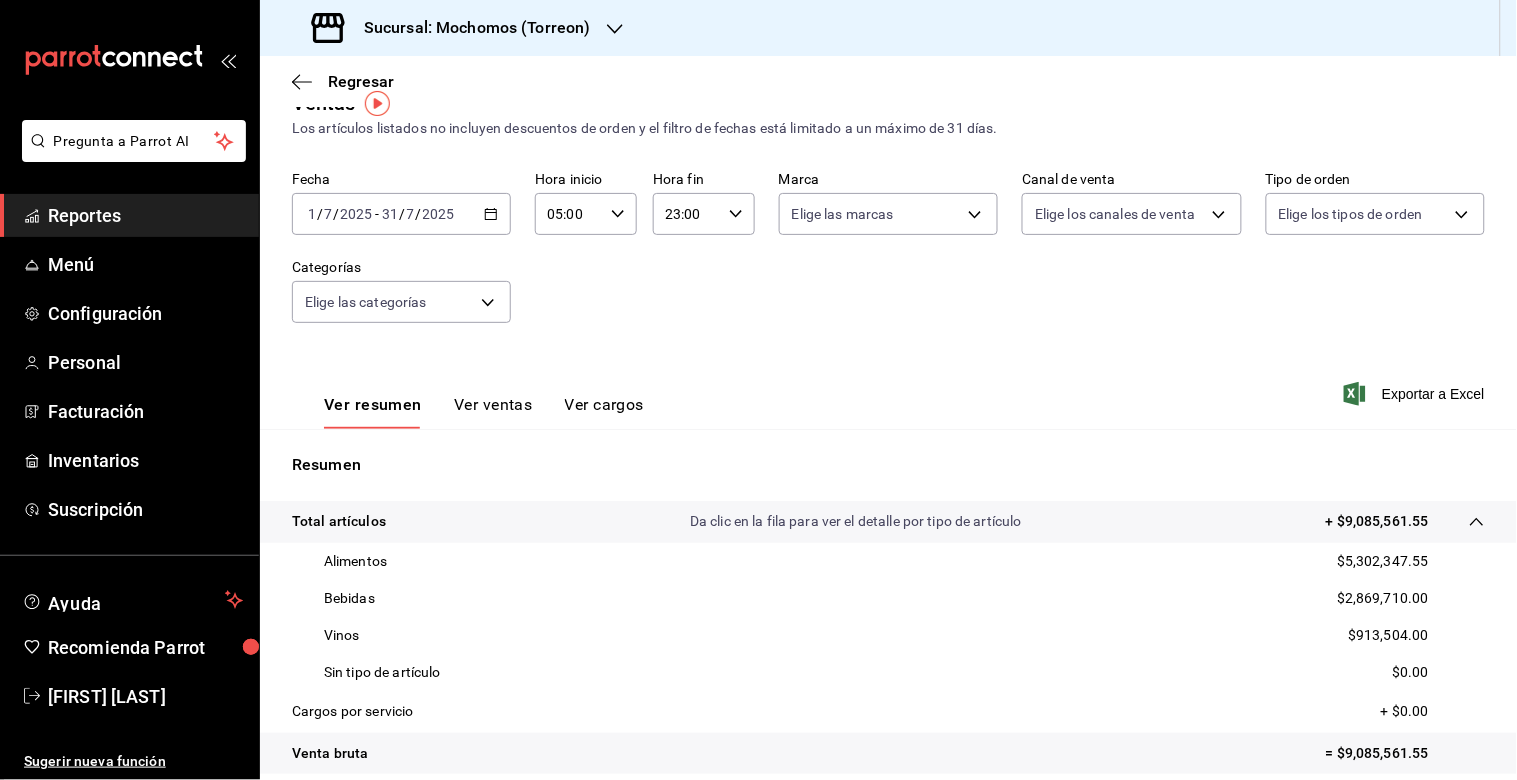 click 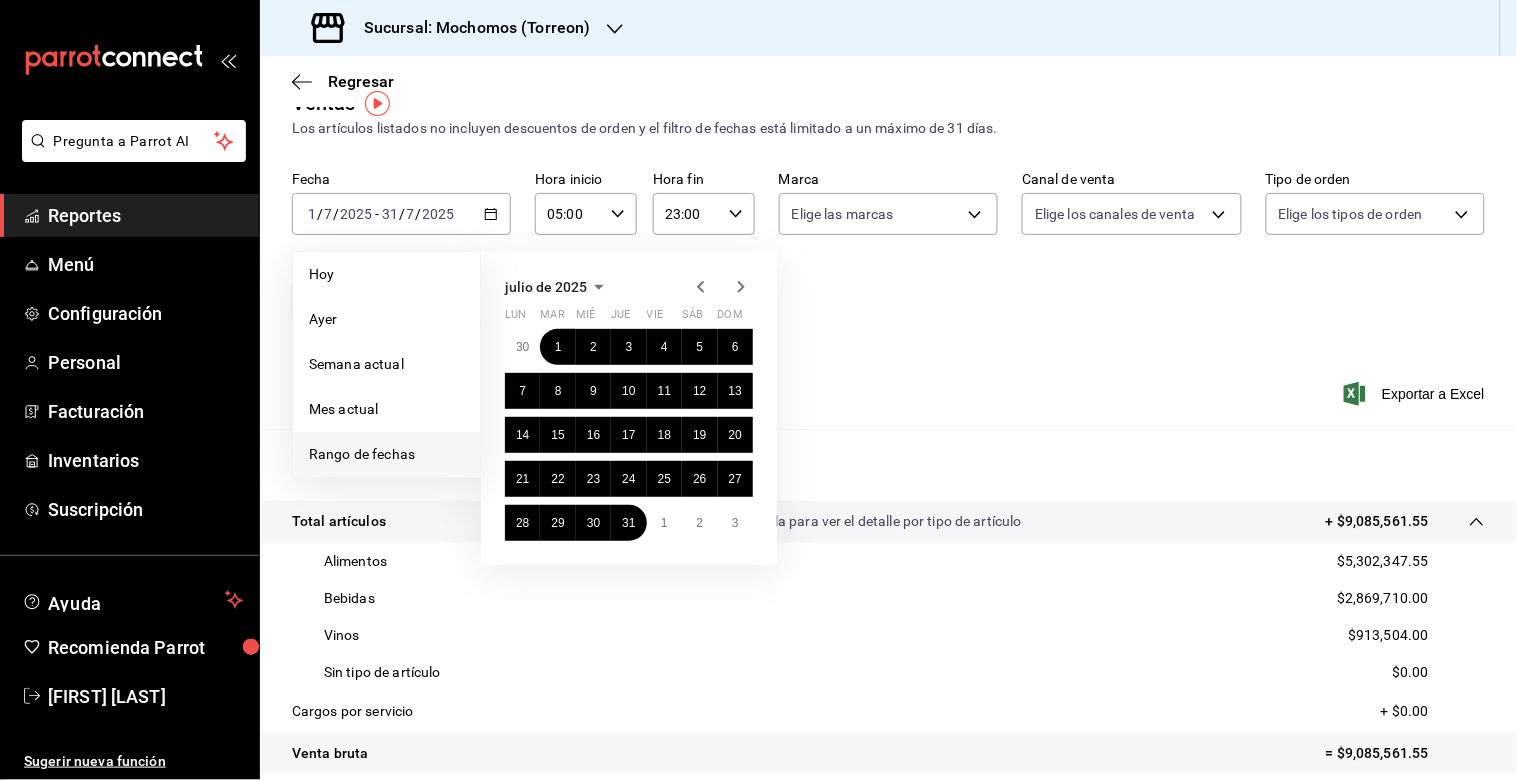click 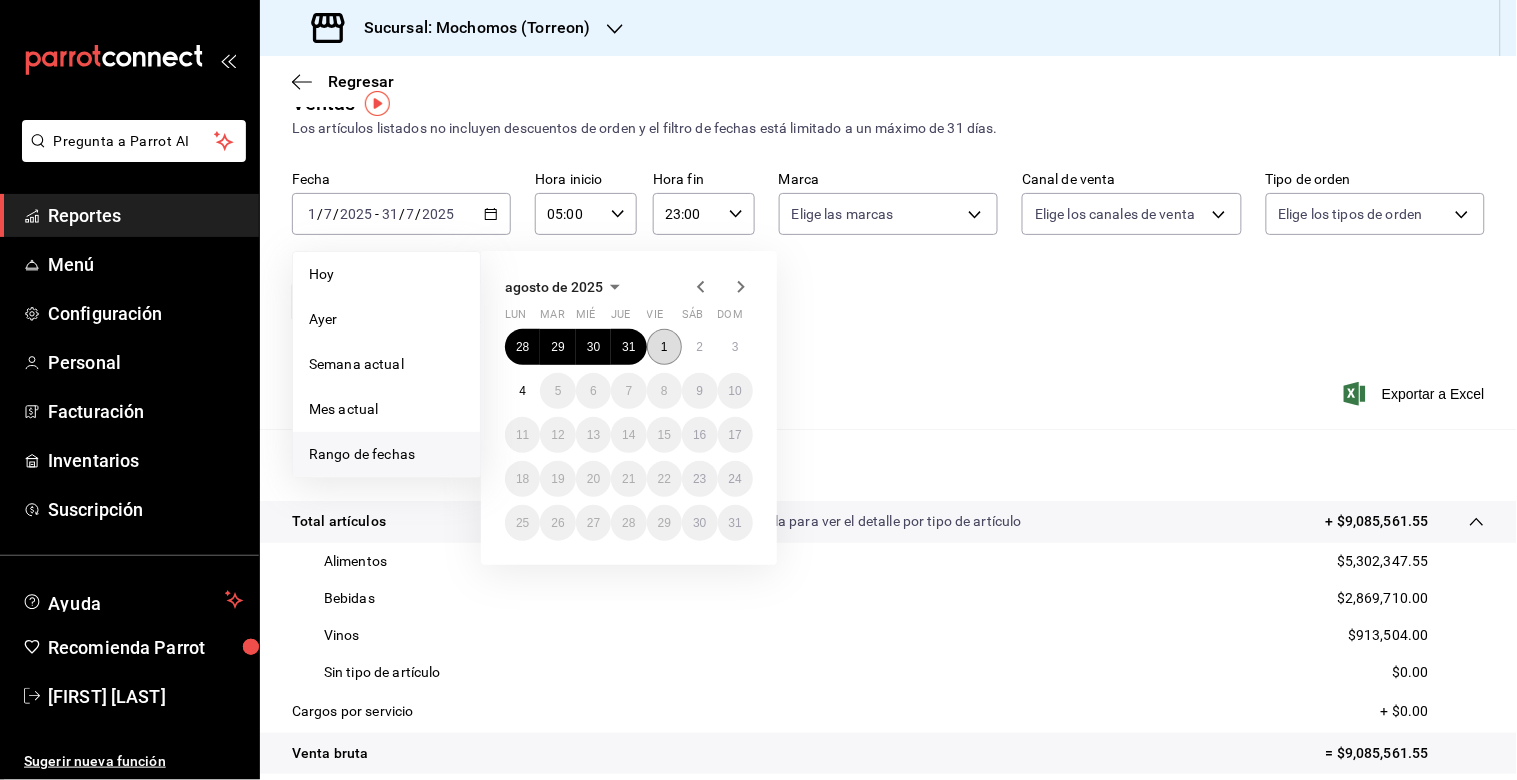 click on "1" at bounding box center [664, 347] 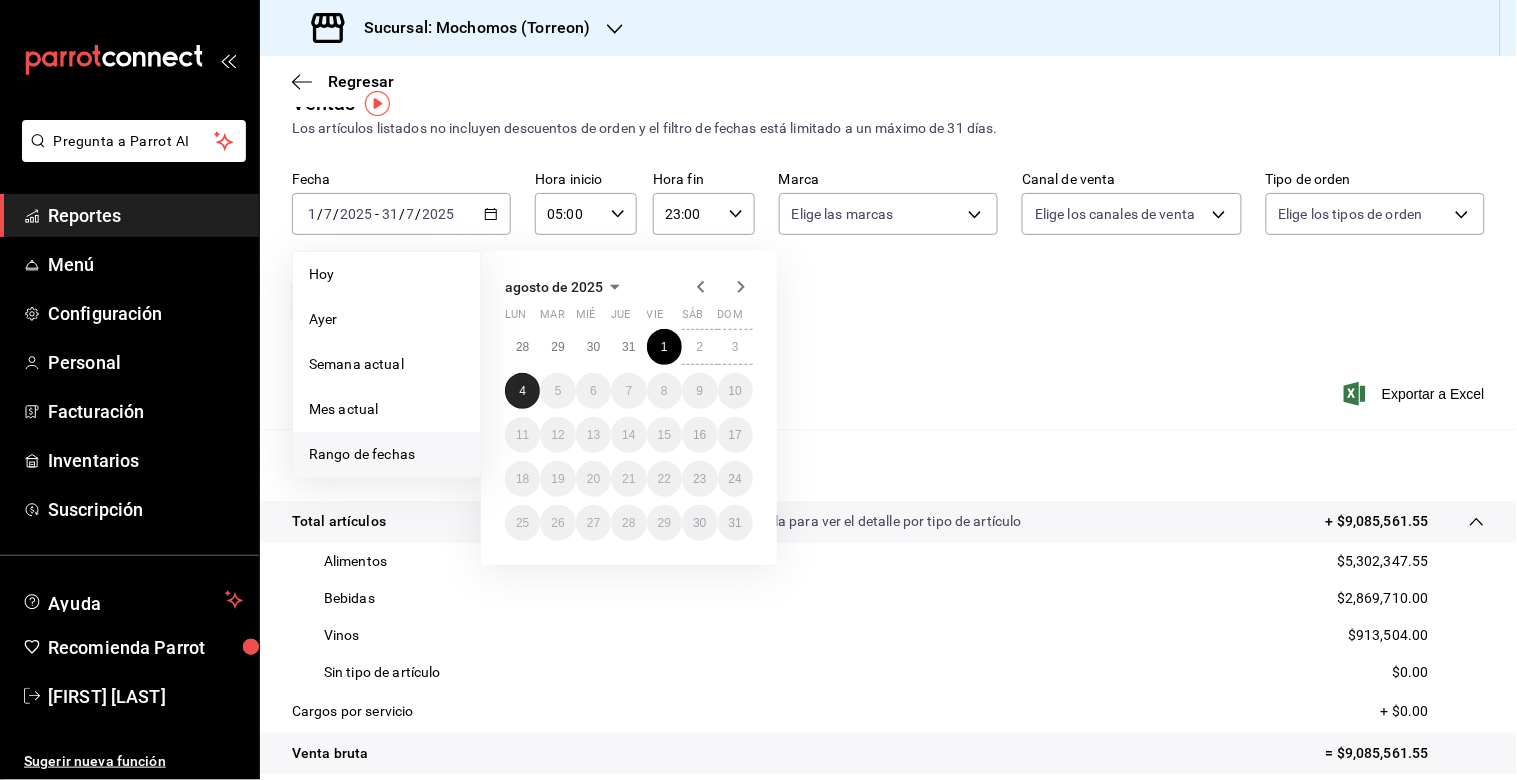 click on "4" at bounding box center [522, 391] 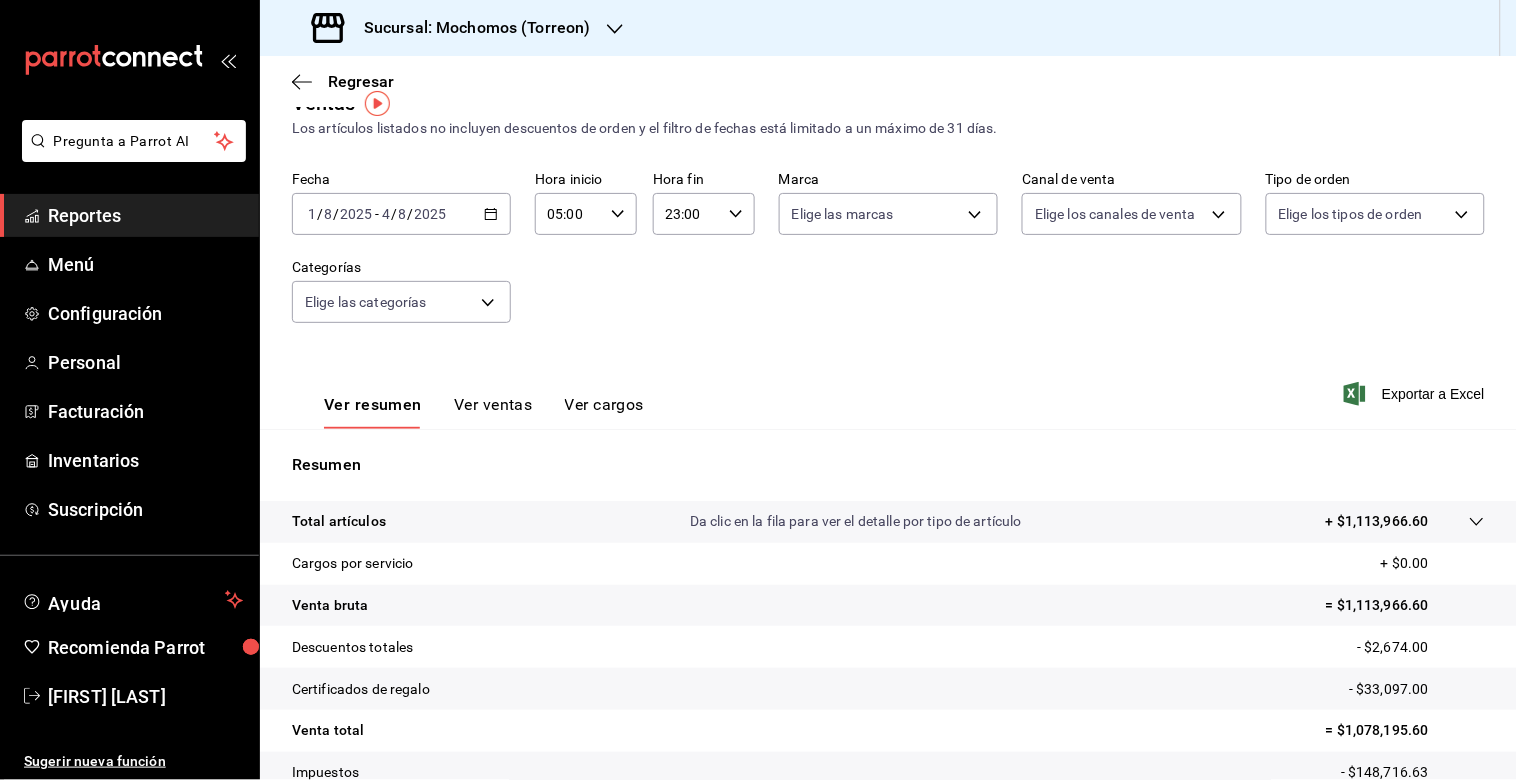 click 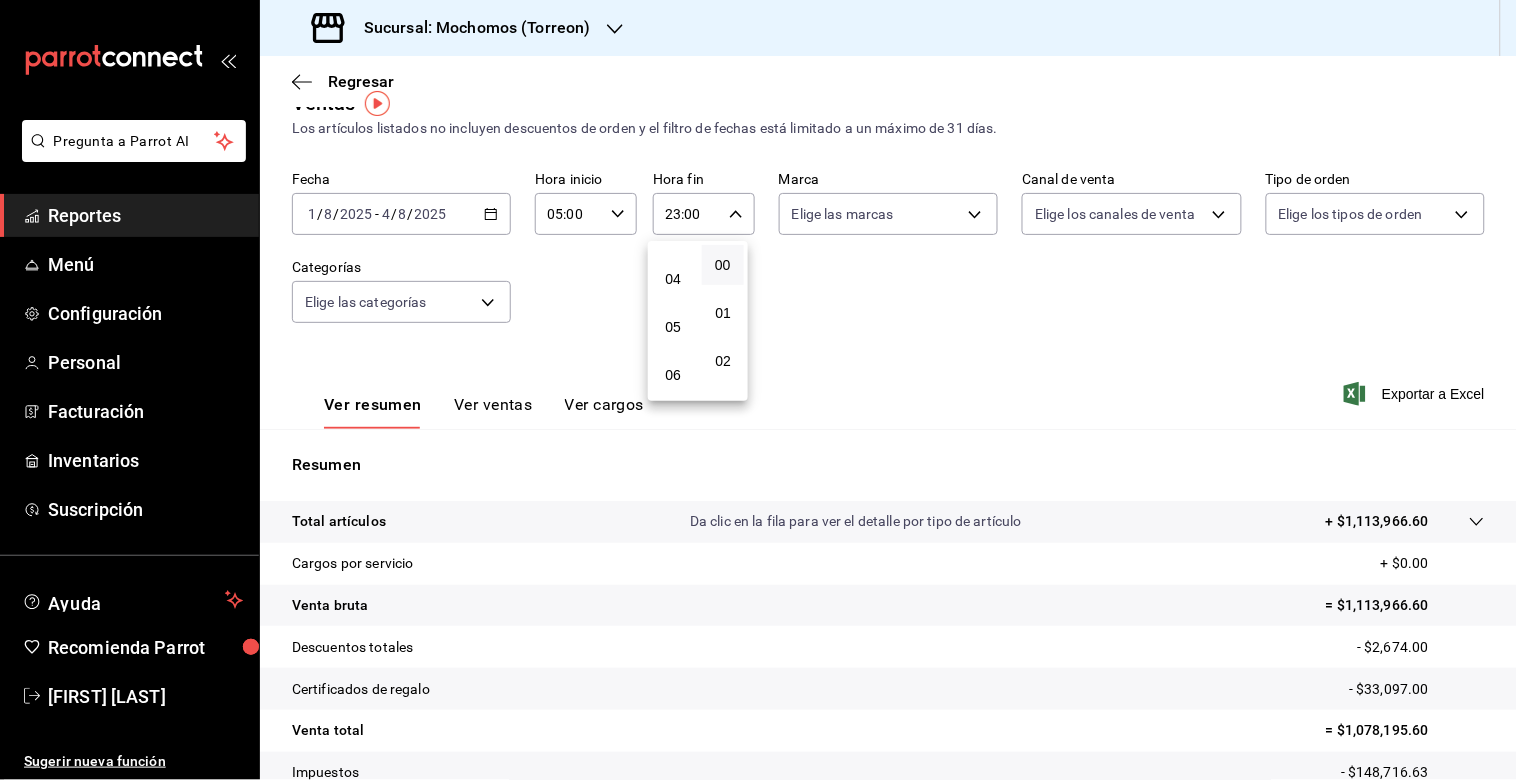 scroll, scrollTop: 193, scrollLeft: 0, axis: vertical 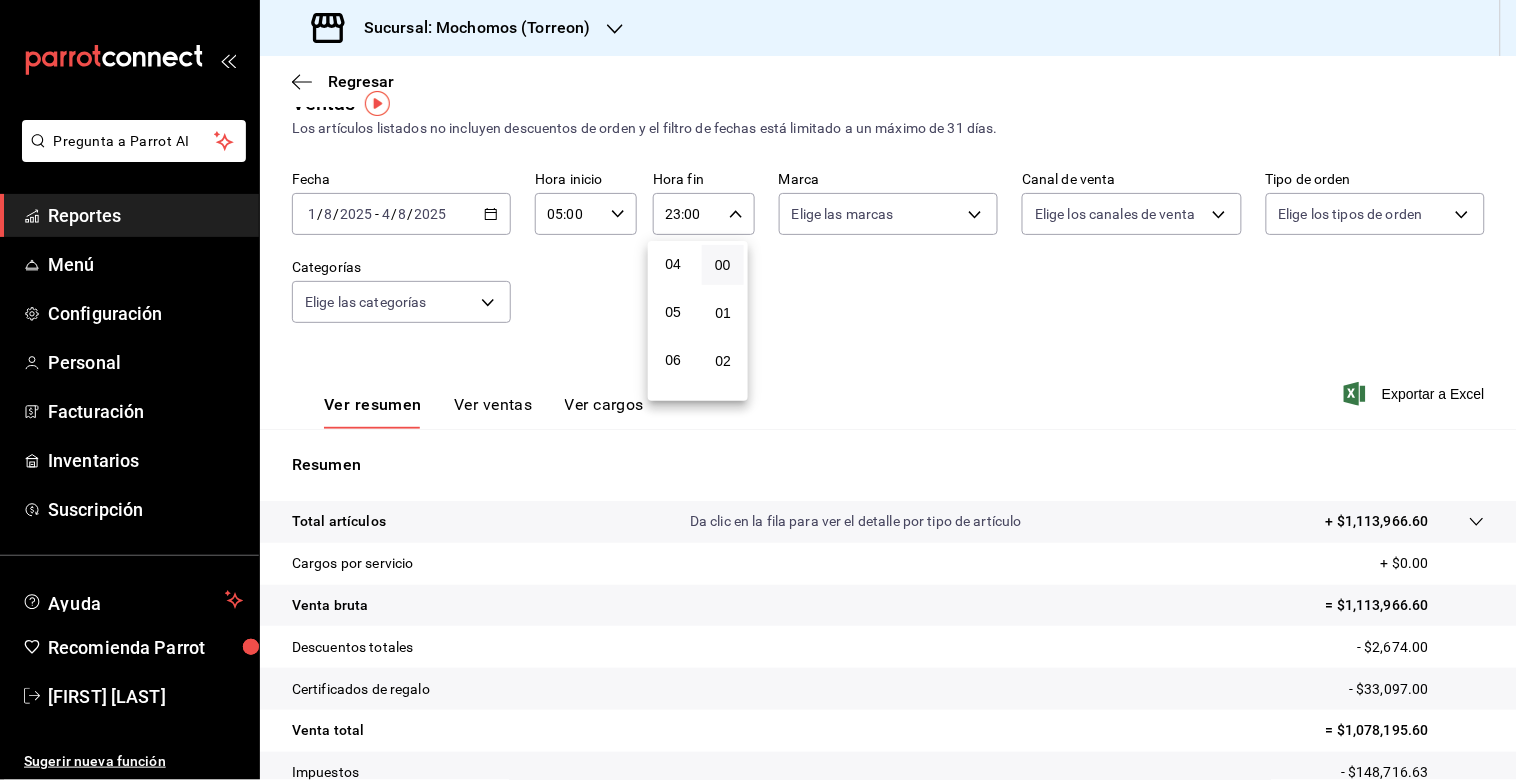 click on "05" at bounding box center [673, 312] 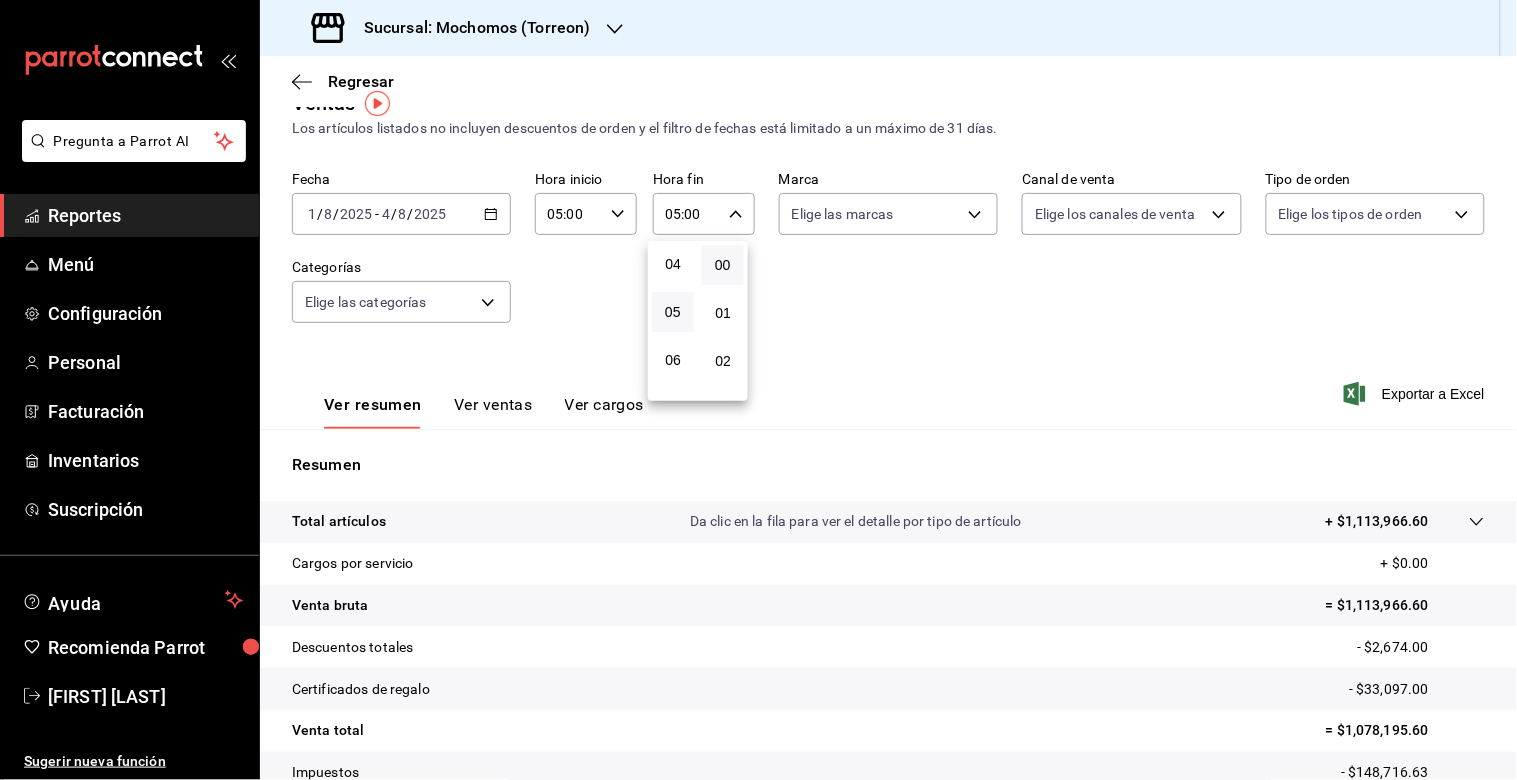 click at bounding box center [758, 390] 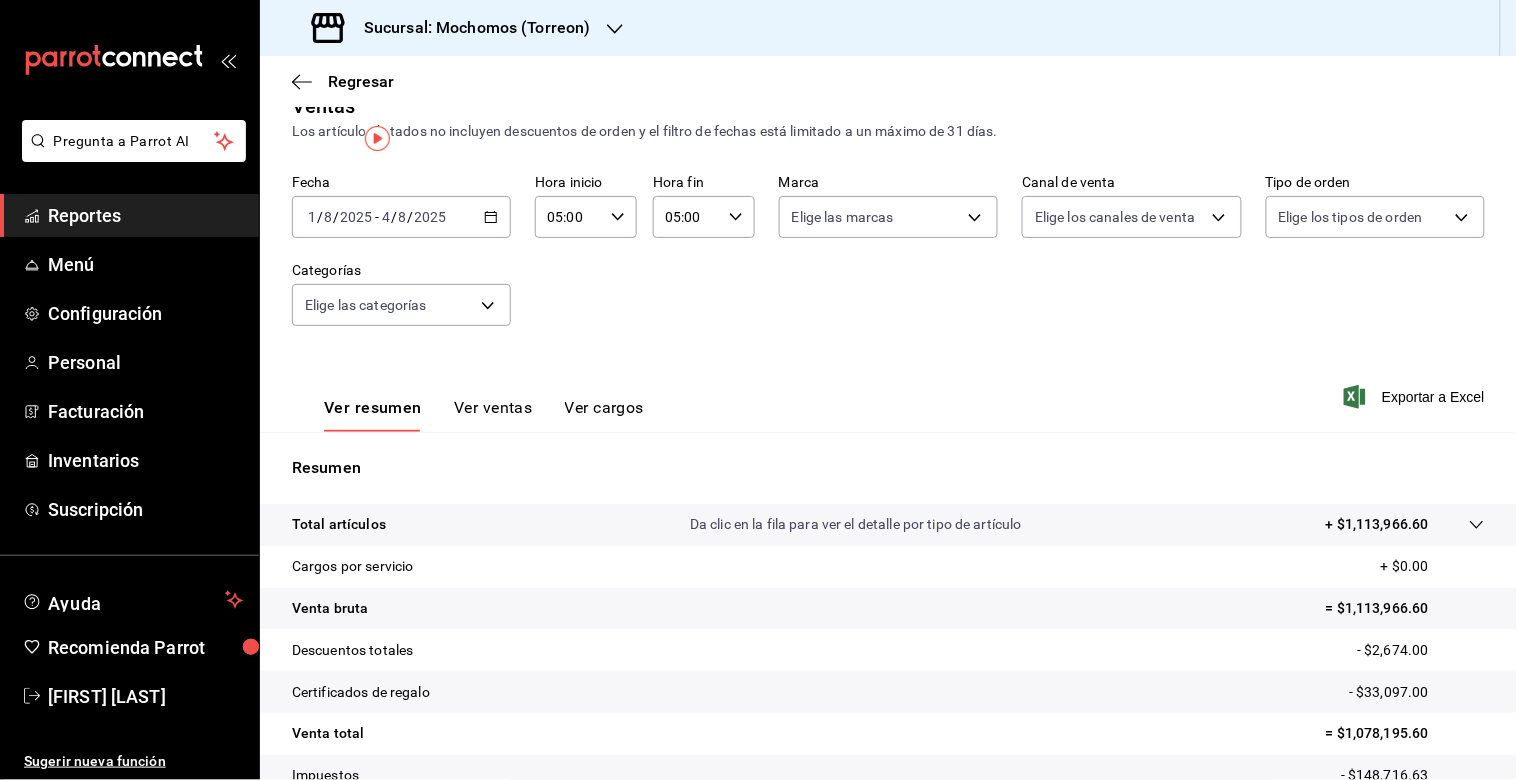 scroll, scrollTop: 0, scrollLeft: 0, axis: both 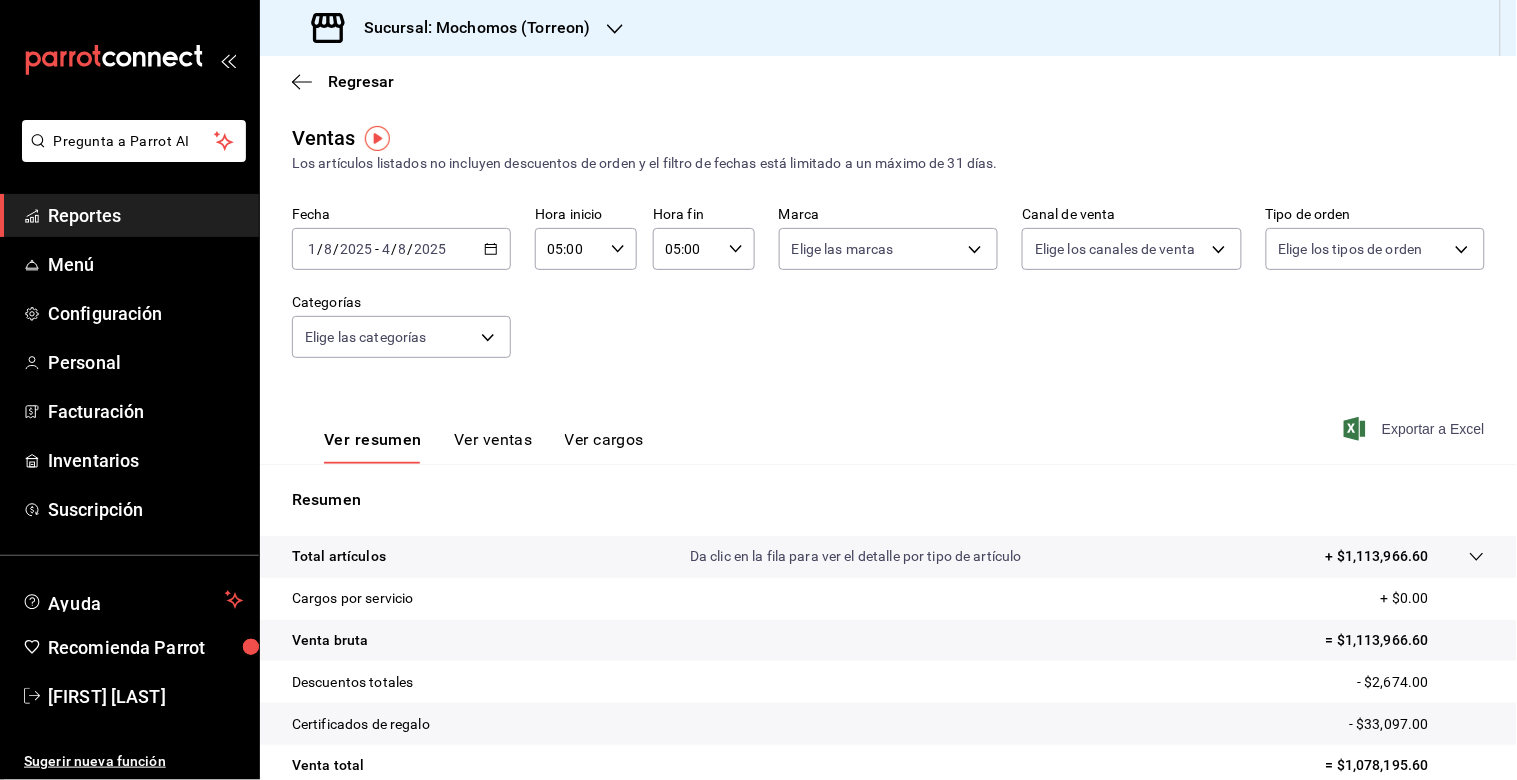 click 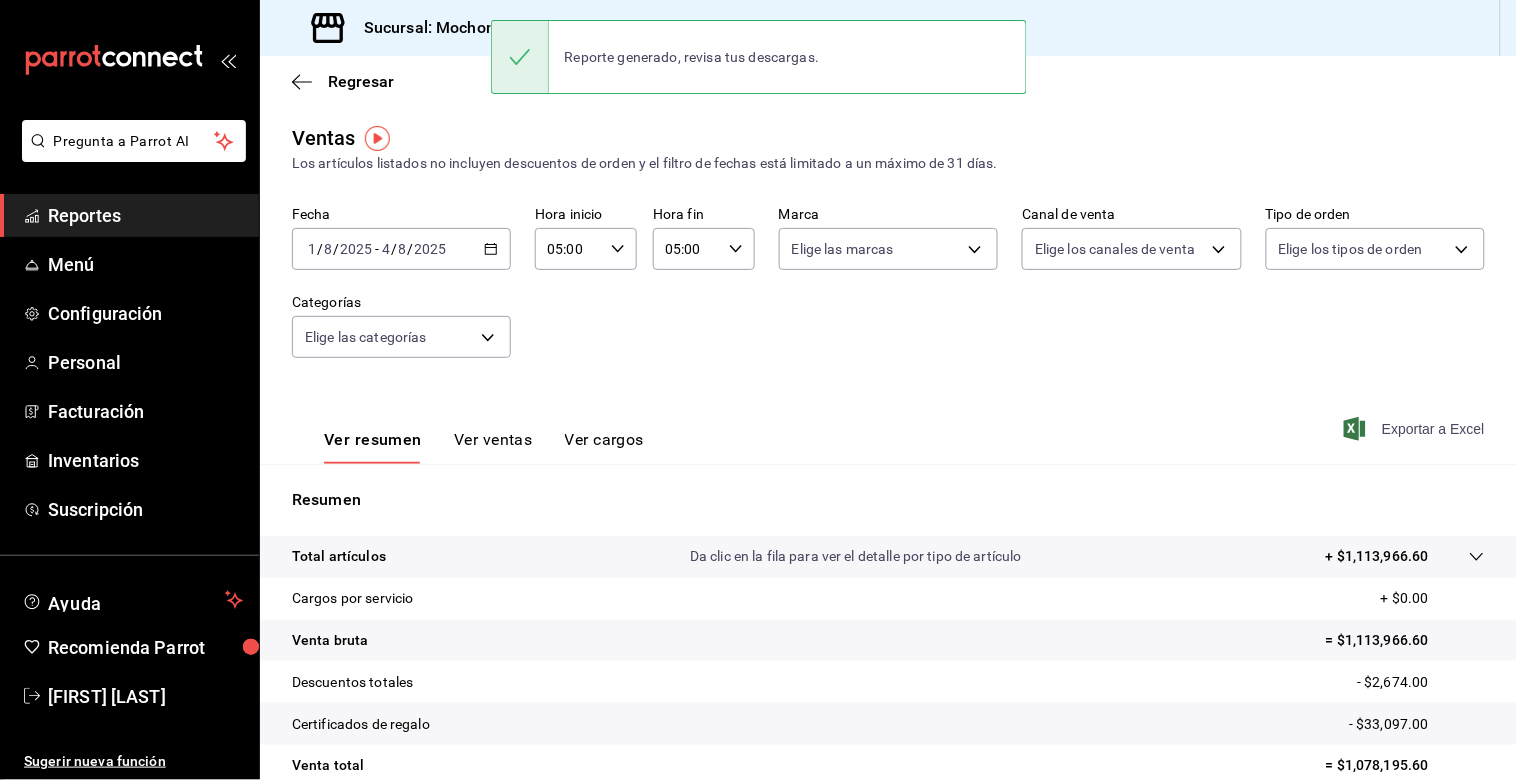 click on "Reporte generado, revisa tus descargas." at bounding box center (692, 57) 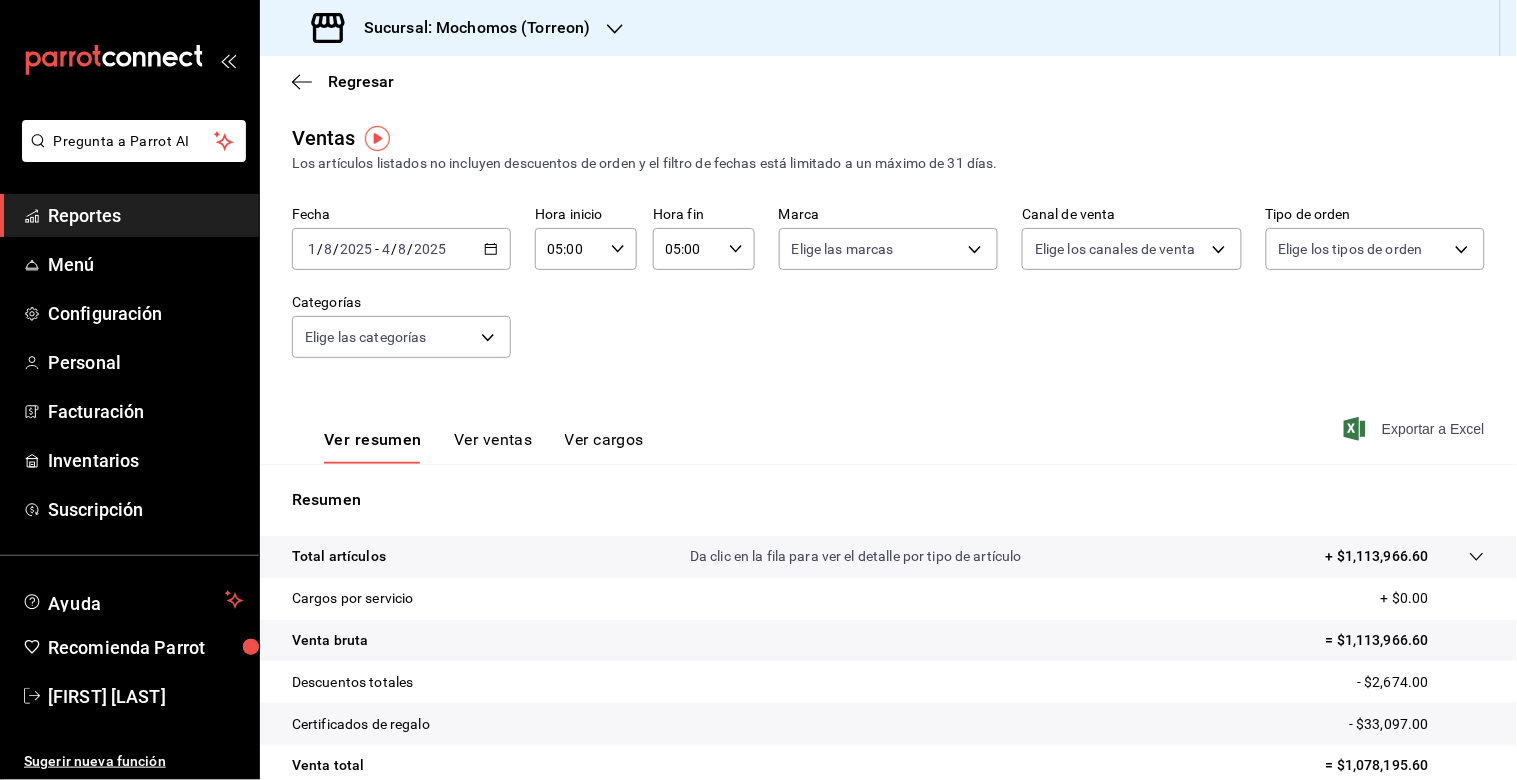 click on "Fecha [DATE] [DATE] - [DATE] [DATE] Hora inicio 05:00 Hora inicio Hora fin 05:00 Hora fin Marca Elige las marcas Canal de venta Elige los canales de venta Tipo de orden Elige los tipos de orden Categorías Elige las categorías" at bounding box center (888, 294) 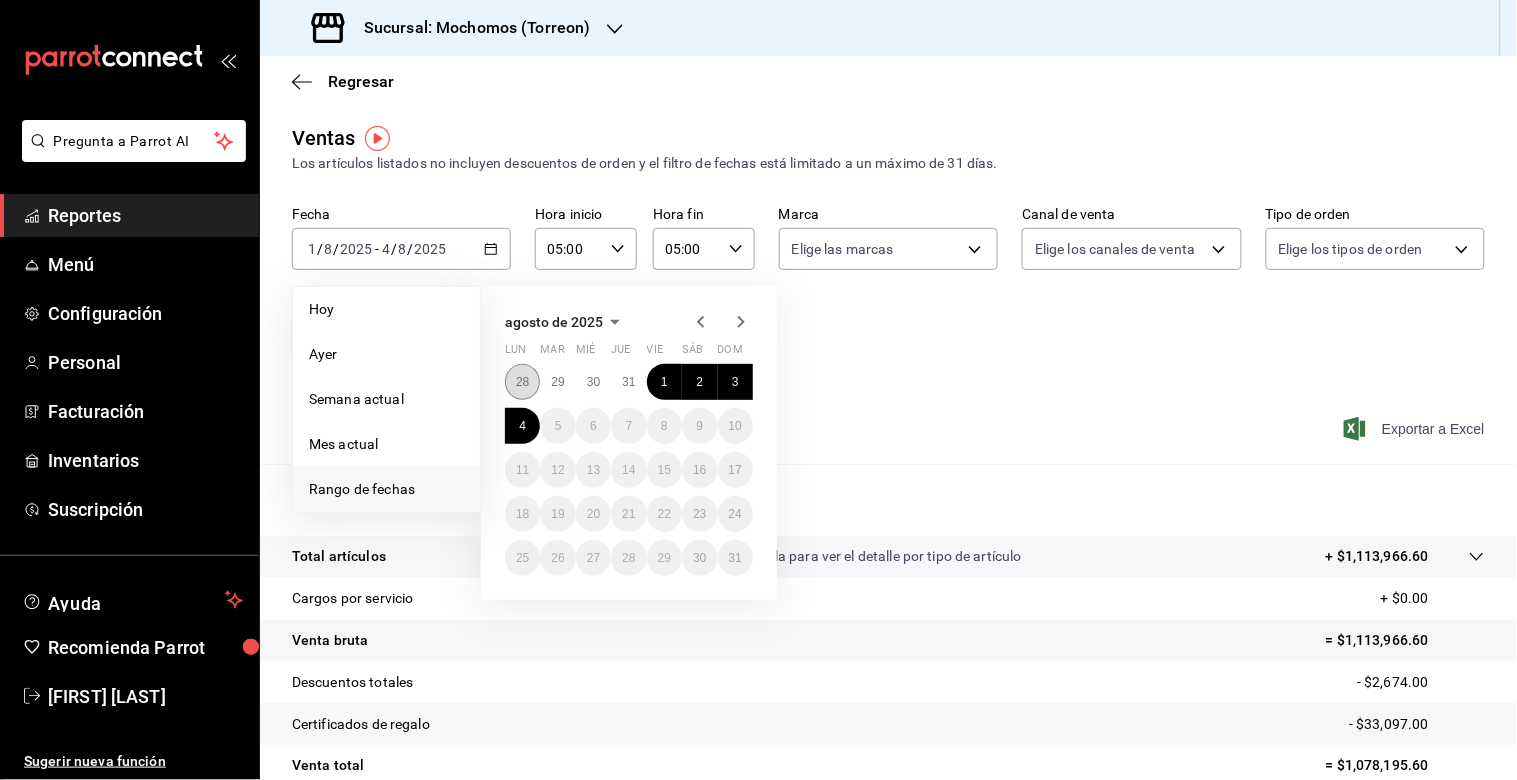 click on "28" at bounding box center [522, 382] 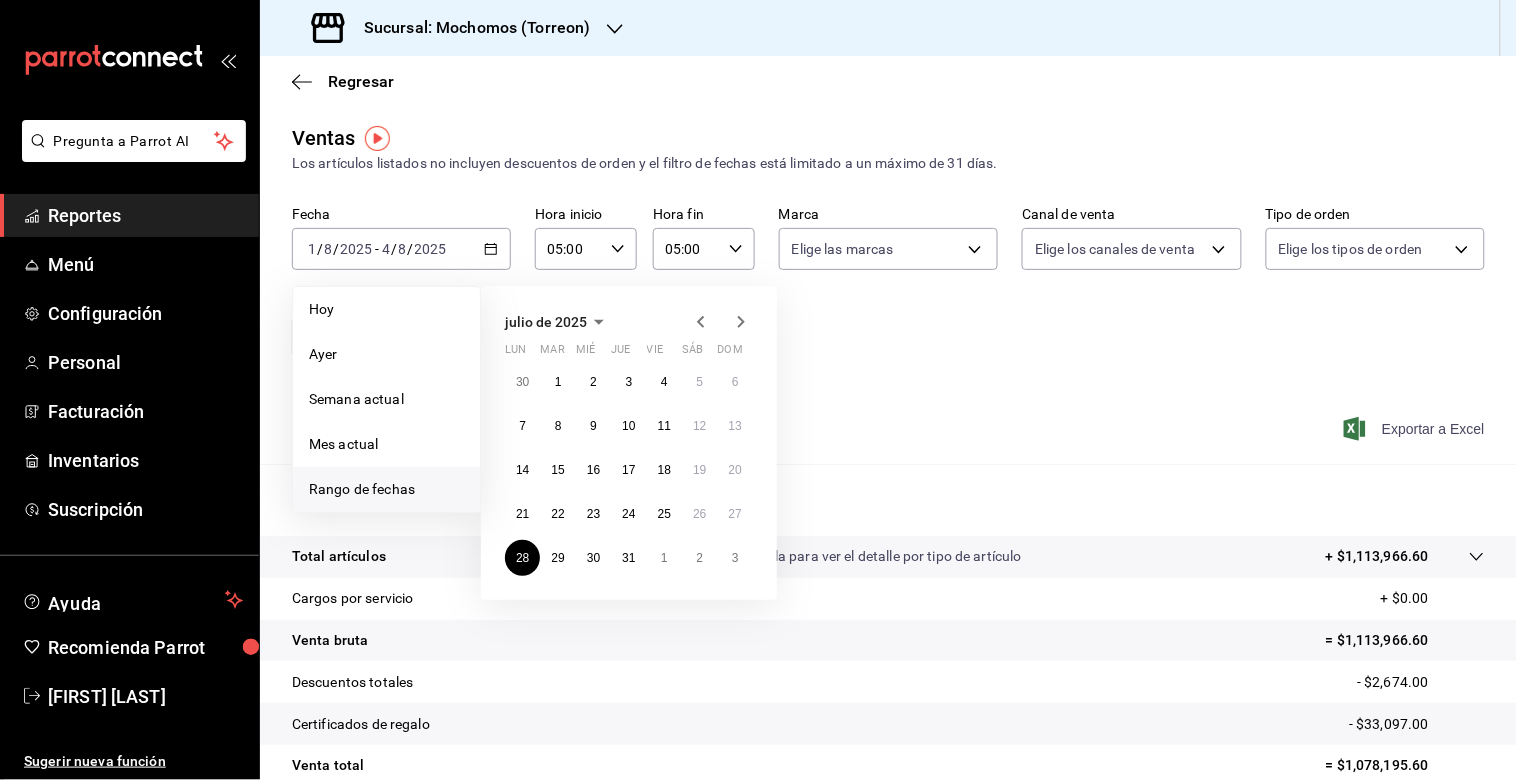 click 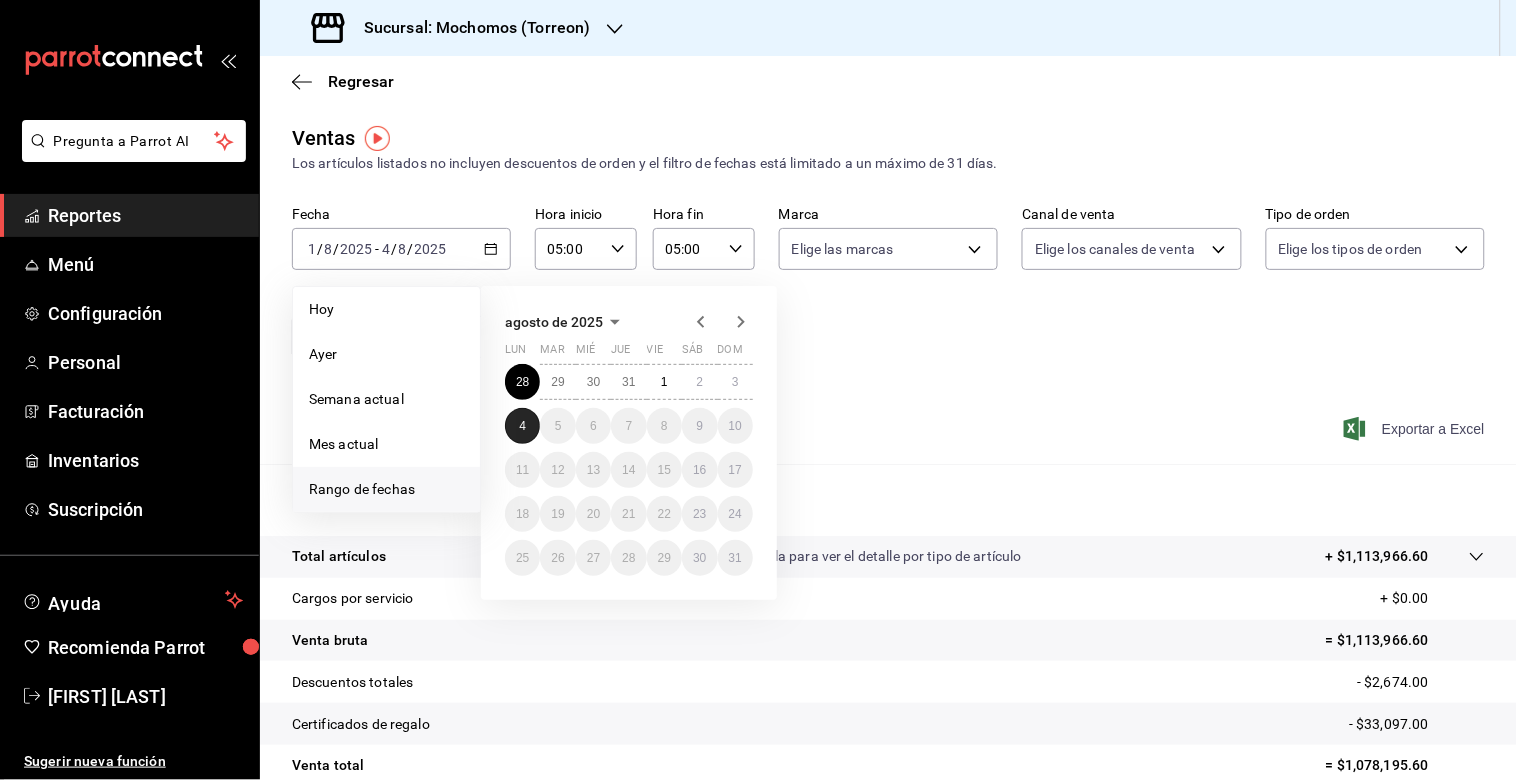 click on "4" at bounding box center (522, 426) 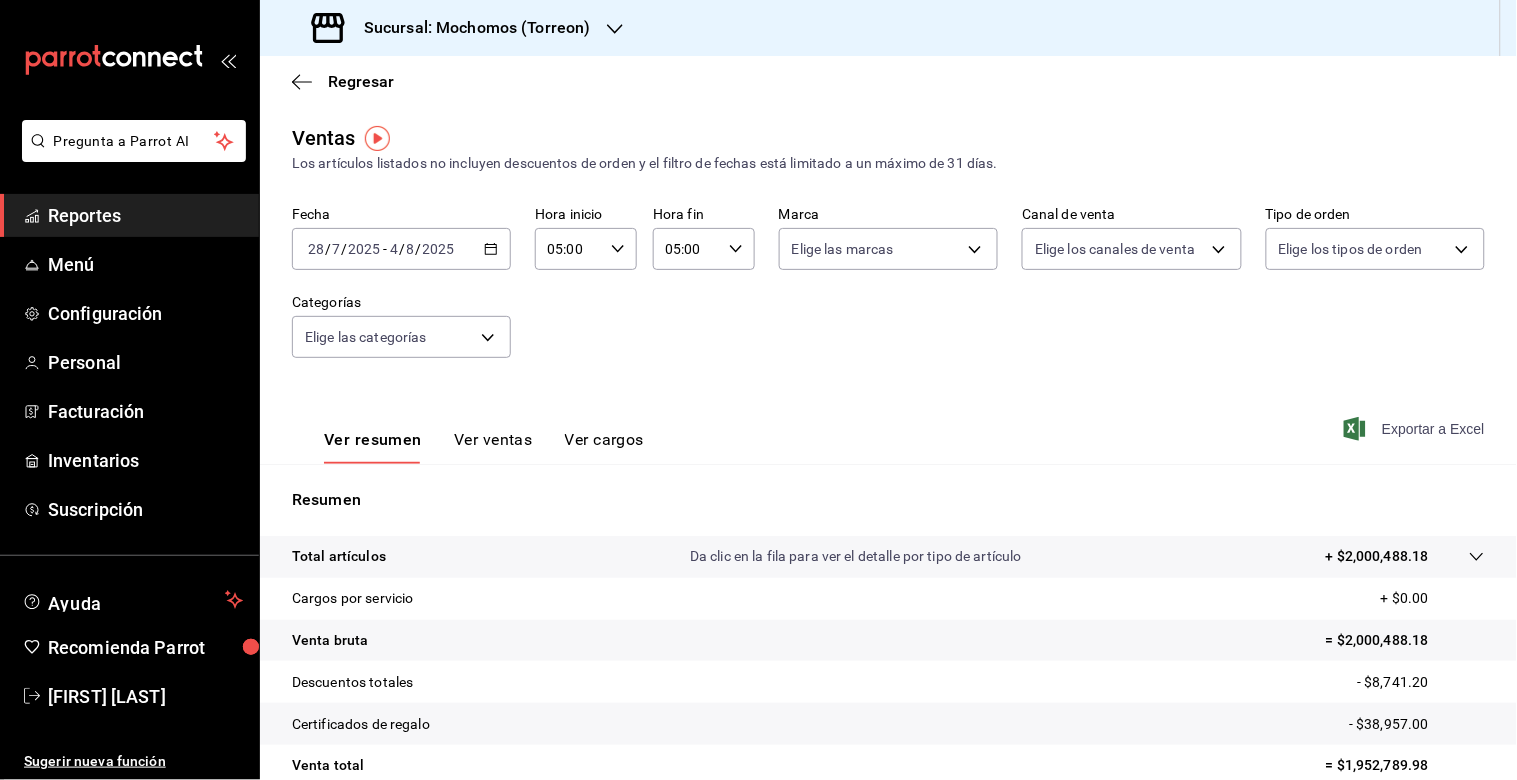 click 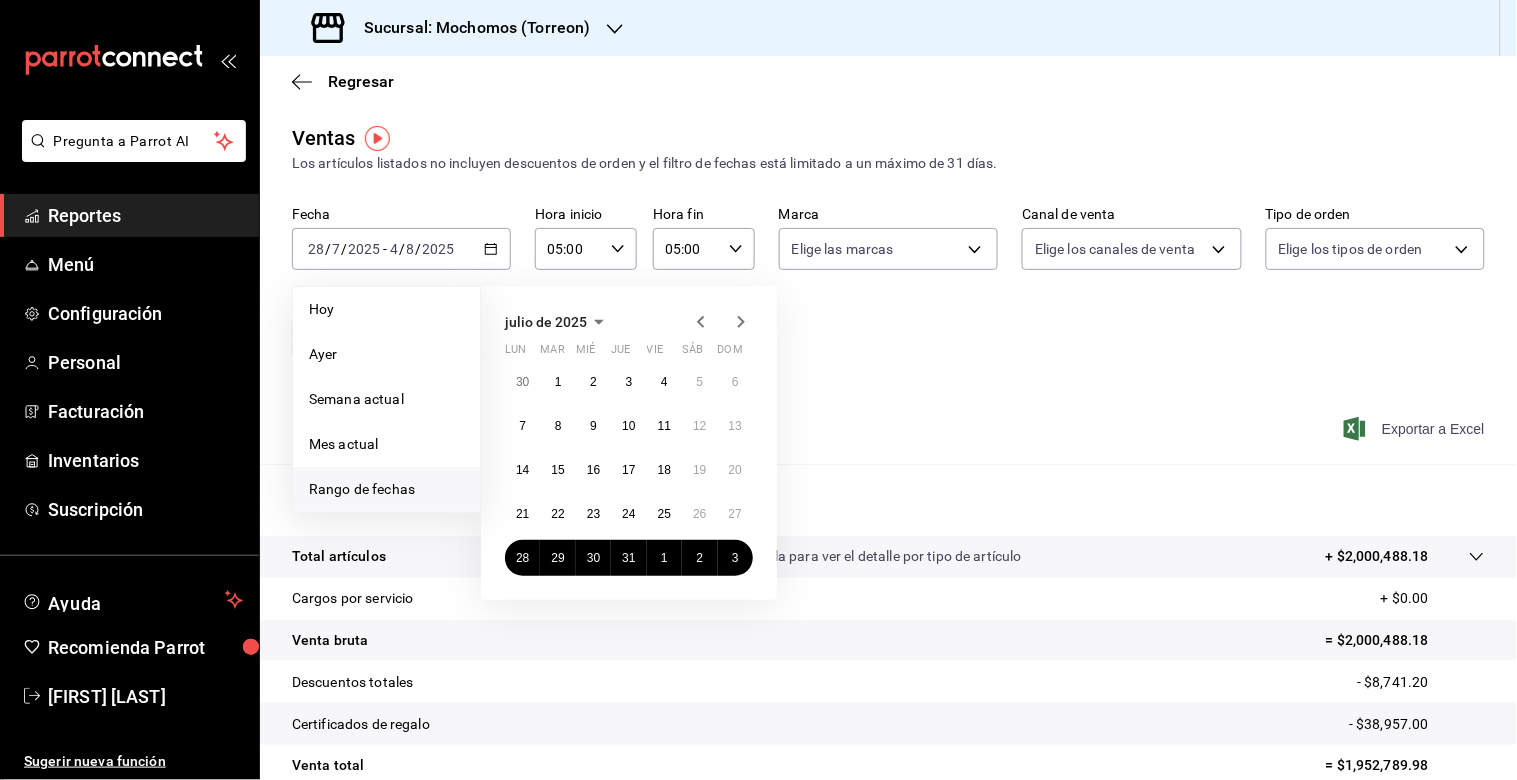 click 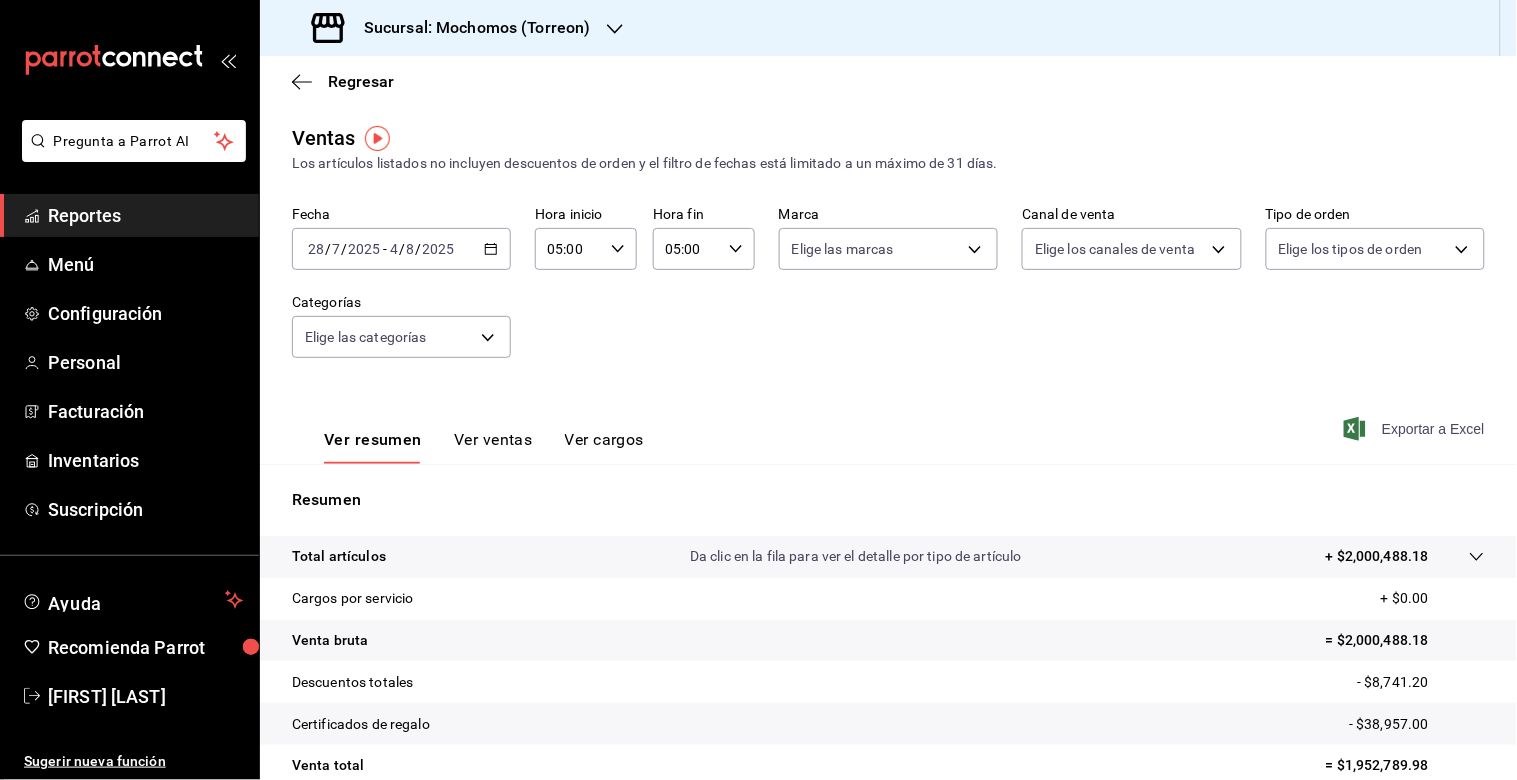 click on "Fecha [DATE] [DATE] - [DATE] [DATE] Hora inicio 05:00 Hora inicio Hora fin 05:00 Hora fin Marca Elige las marcas Canal de venta Elige los canales de venta Tipo de orden Elige los tipos de orden Categorías Elige las categorías" at bounding box center (888, 294) 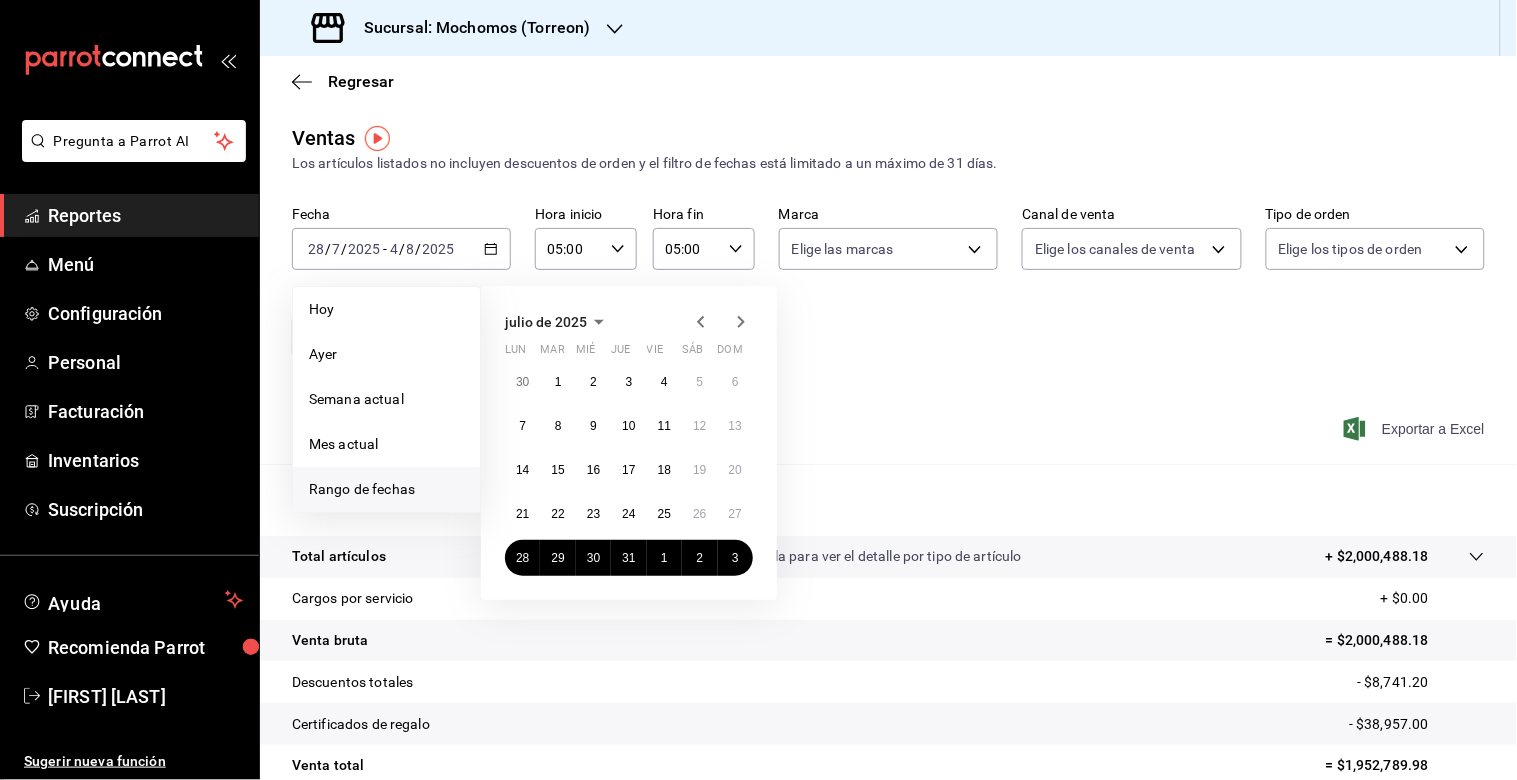 click 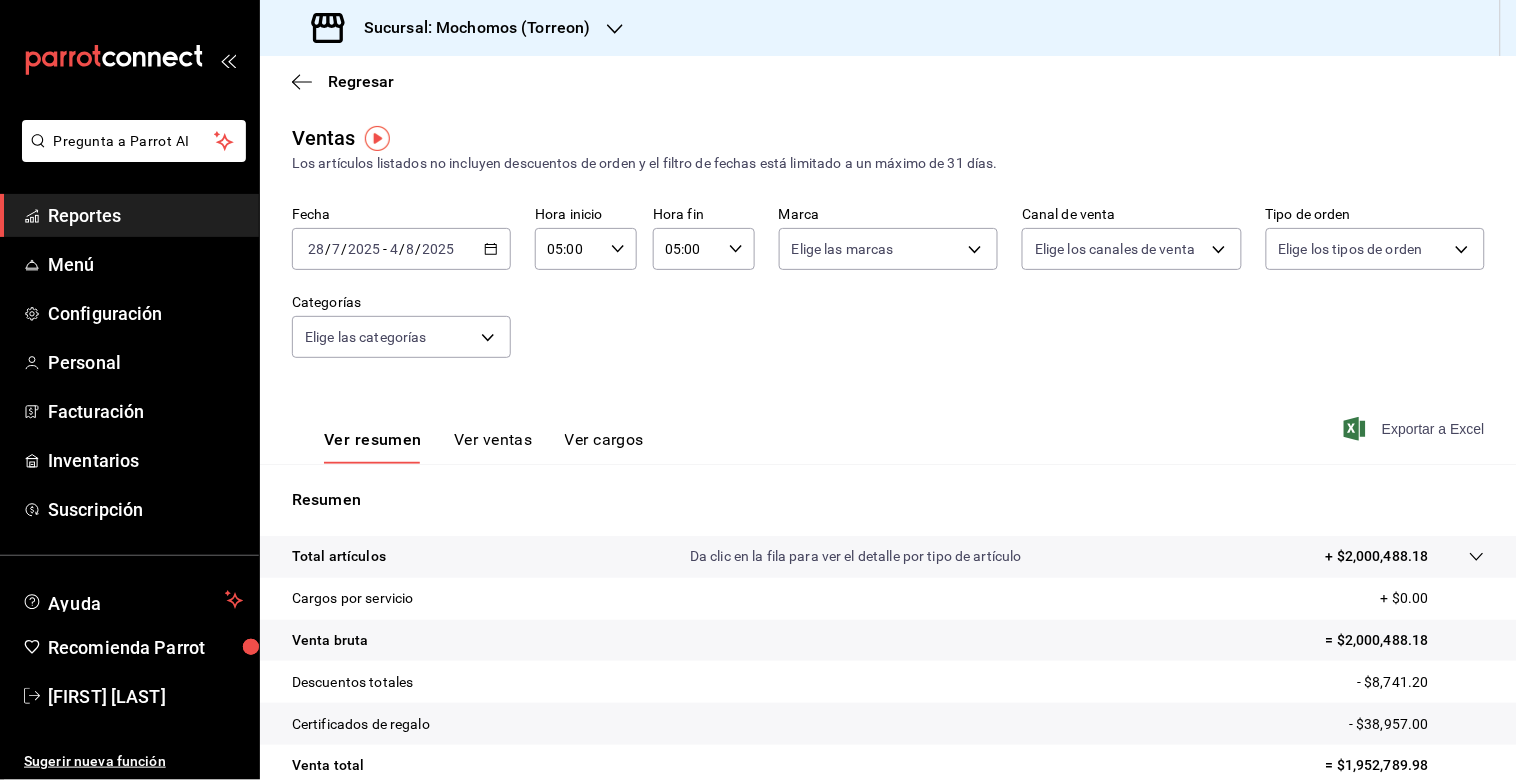 click on "Fecha [DATE] [DATE] - [DATE] [DATE] Hora inicio 05:00 Hora inicio Hora fin 05:00 Hora fin Marca Elige las marcas Canal de venta Elige los canales de venta Tipo de orden Elige los tipos de orden Categorías Elige las categorías" at bounding box center [888, 294] 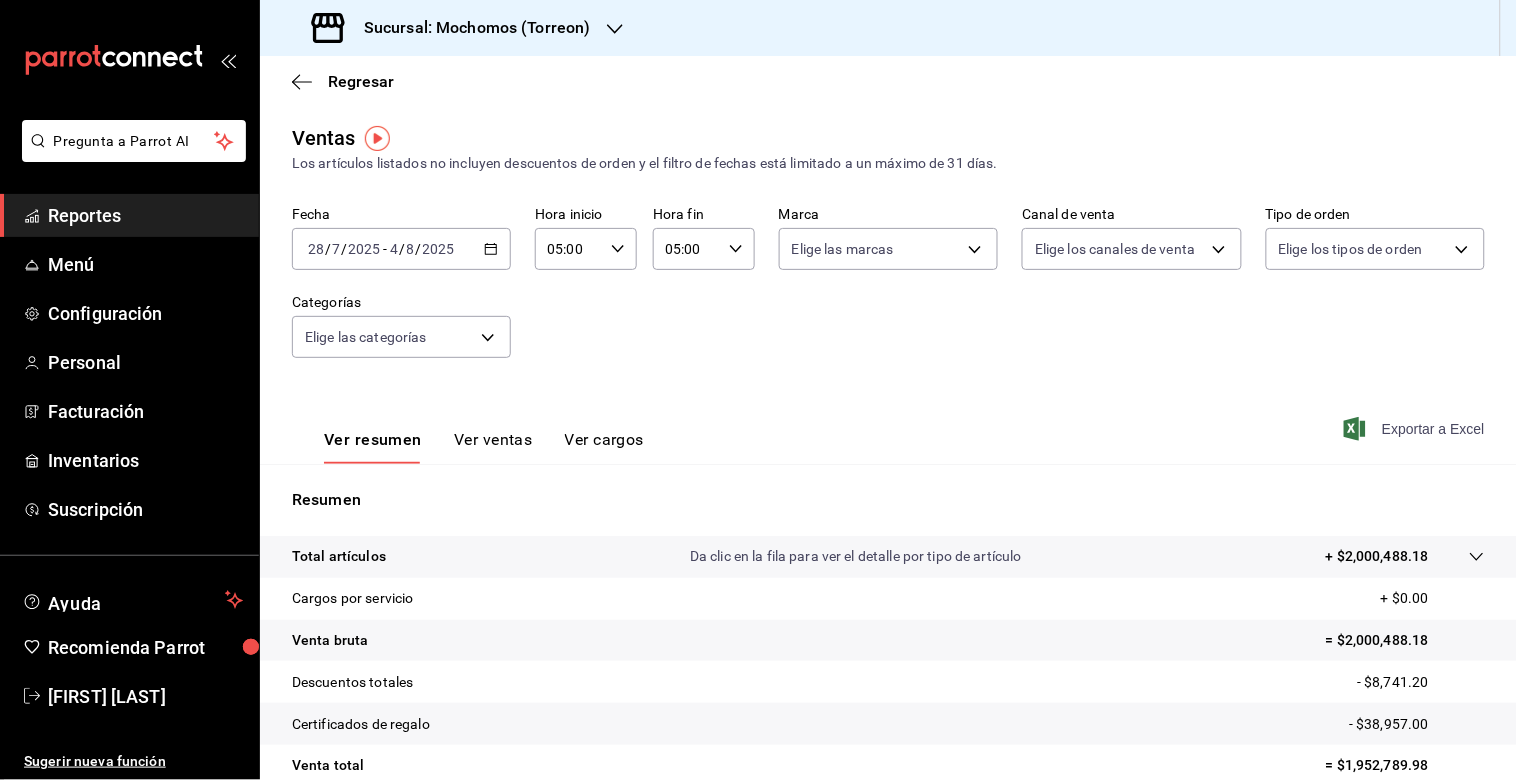 click on "Fecha [DATE] [DATE] - [DATE] [DATE] Hora inicio 05:00 Hora inicio Hora fin 05:00 Hora fin Marca Elige las marcas Canal de venta Elige los canales de venta Tipo de orden Elige los tipos de orden Categorías Elige las categorías" at bounding box center [888, 294] 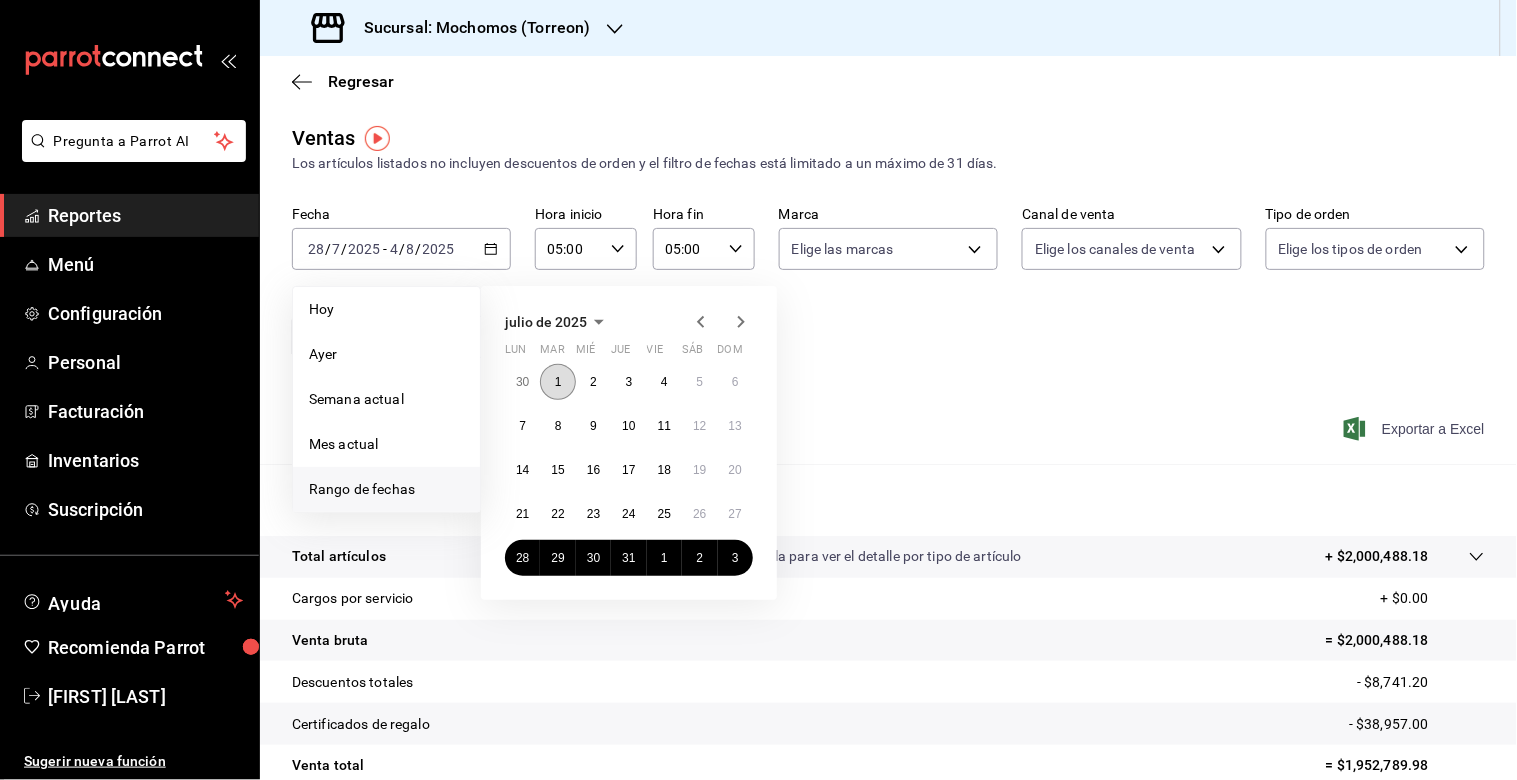 click on "1" at bounding box center [558, 382] 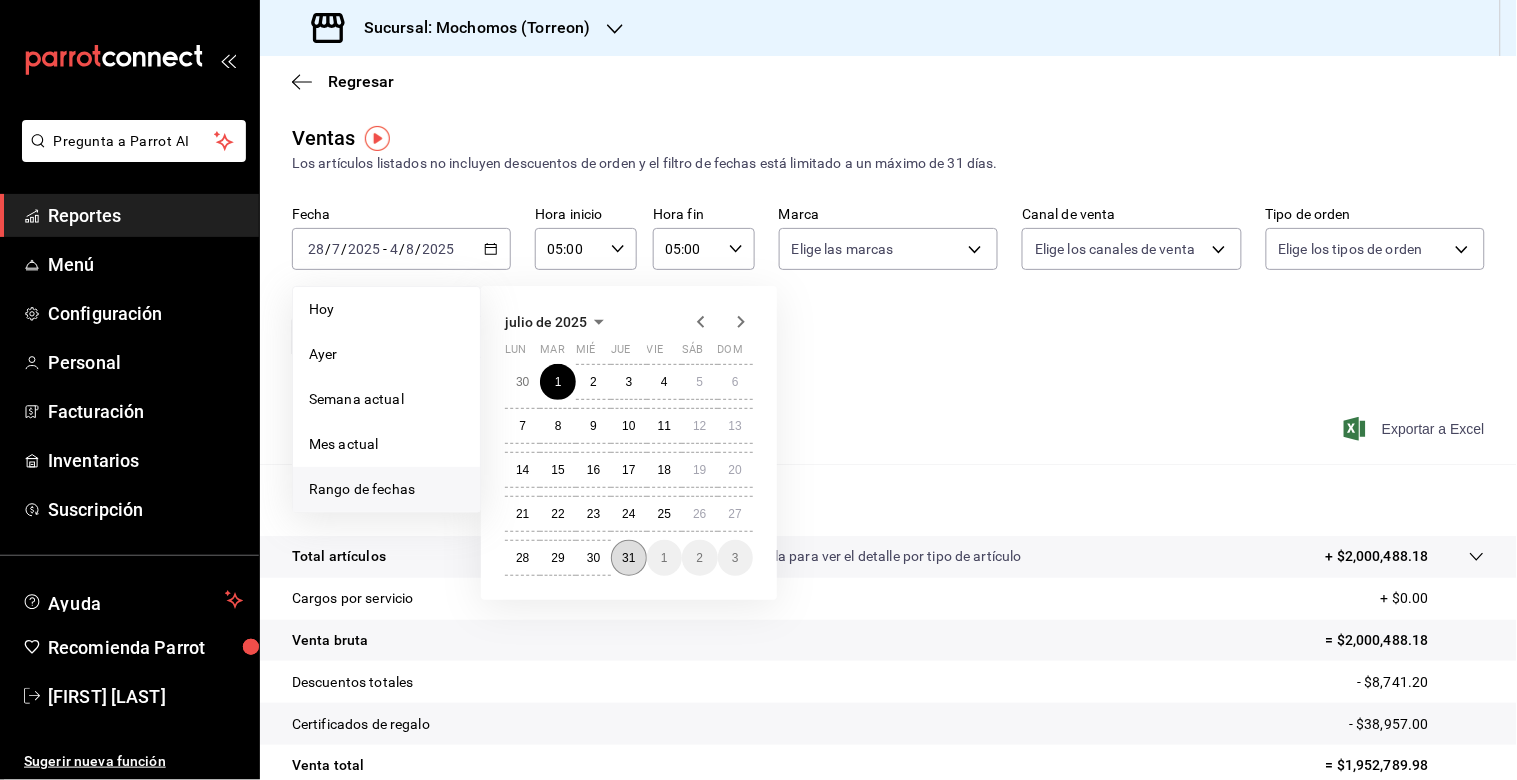 click on "31" at bounding box center (628, 558) 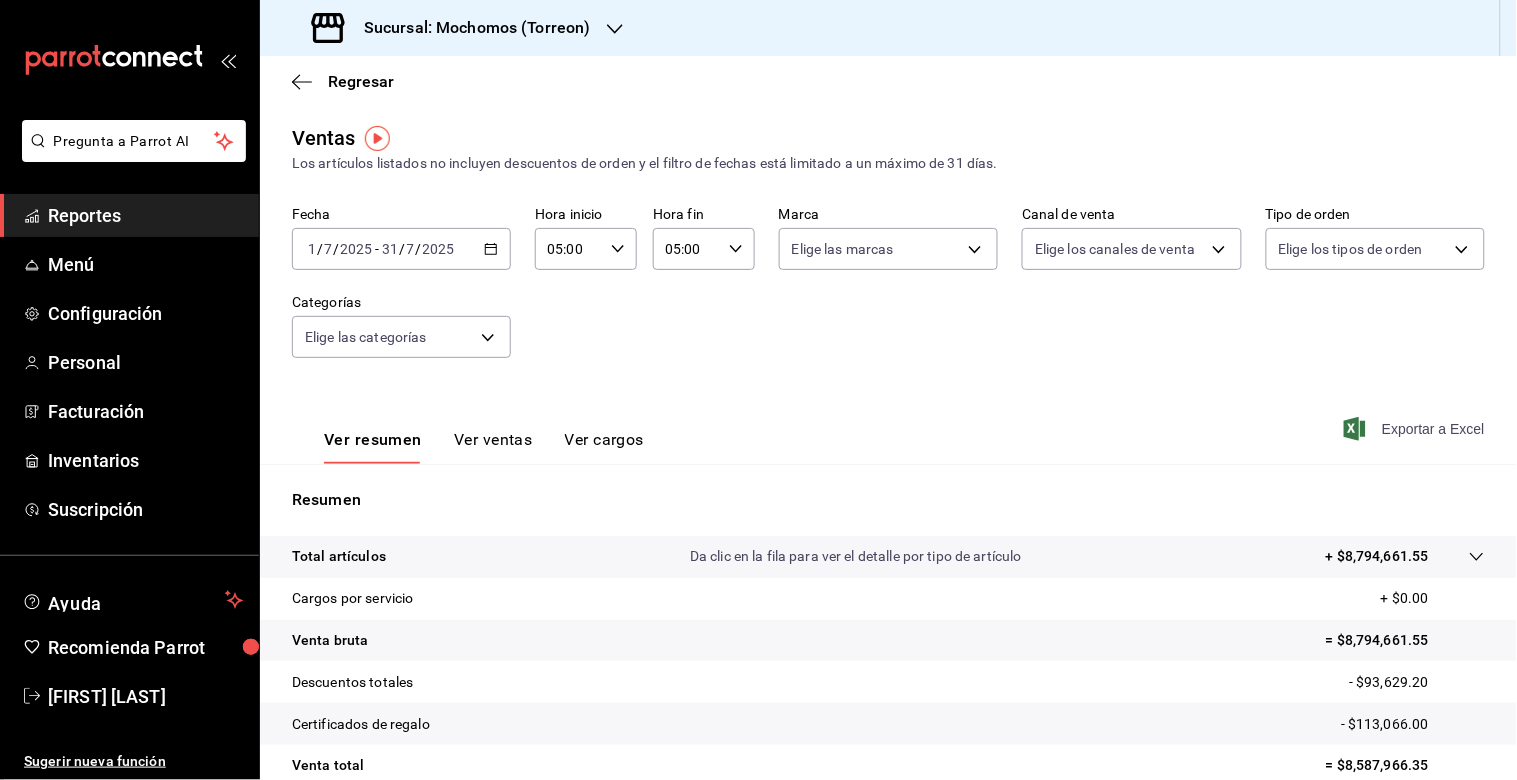 click 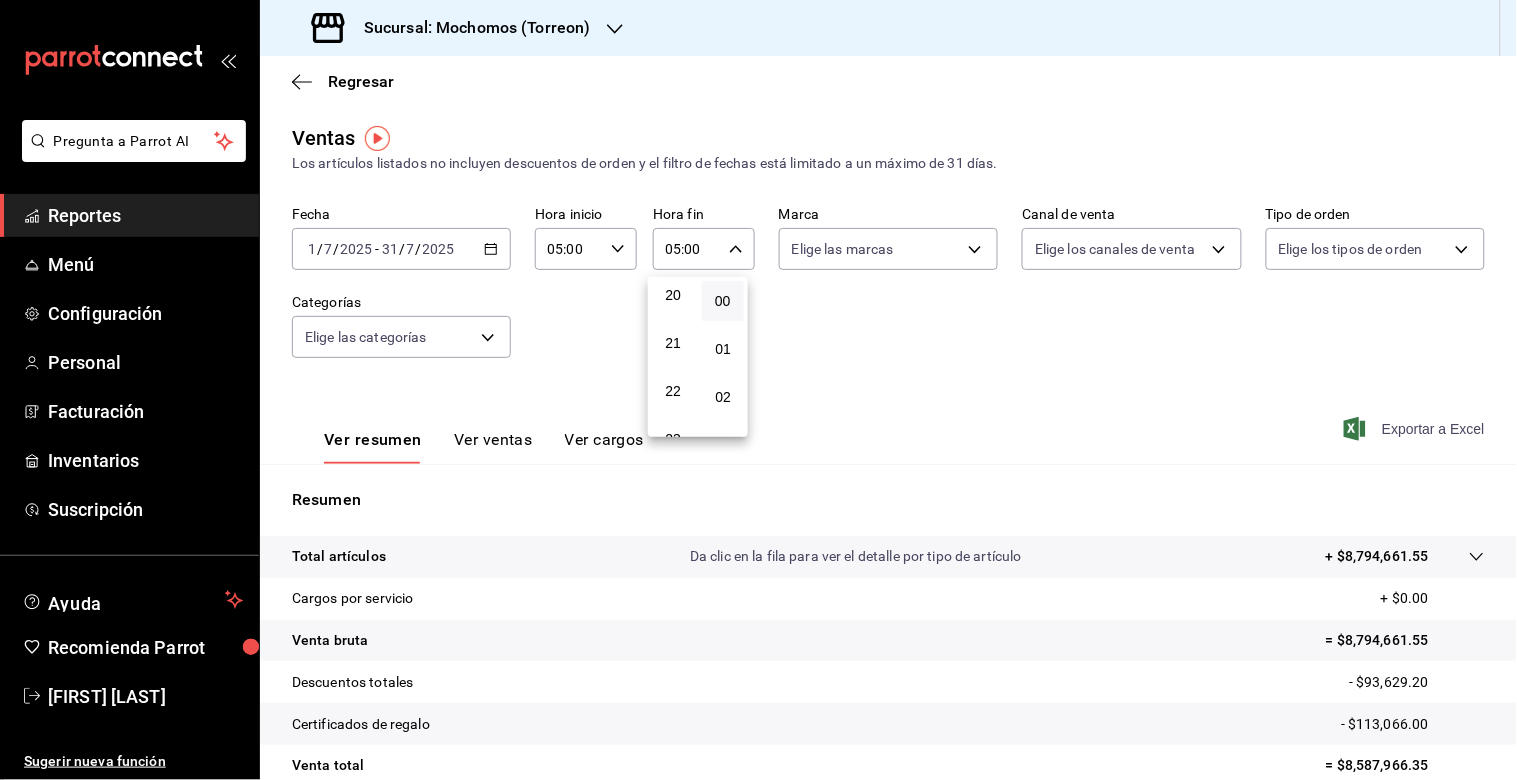 scroll, scrollTop: 981, scrollLeft: 0, axis: vertical 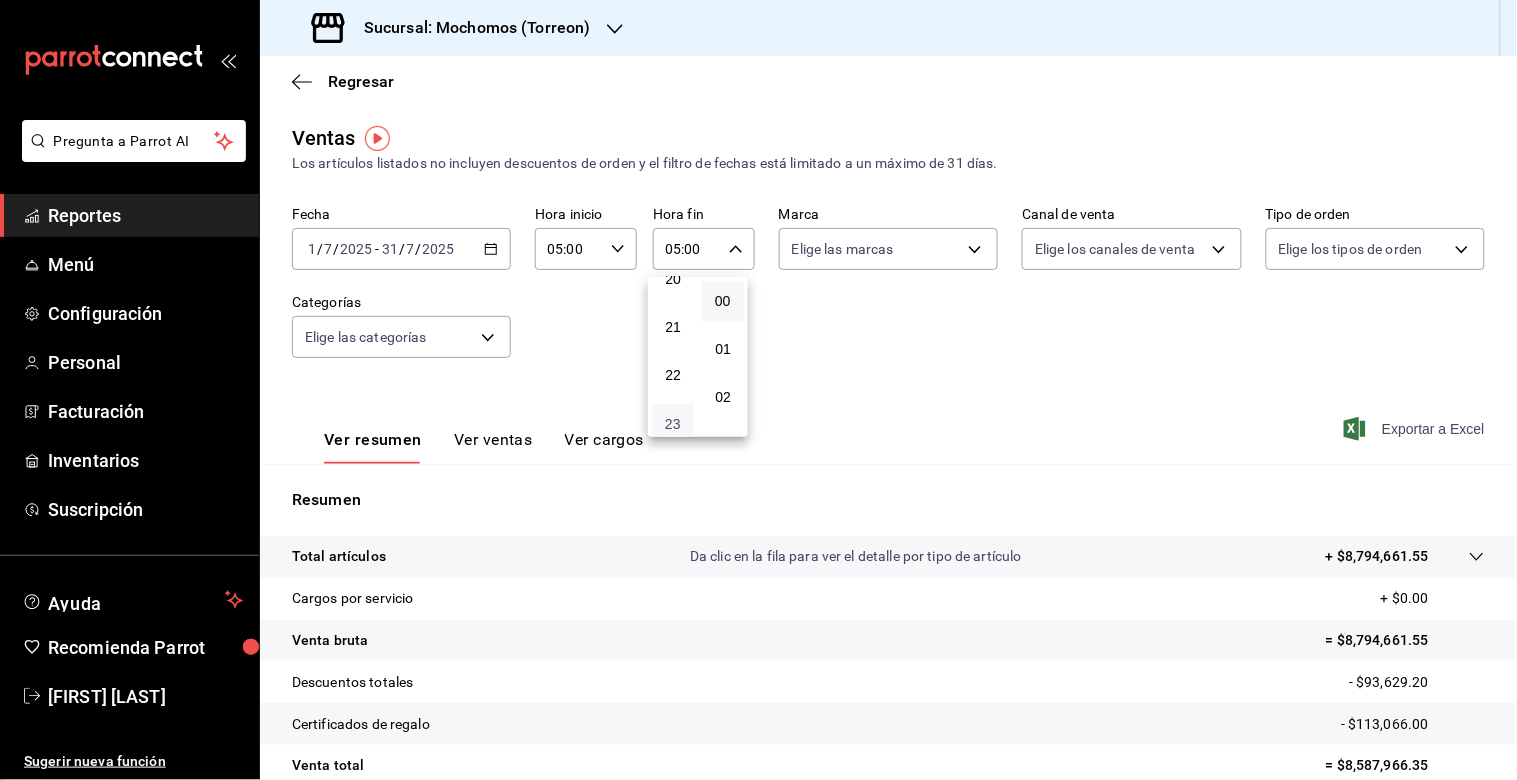 click on "23" at bounding box center [673, 424] 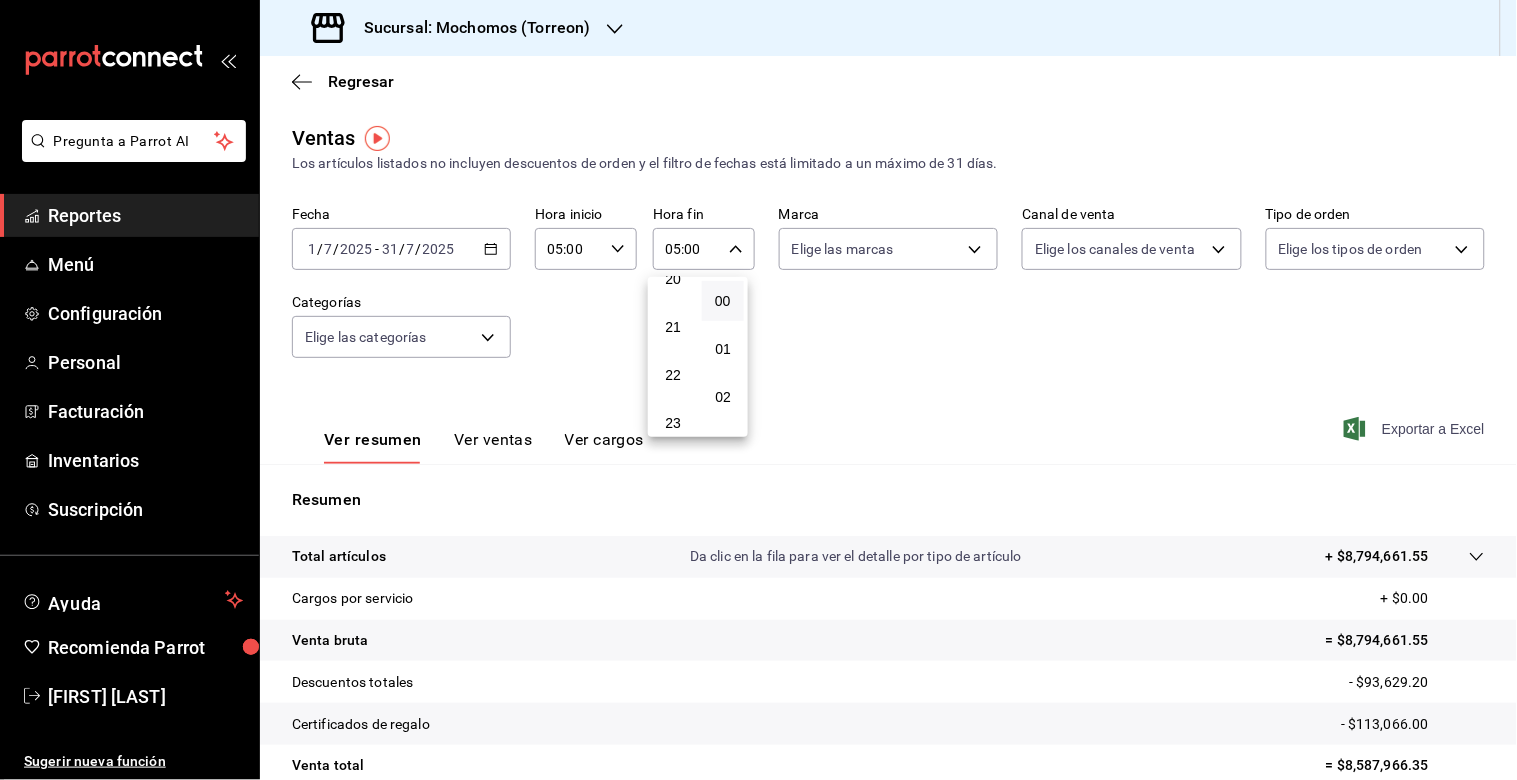 type on "23:00" 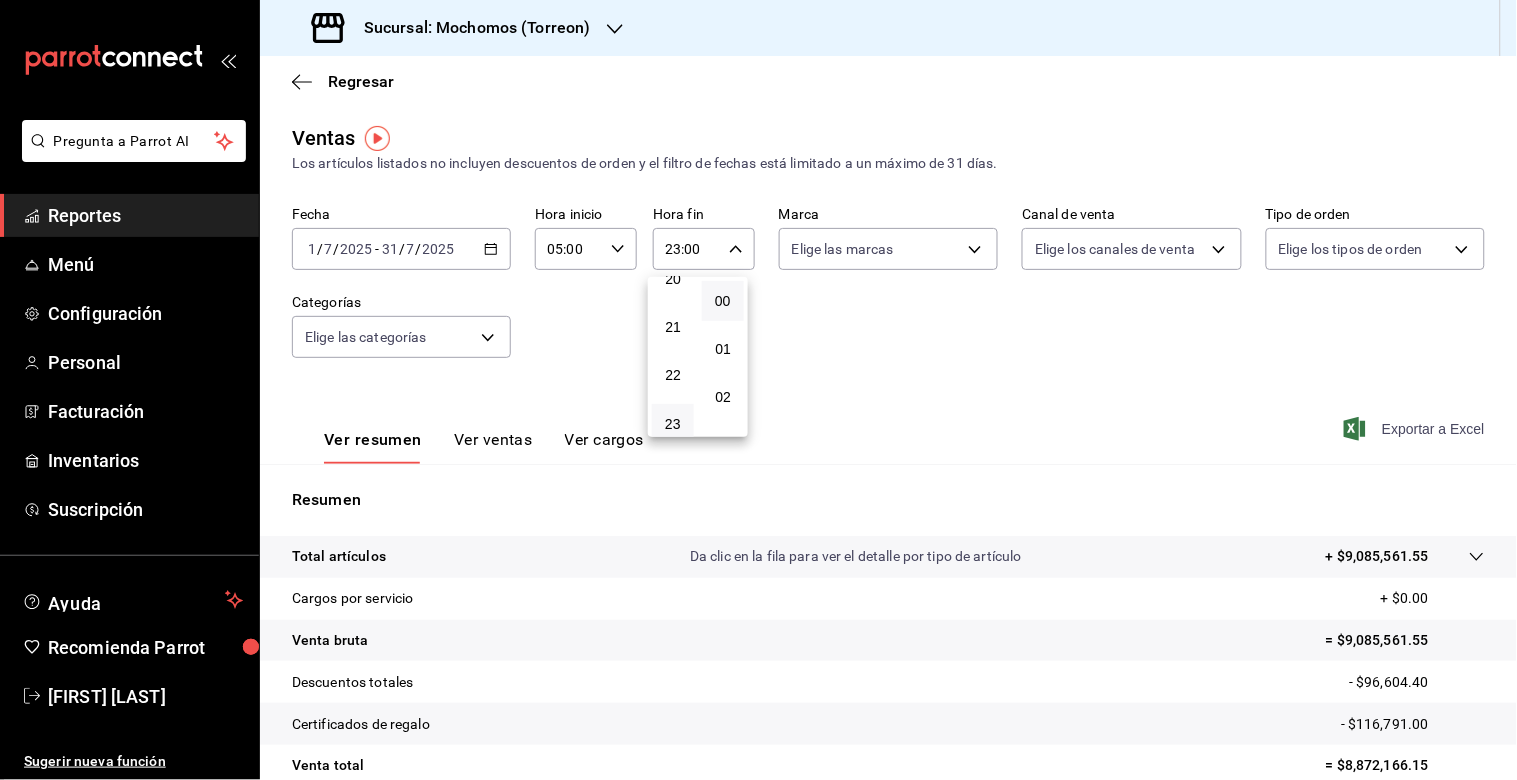click at bounding box center [758, 390] 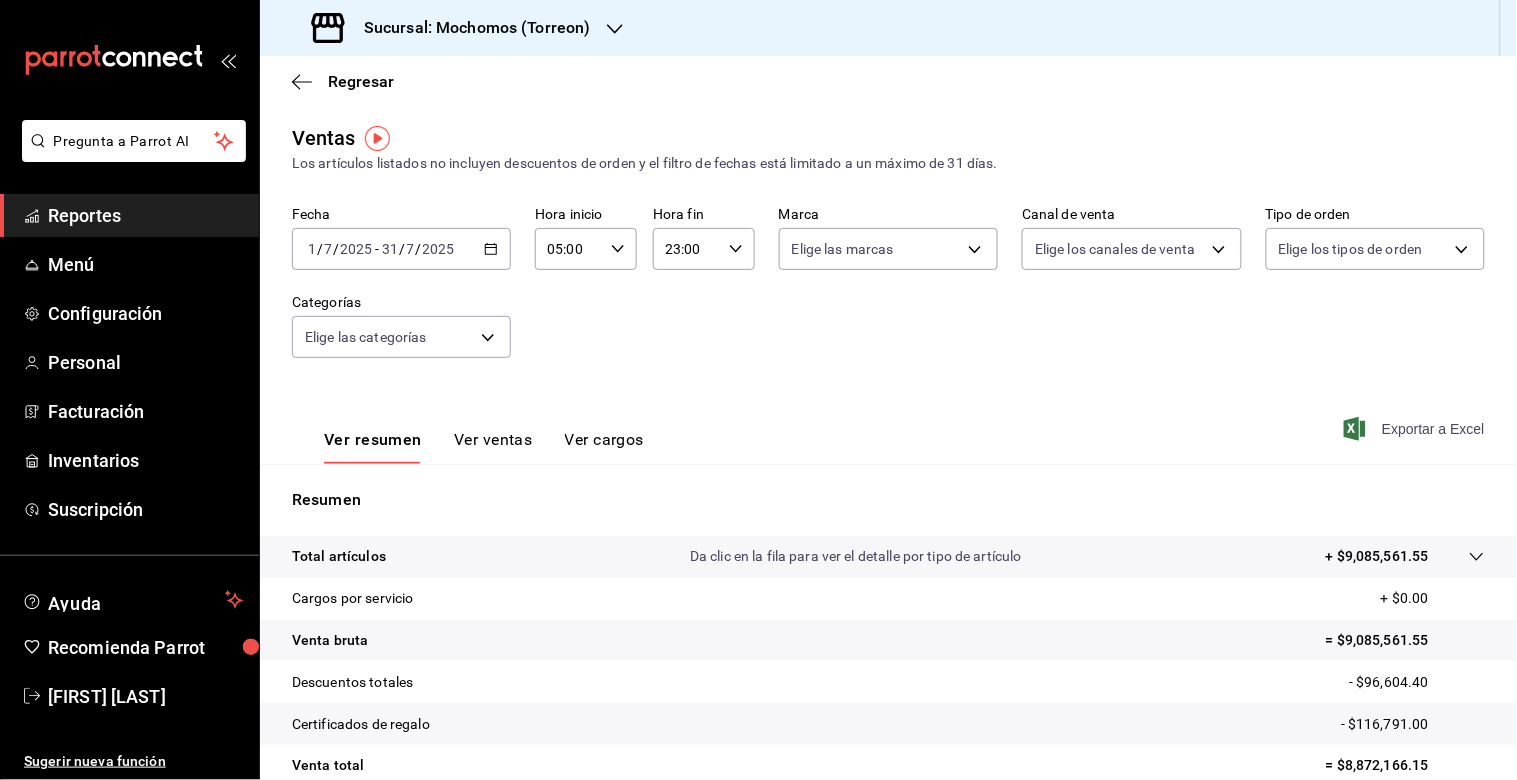 click on "Exportar a Excel" at bounding box center (1416, 429) 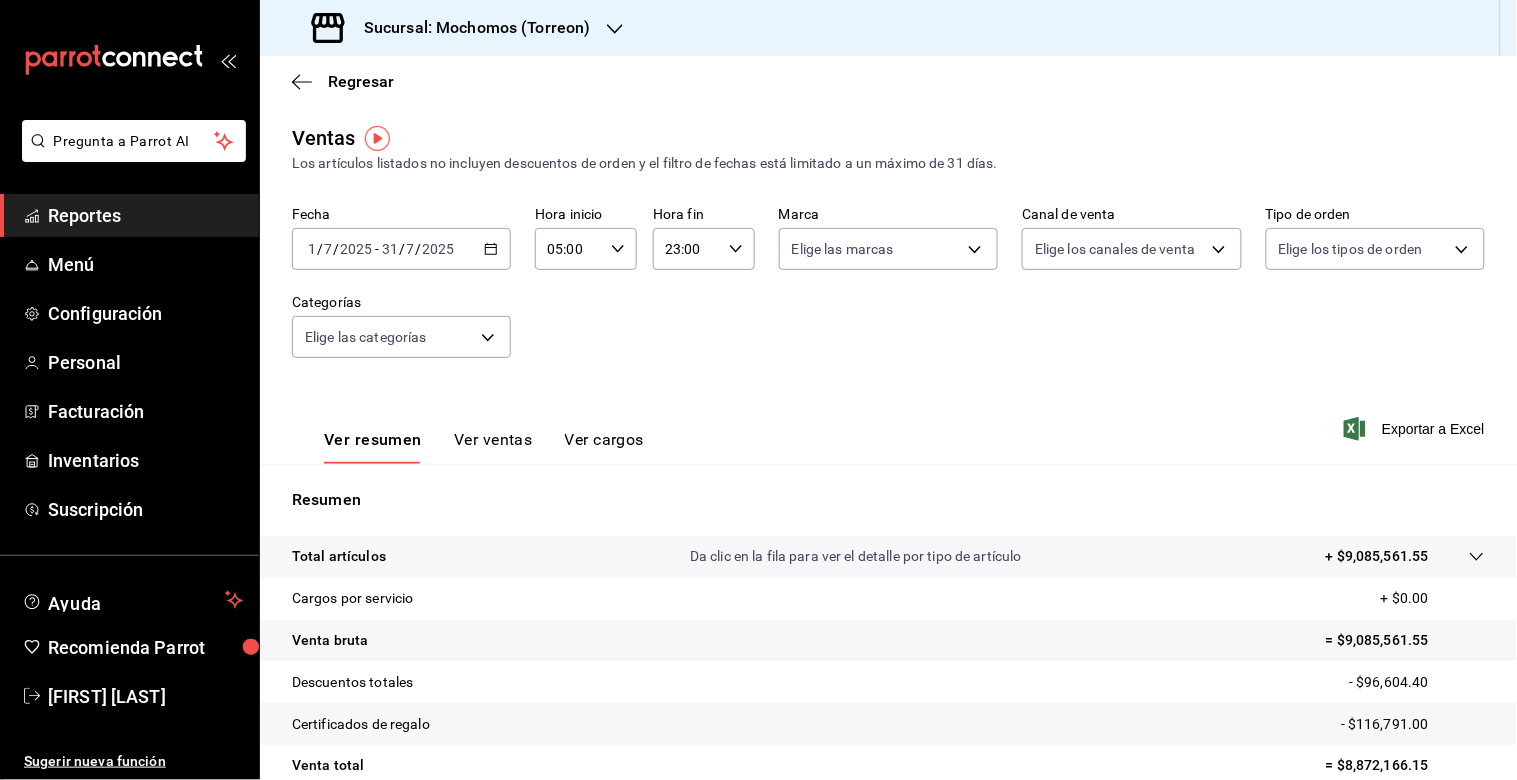 click 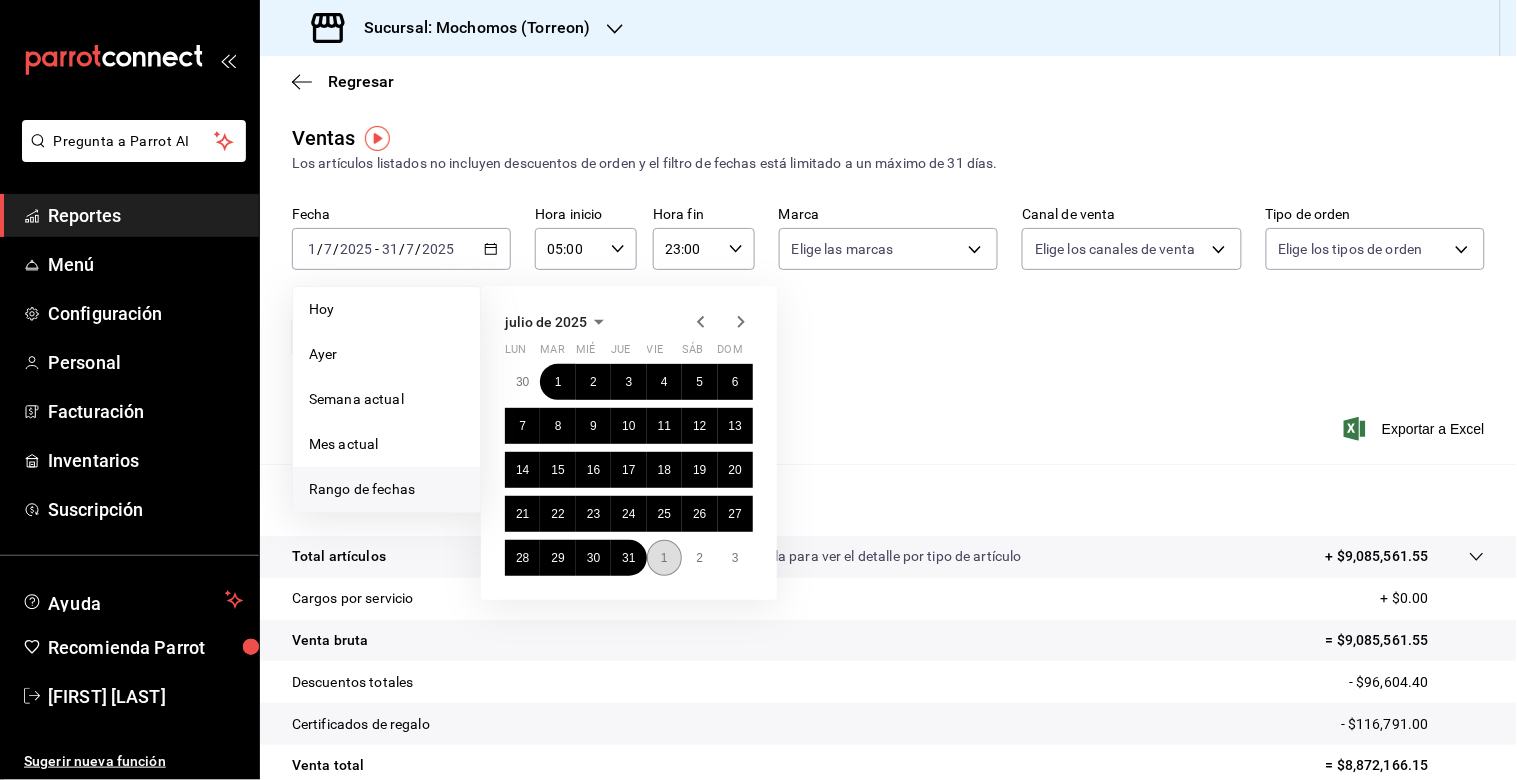 click on "1" at bounding box center [664, 558] 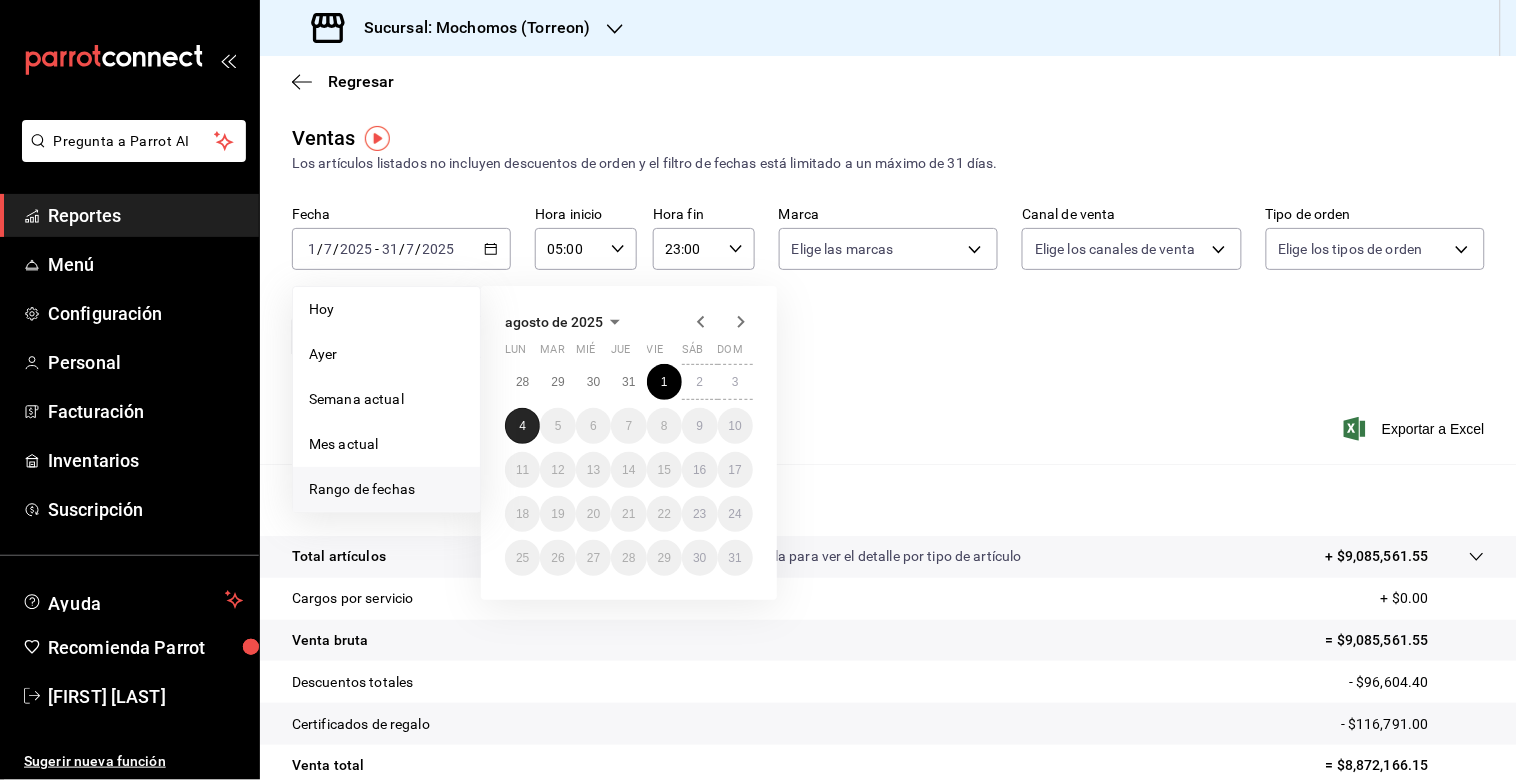 click on "4" at bounding box center [522, 426] 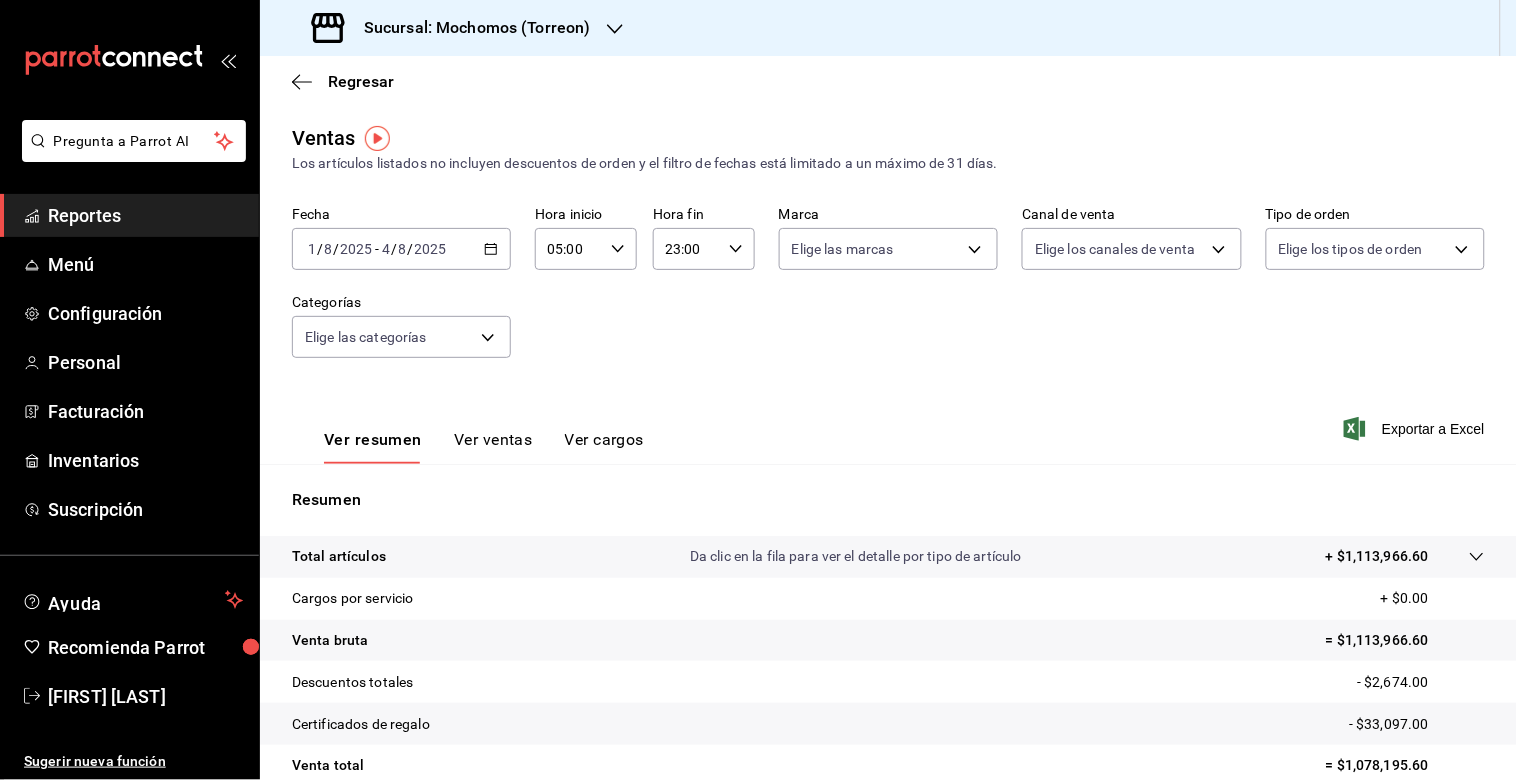 click 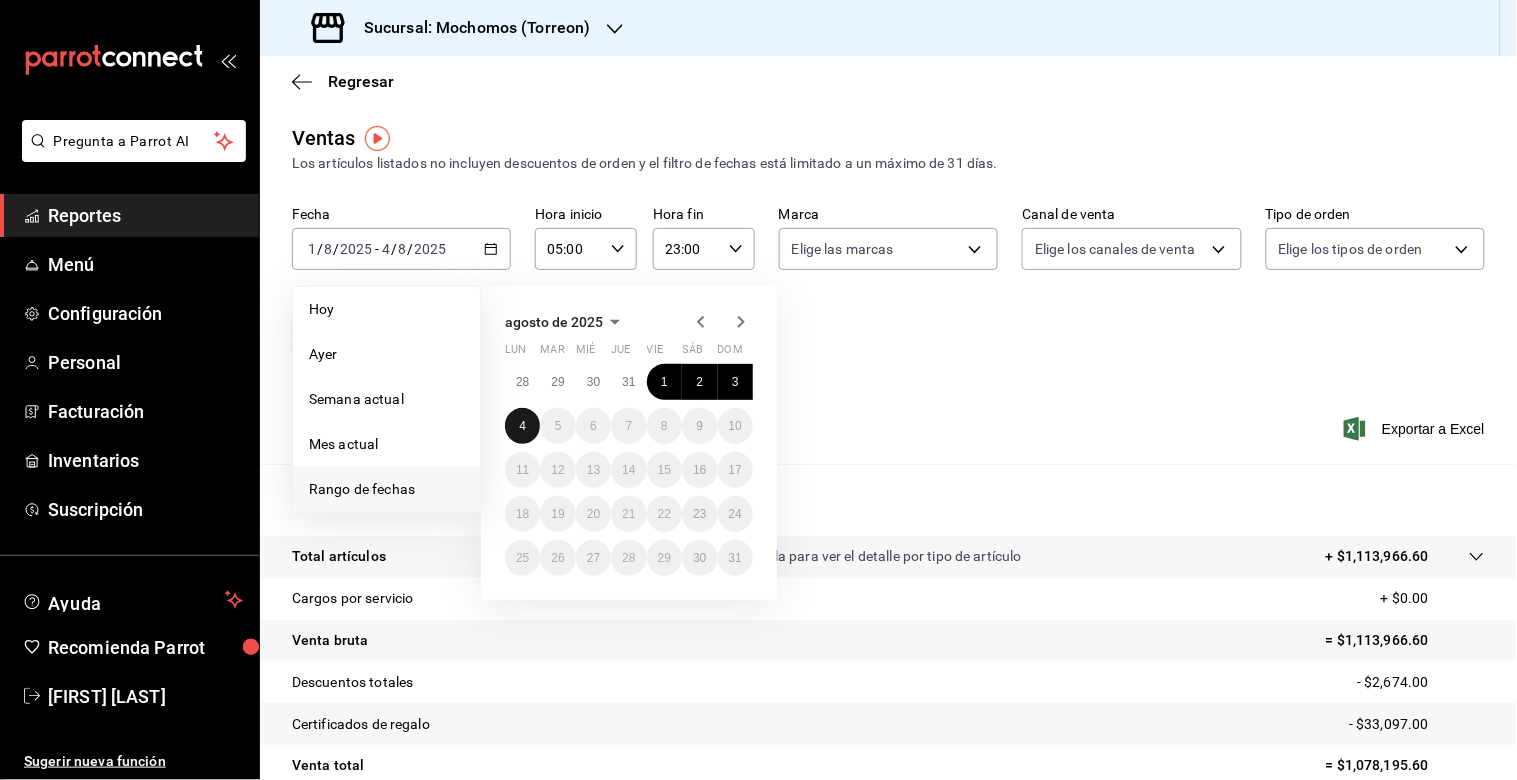 click on "4" at bounding box center (522, 426) 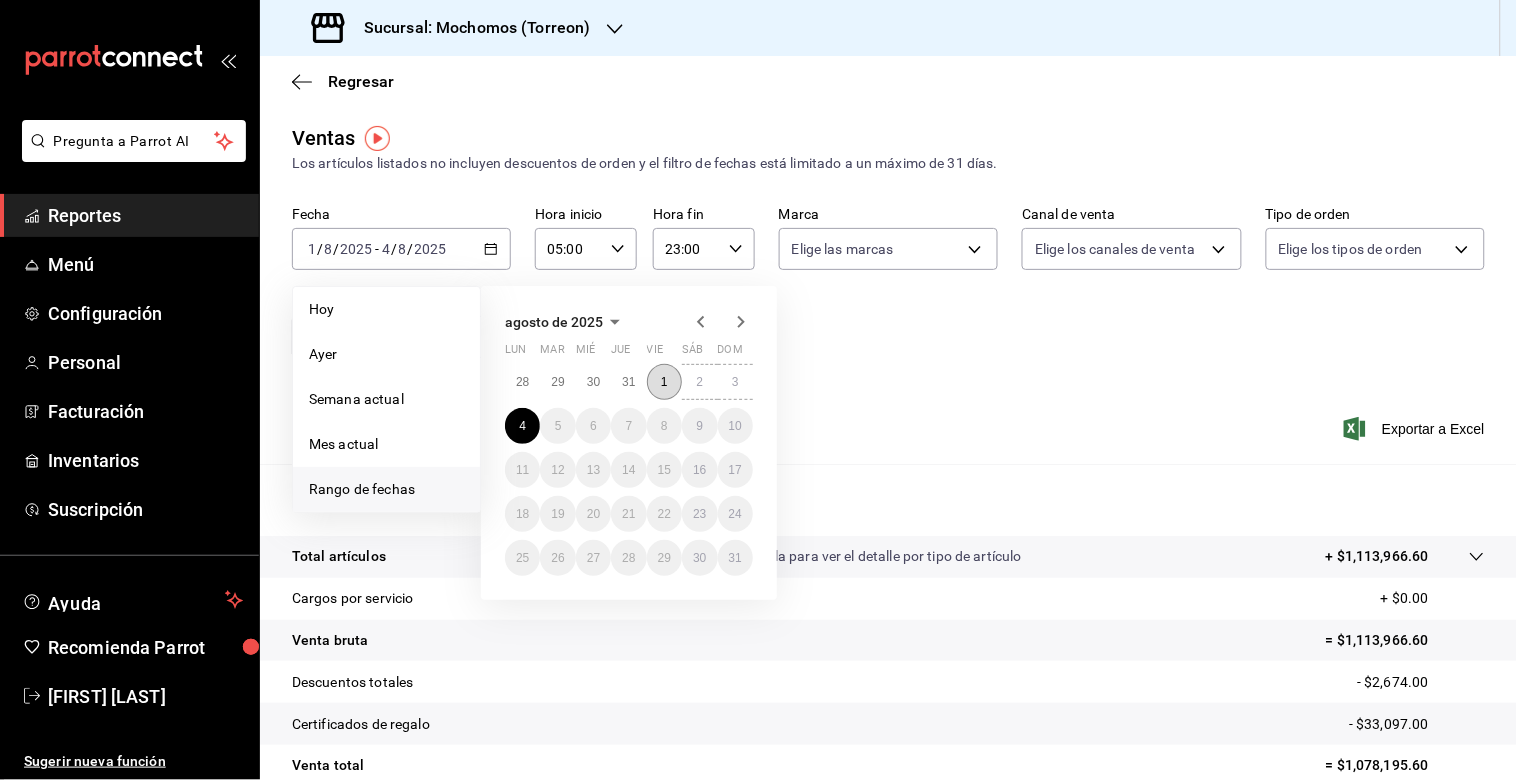click on "1" at bounding box center (664, 382) 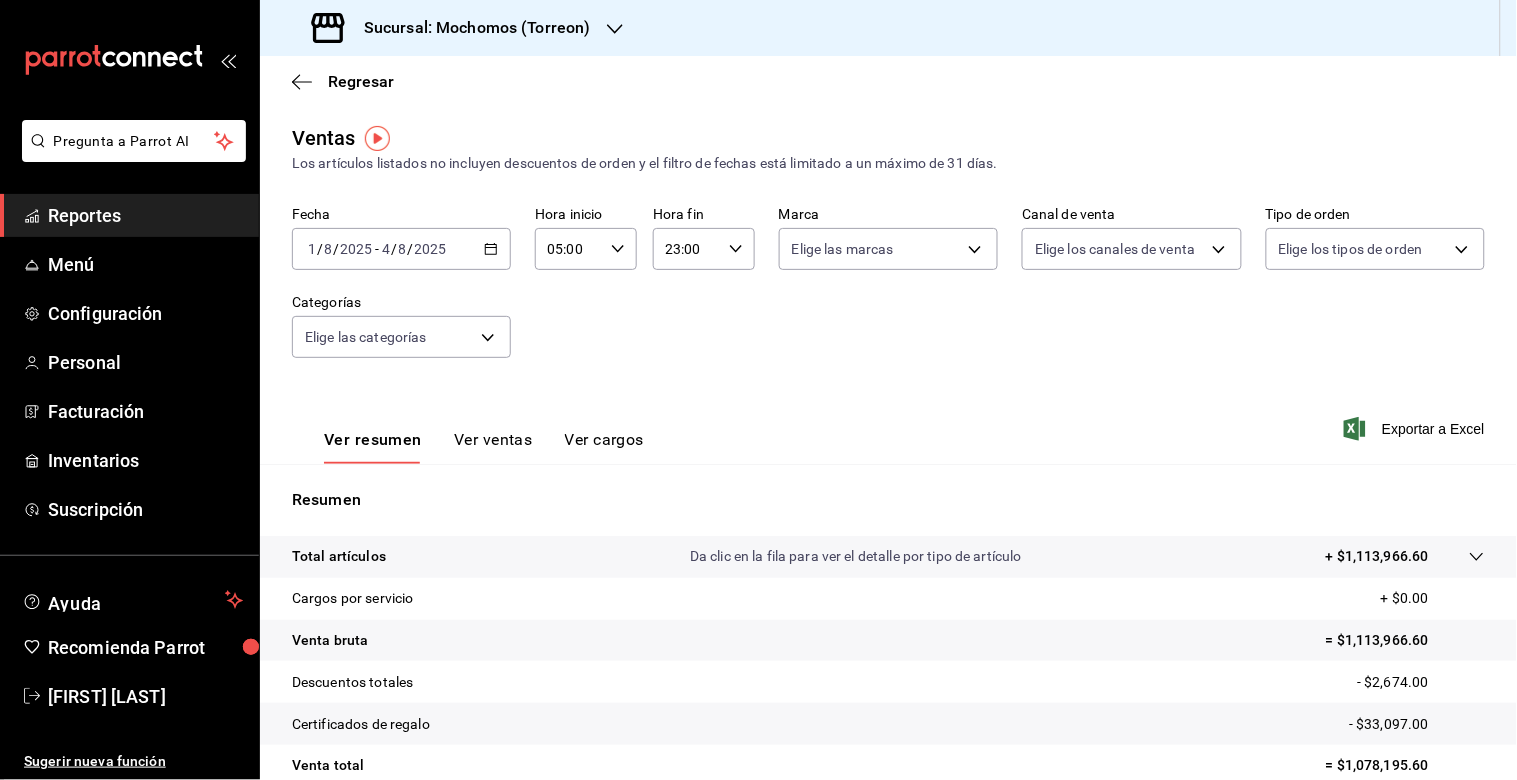 click on "Ver resumen Ver ventas Ver cargos Exportar a Excel" at bounding box center (888, 423) 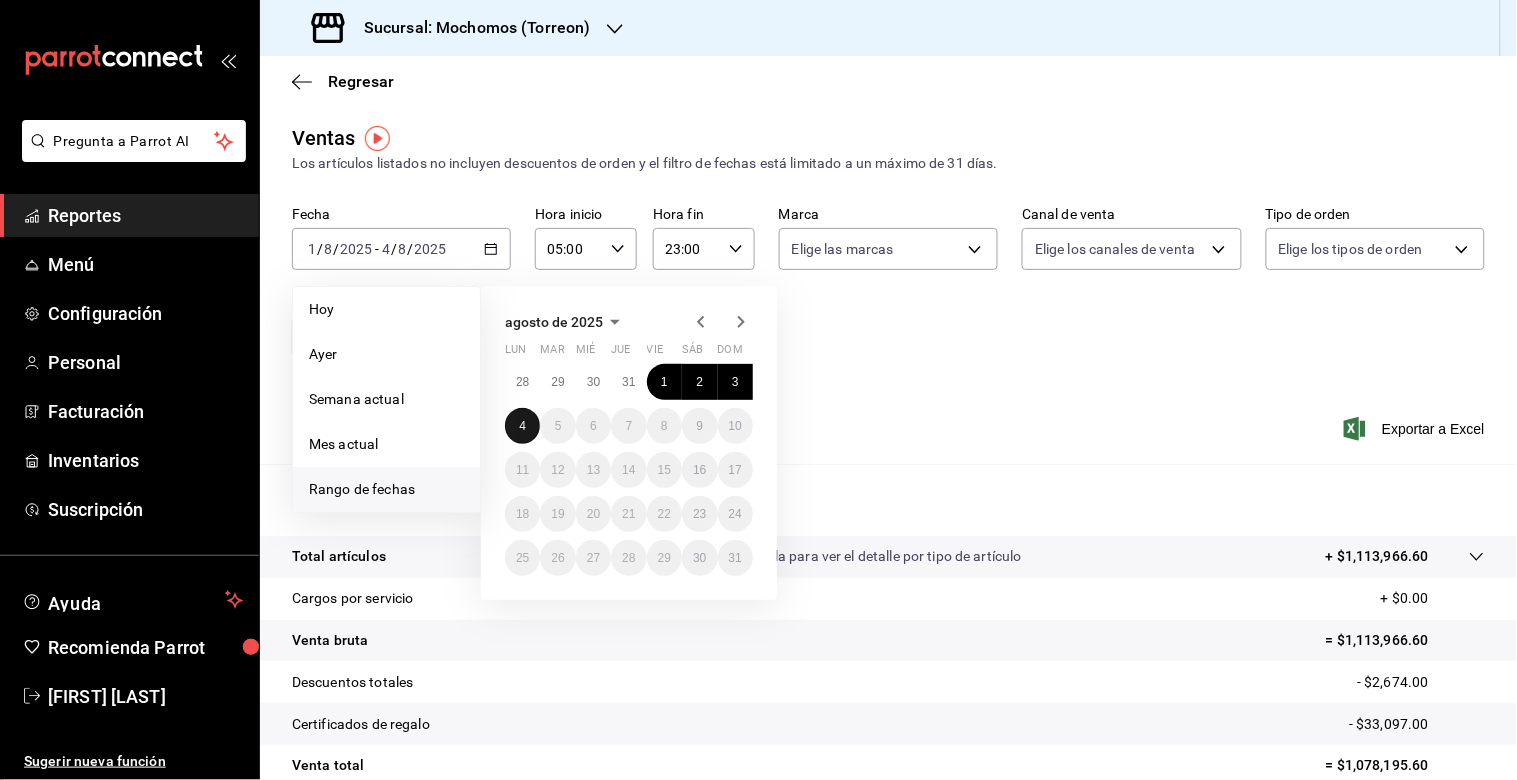 click on "4" at bounding box center (522, 426) 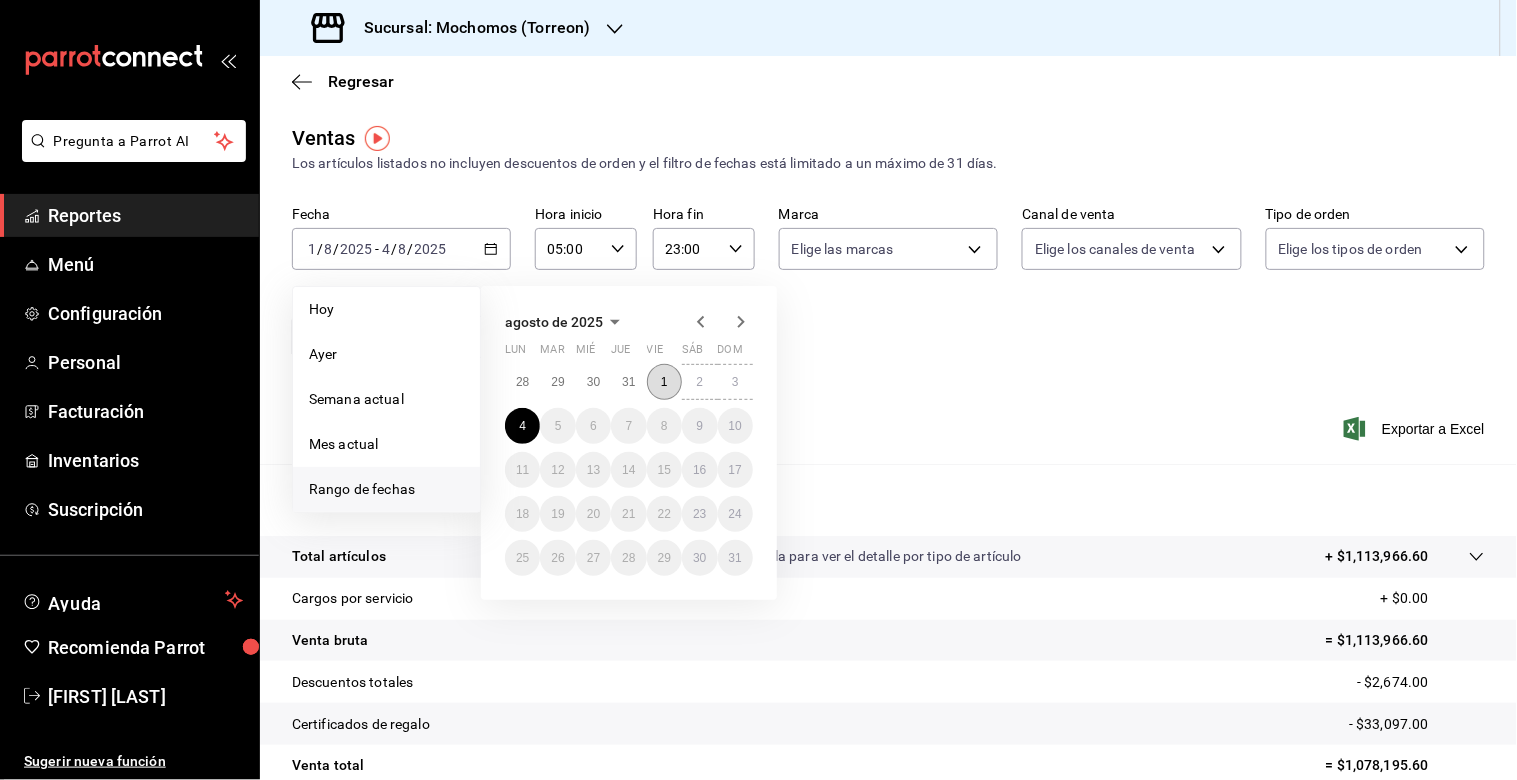 click on "1" at bounding box center [664, 382] 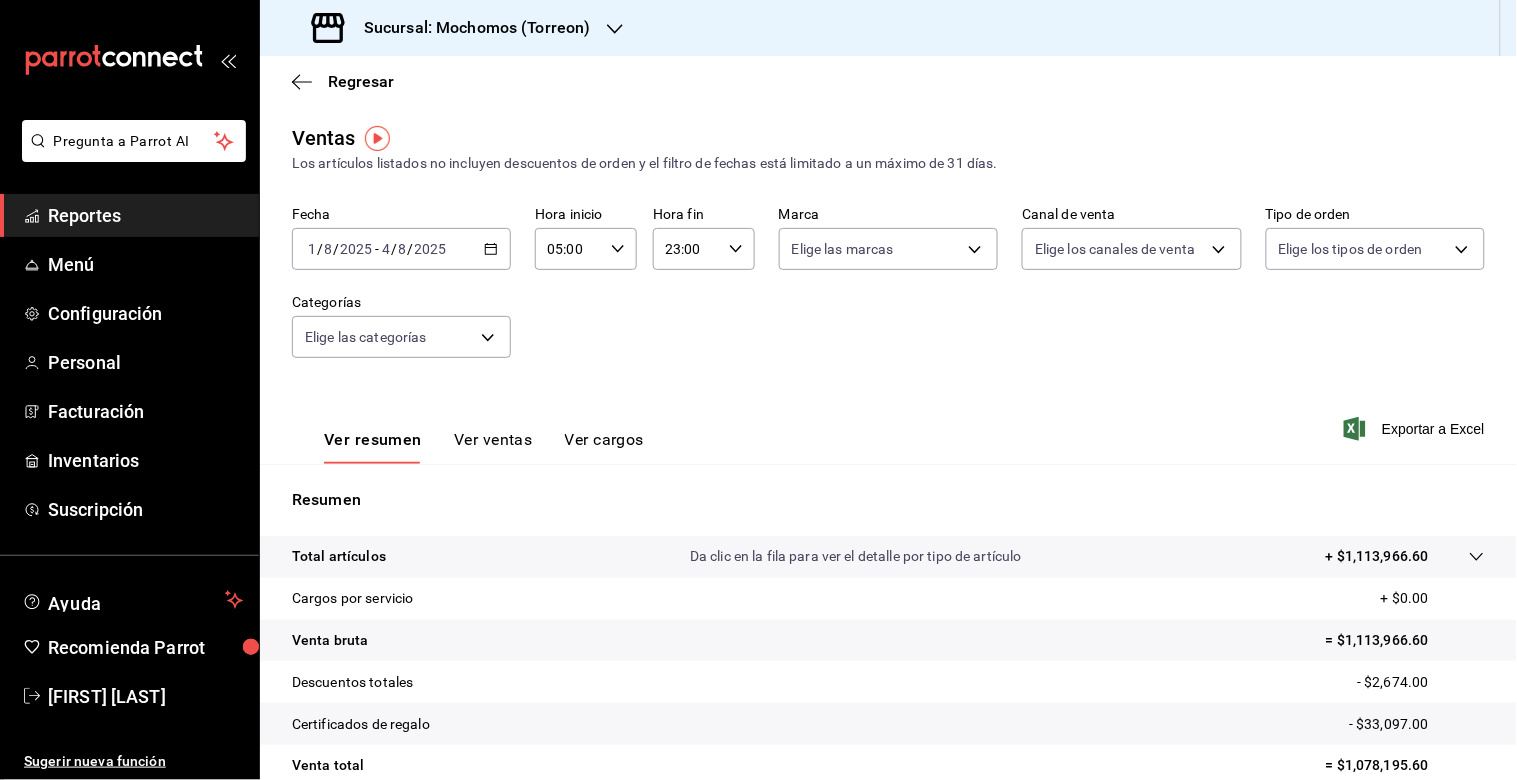 click on "Fecha [DATE] [DATE] - [DATE] [DATE] Hora inicio 05:00 Hora inicio Hora fin 23:00 Hora fin Marca Elige las marcas Canal de venta Elige los canales de venta Tipo de orden Elige los tipos de orden Categorías Elige las categorías" at bounding box center (888, 294) 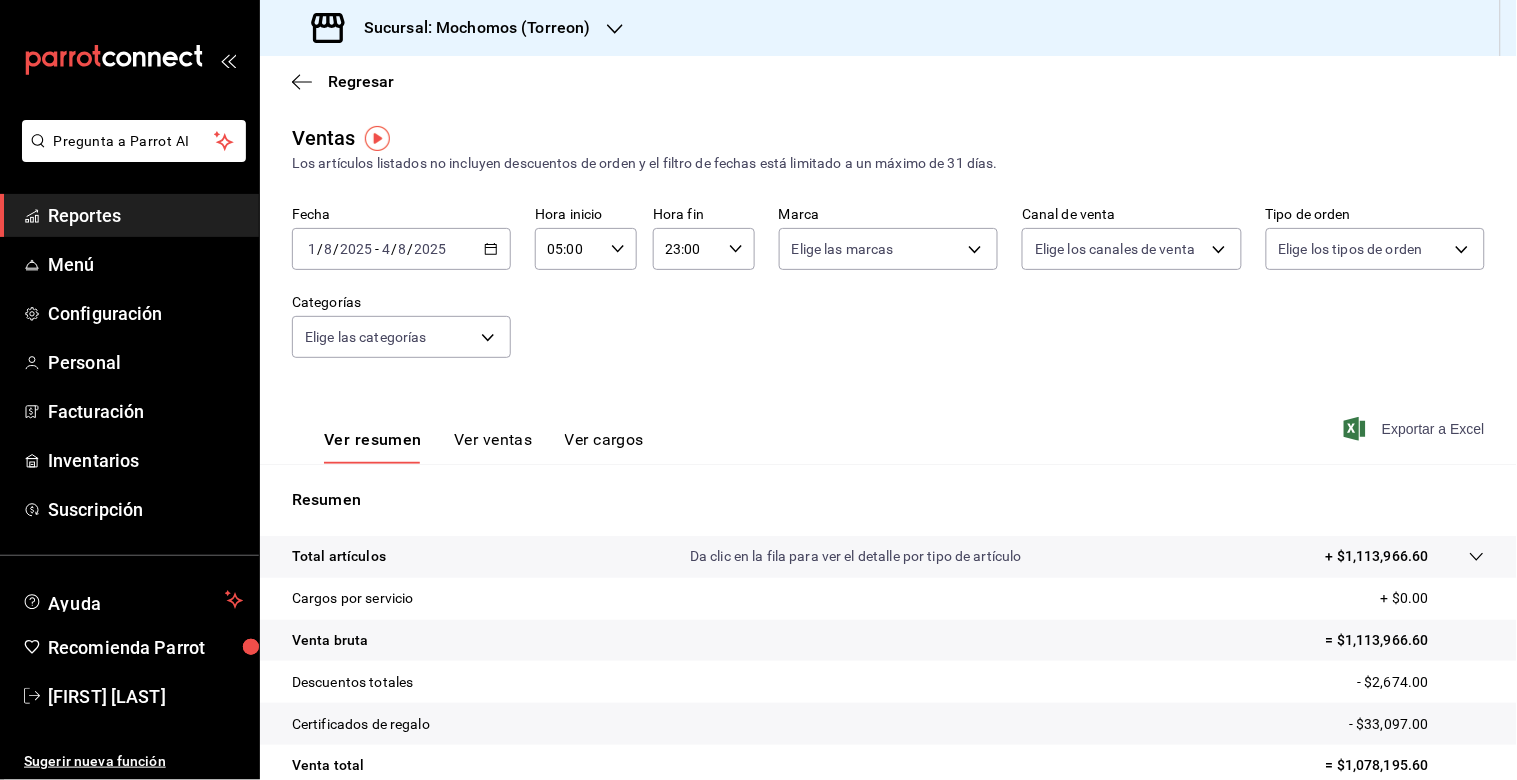 click on "Exportar a Excel" at bounding box center (1416, 429) 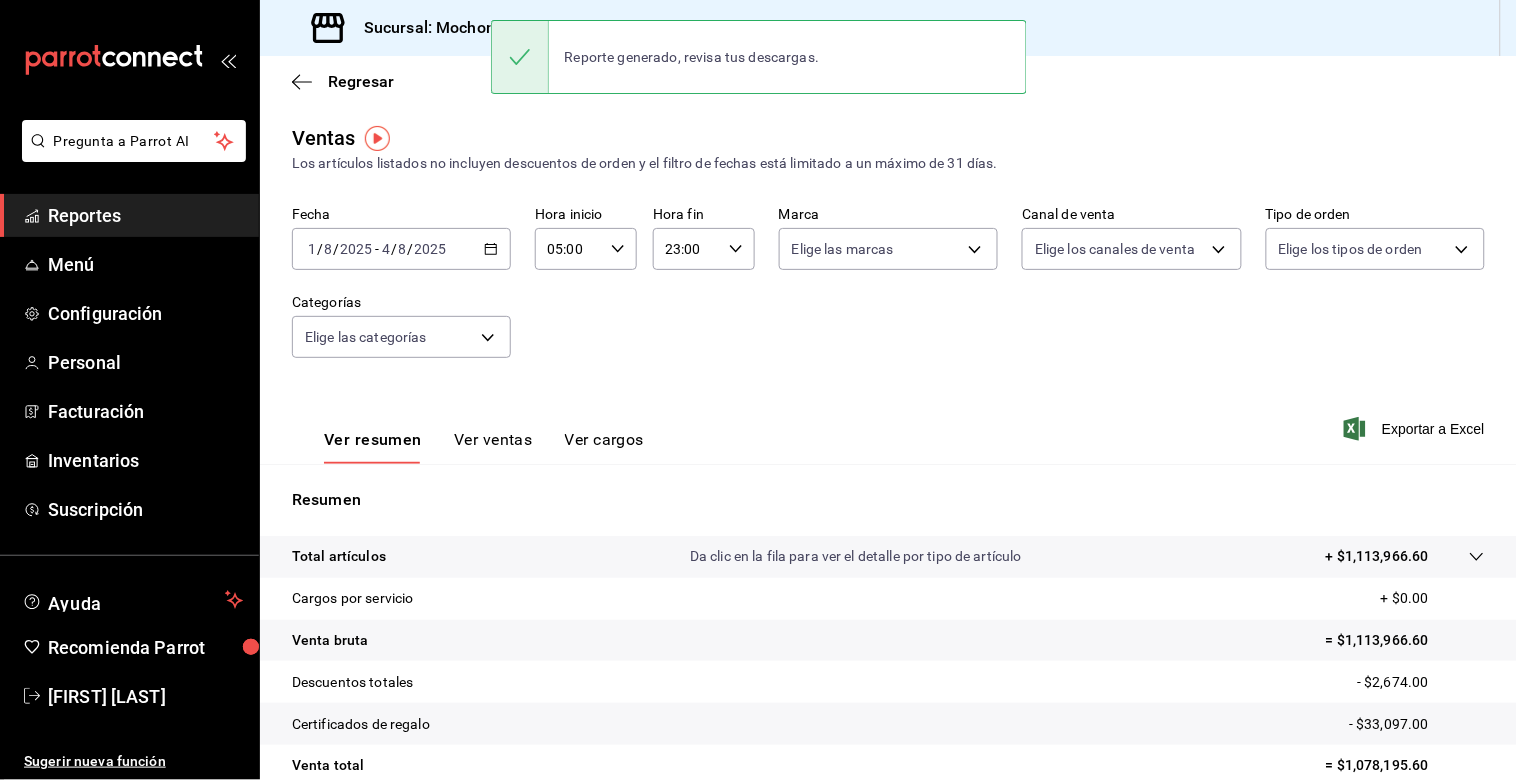 click 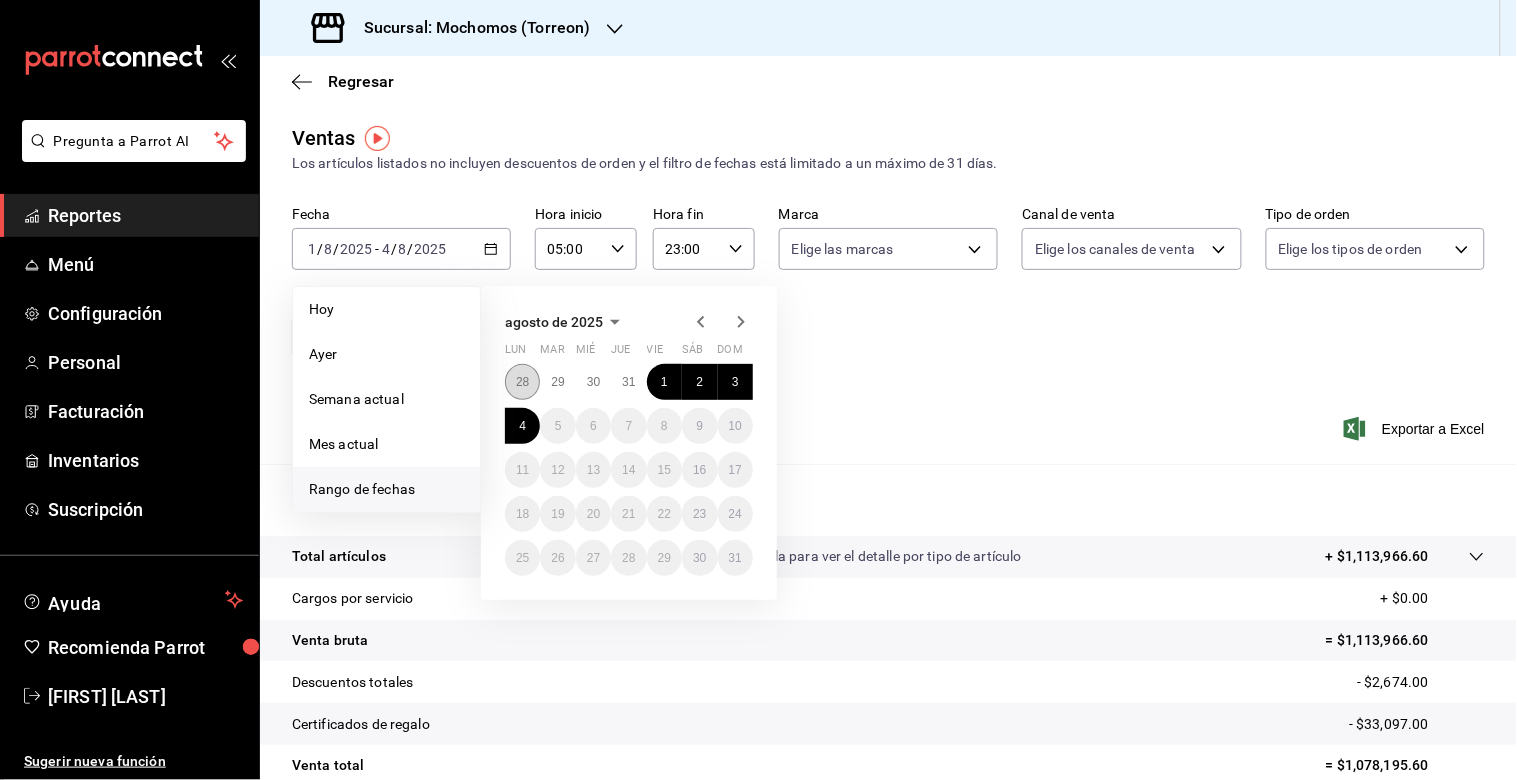 click on "28" at bounding box center [522, 382] 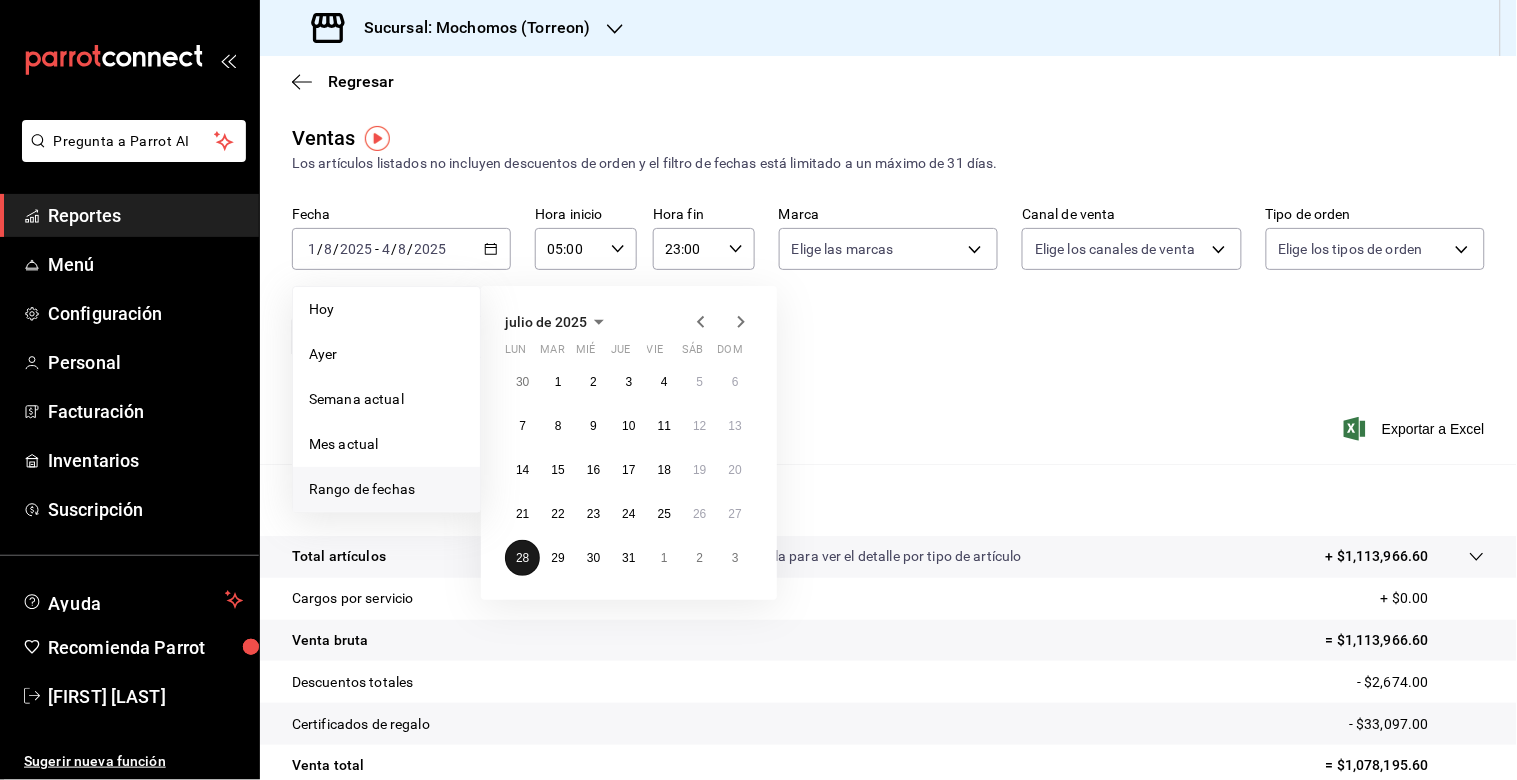 click on "28" at bounding box center [522, 558] 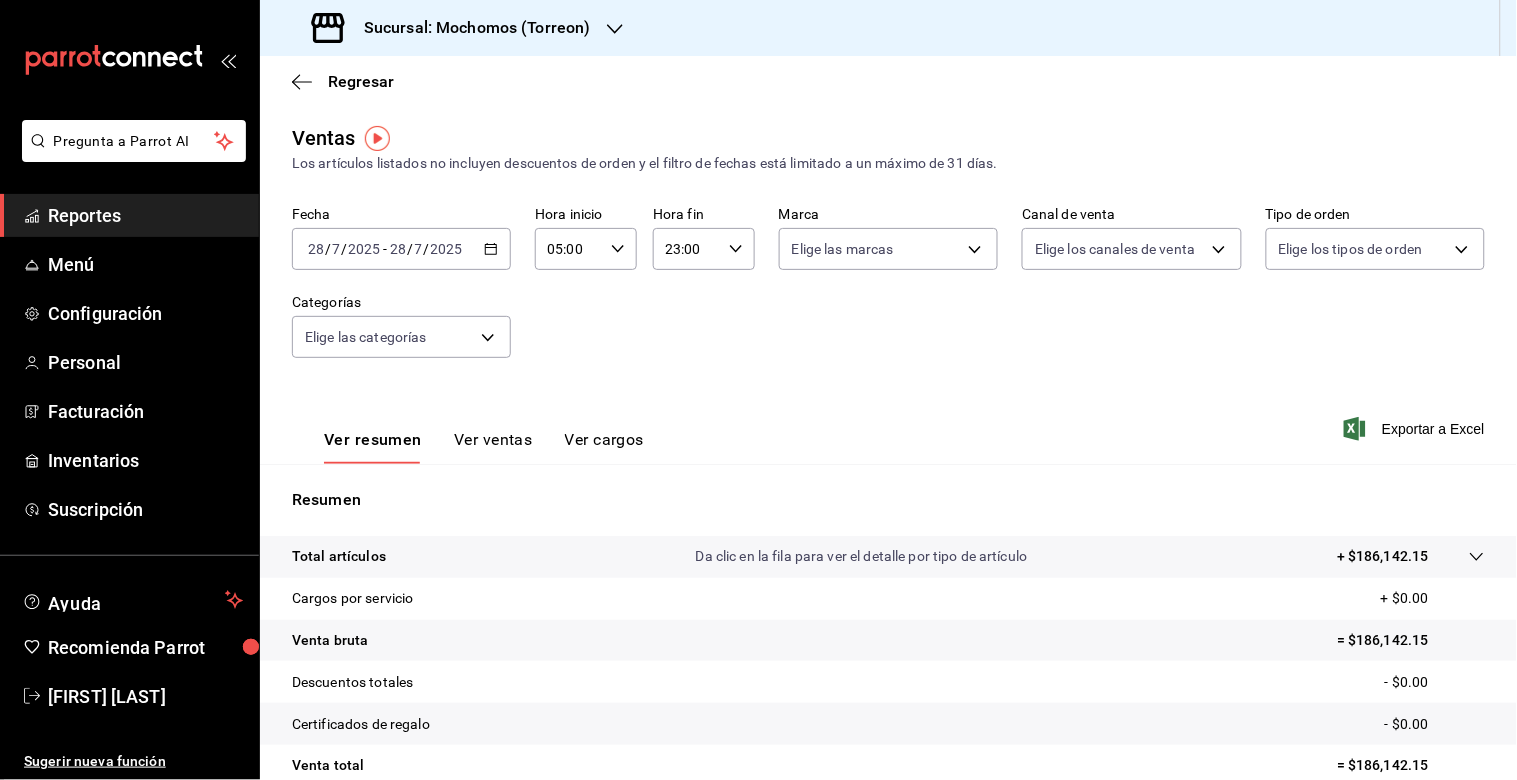 click 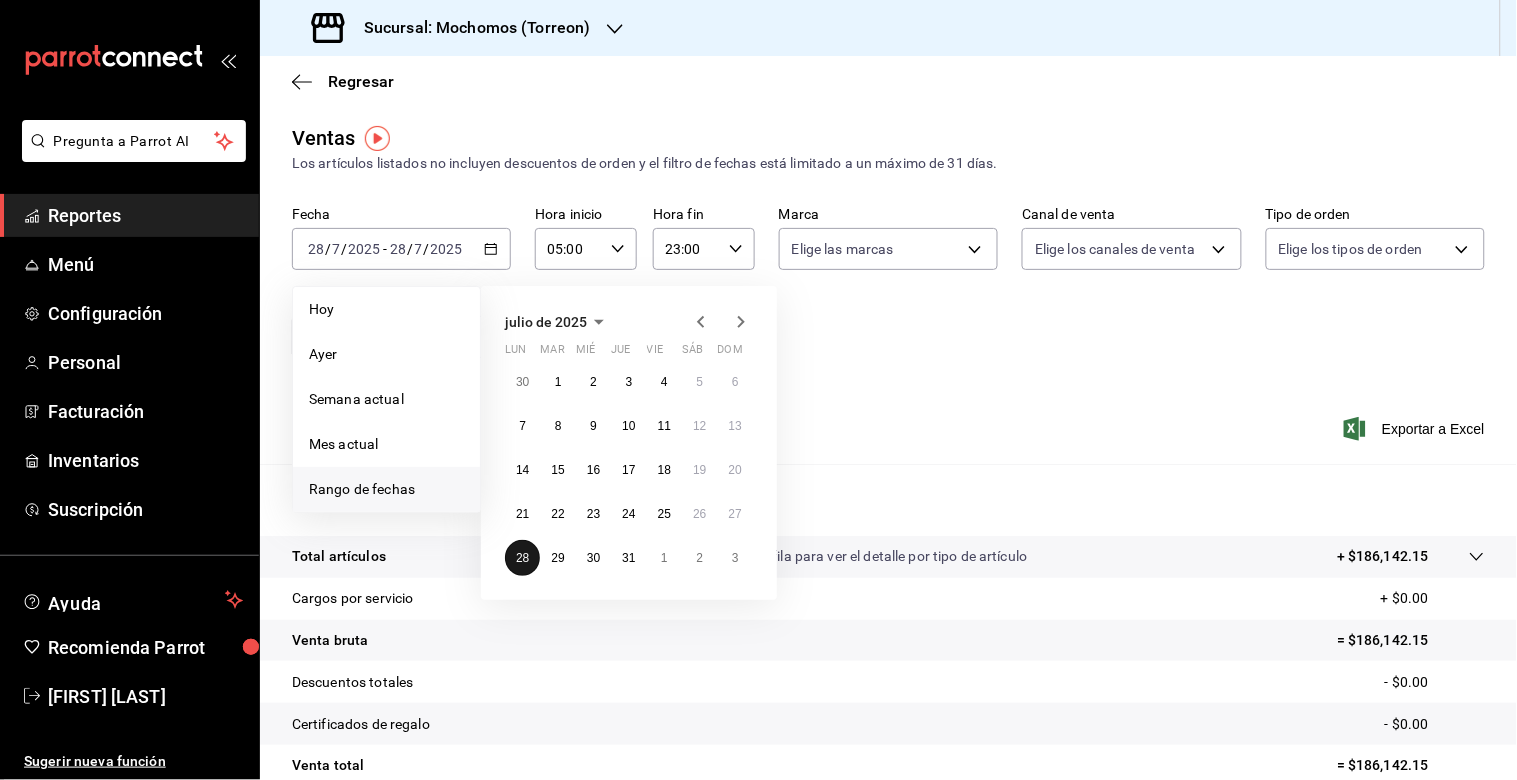 click on "28" at bounding box center (522, 558) 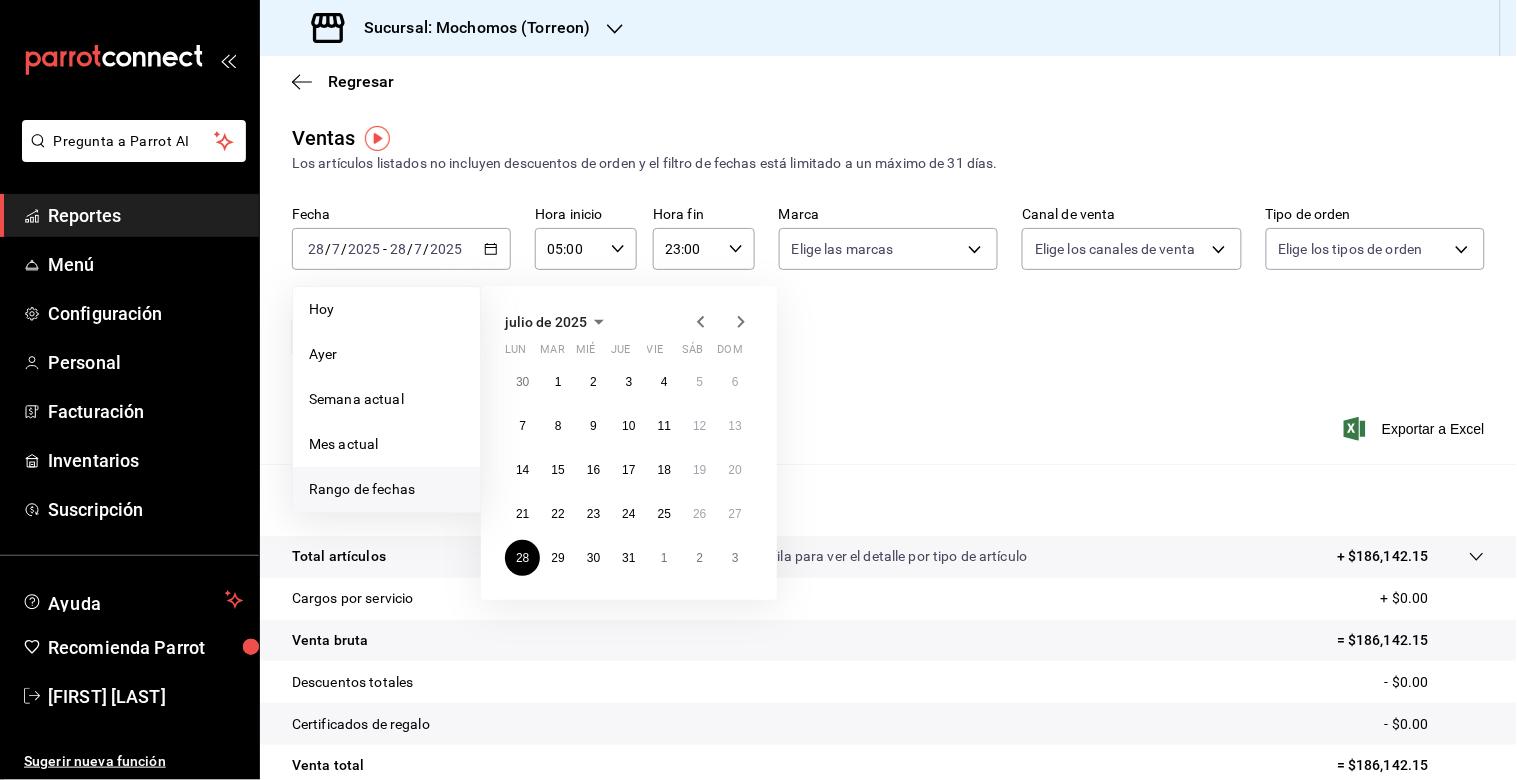 click 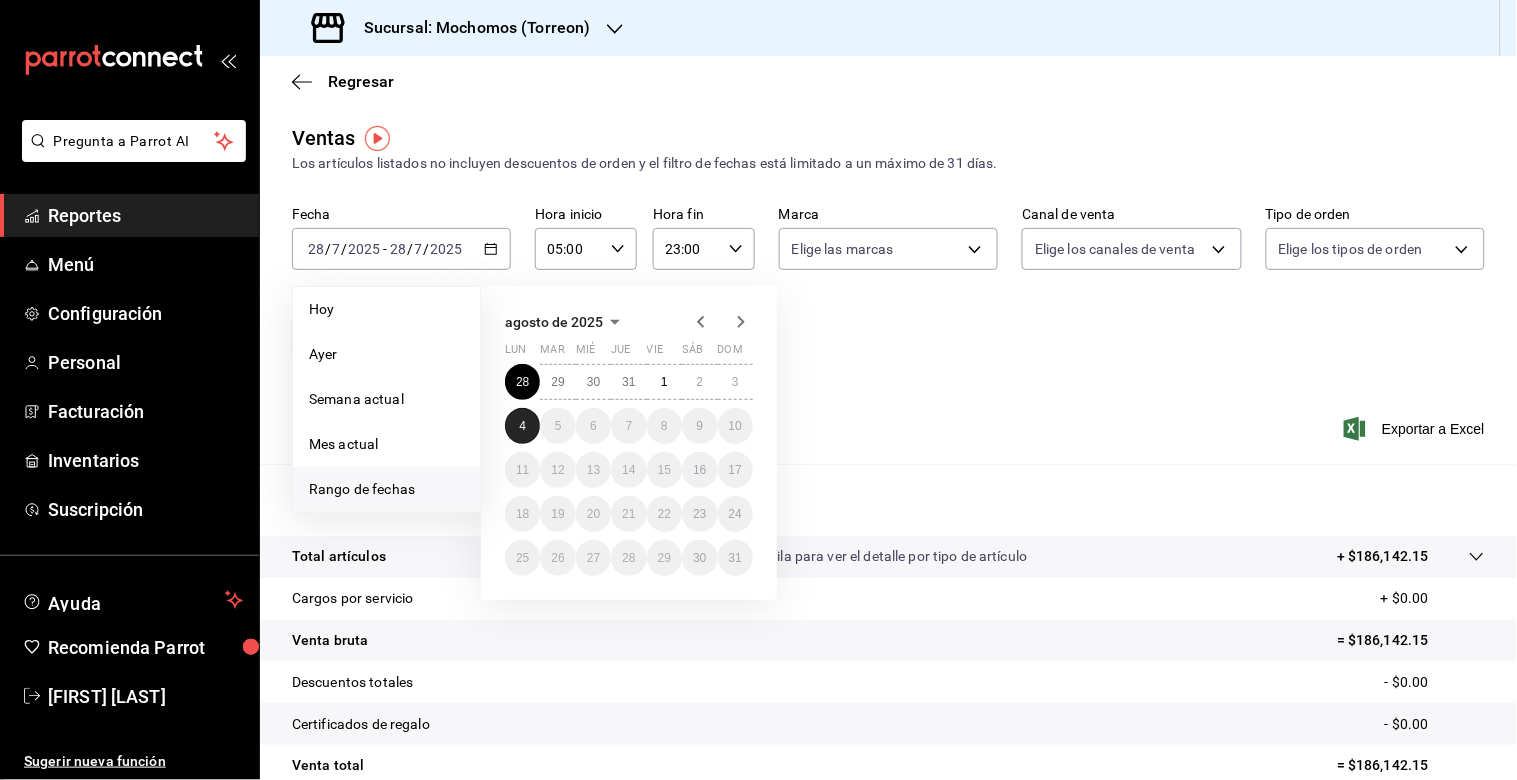 click on "4" at bounding box center (522, 426) 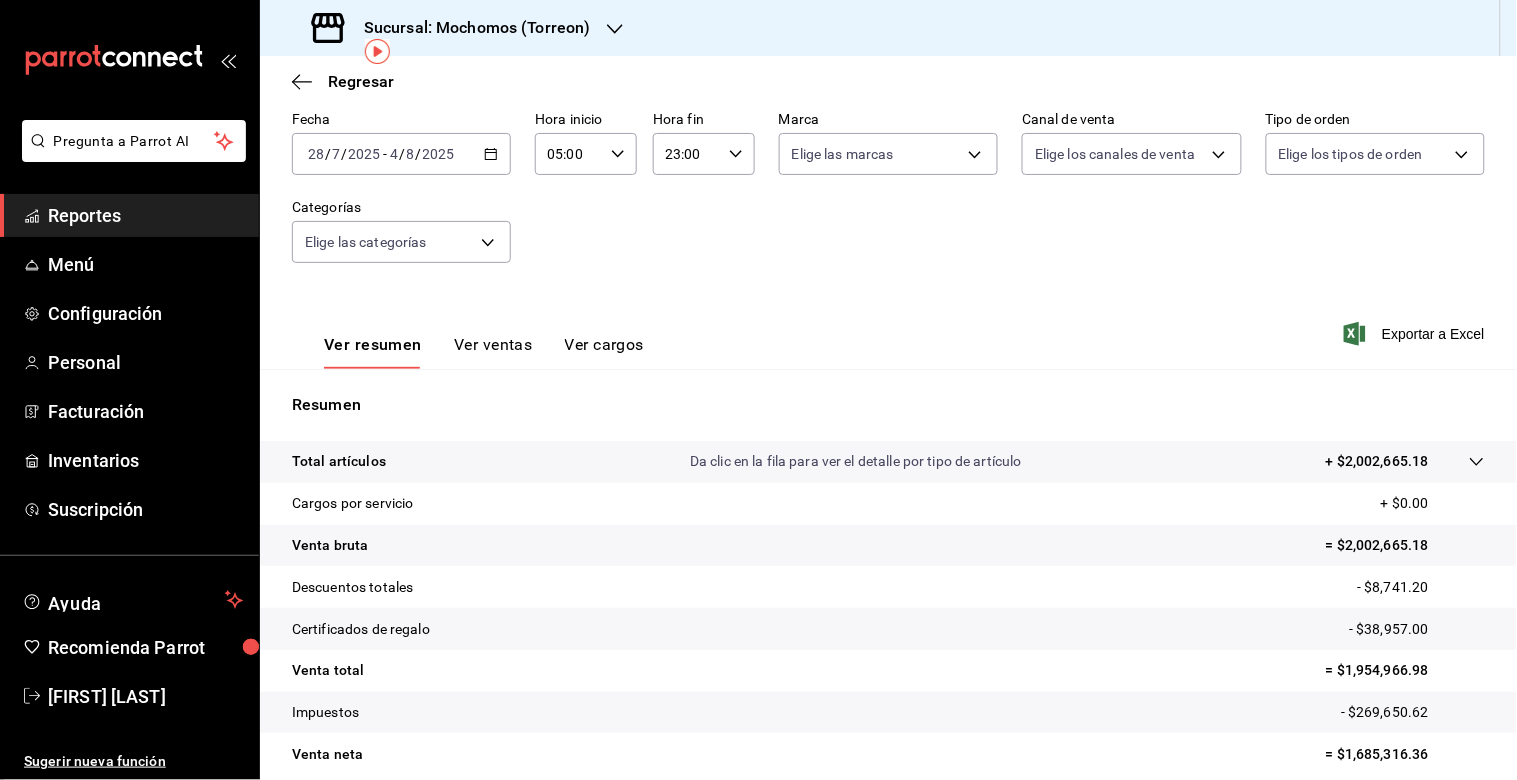 scroll, scrollTop: 87, scrollLeft: 0, axis: vertical 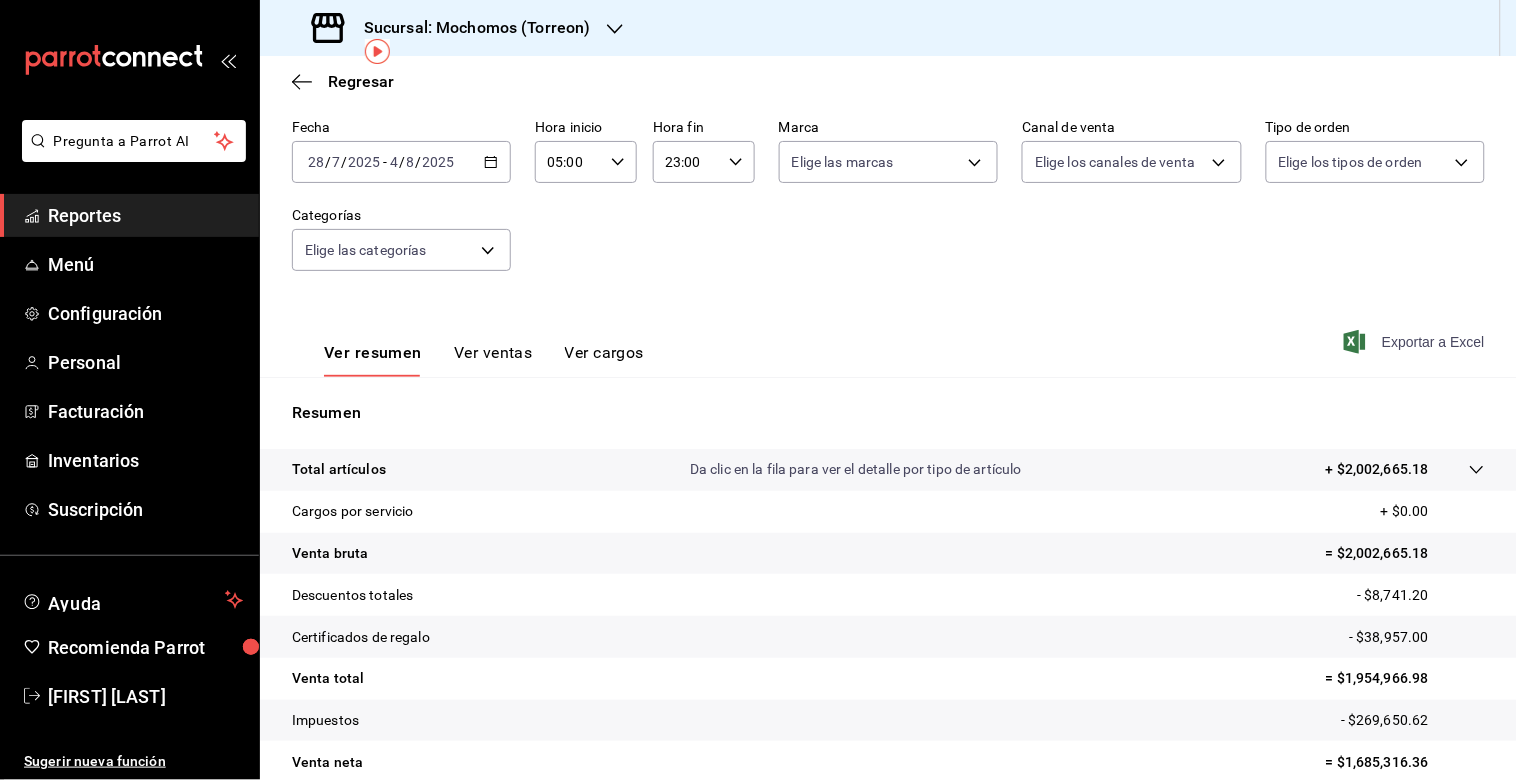 click on "Exportar a Excel" at bounding box center (1416, 342) 